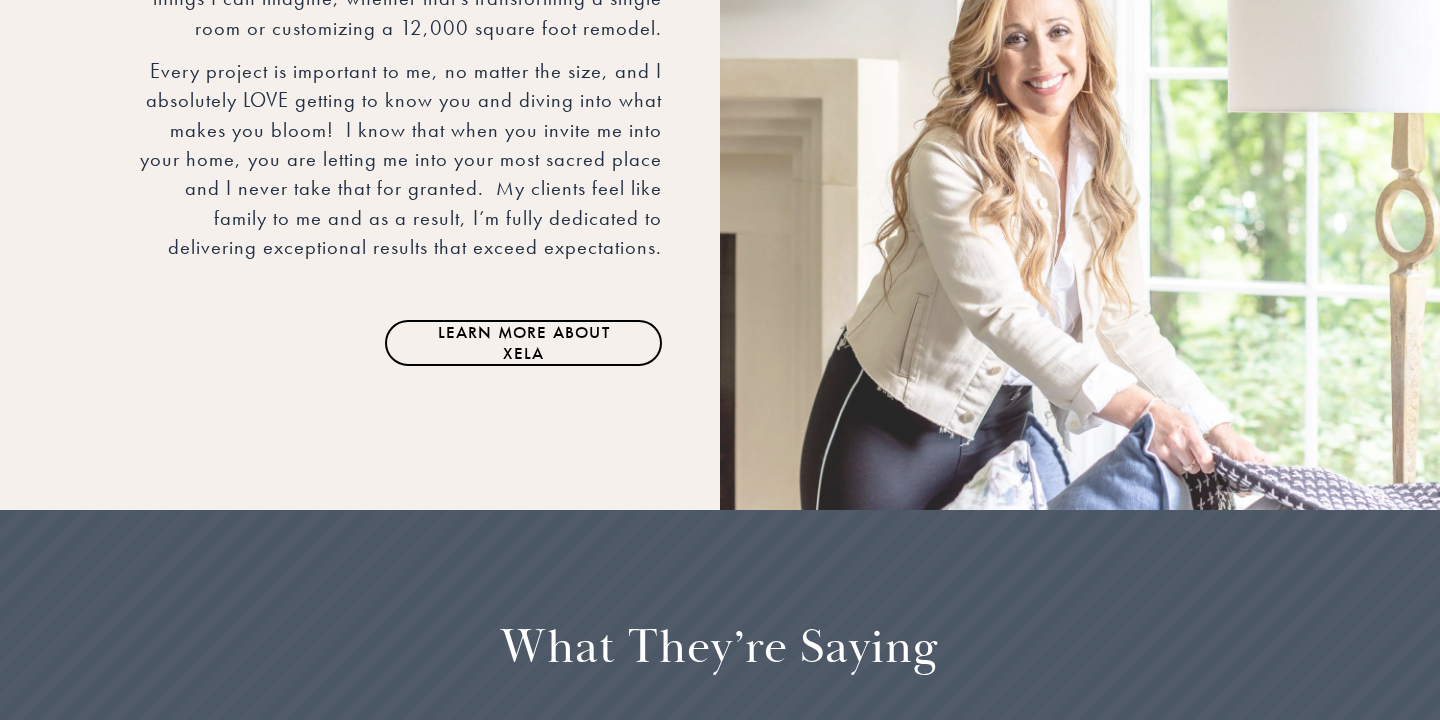 scroll, scrollTop: 3087, scrollLeft: 0, axis: vertical 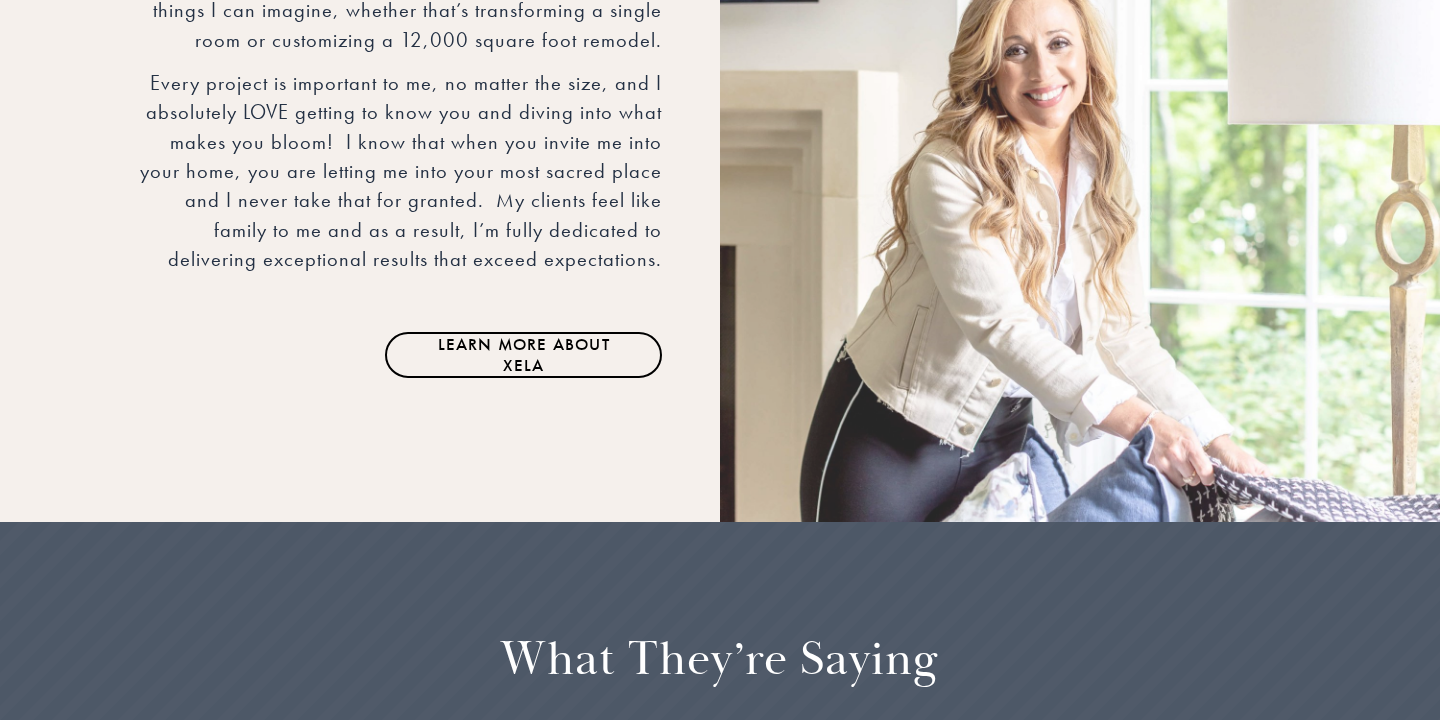 click on "LEARN MORE ABOUT XELA" at bounding box center [523, 355] 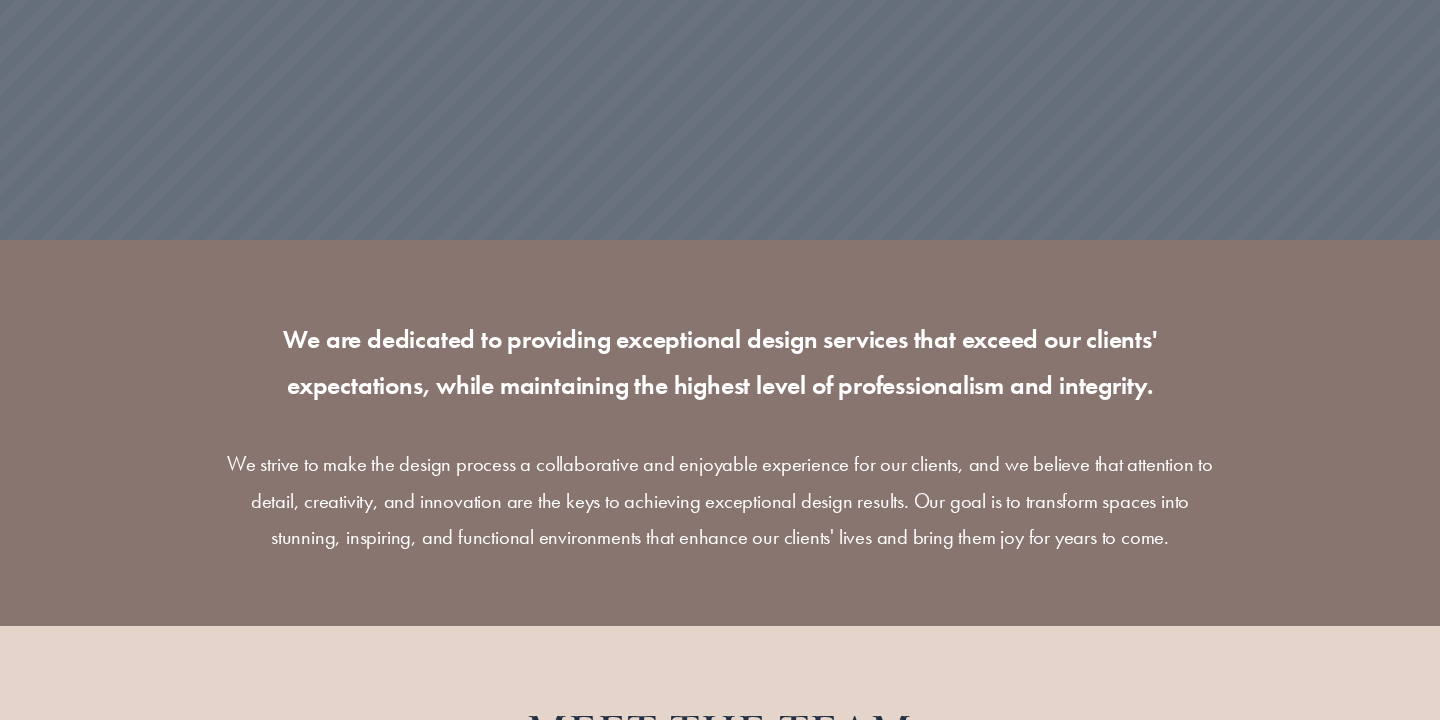 scroll, scrollTop: 0, scrollLeft: 0, axis: both 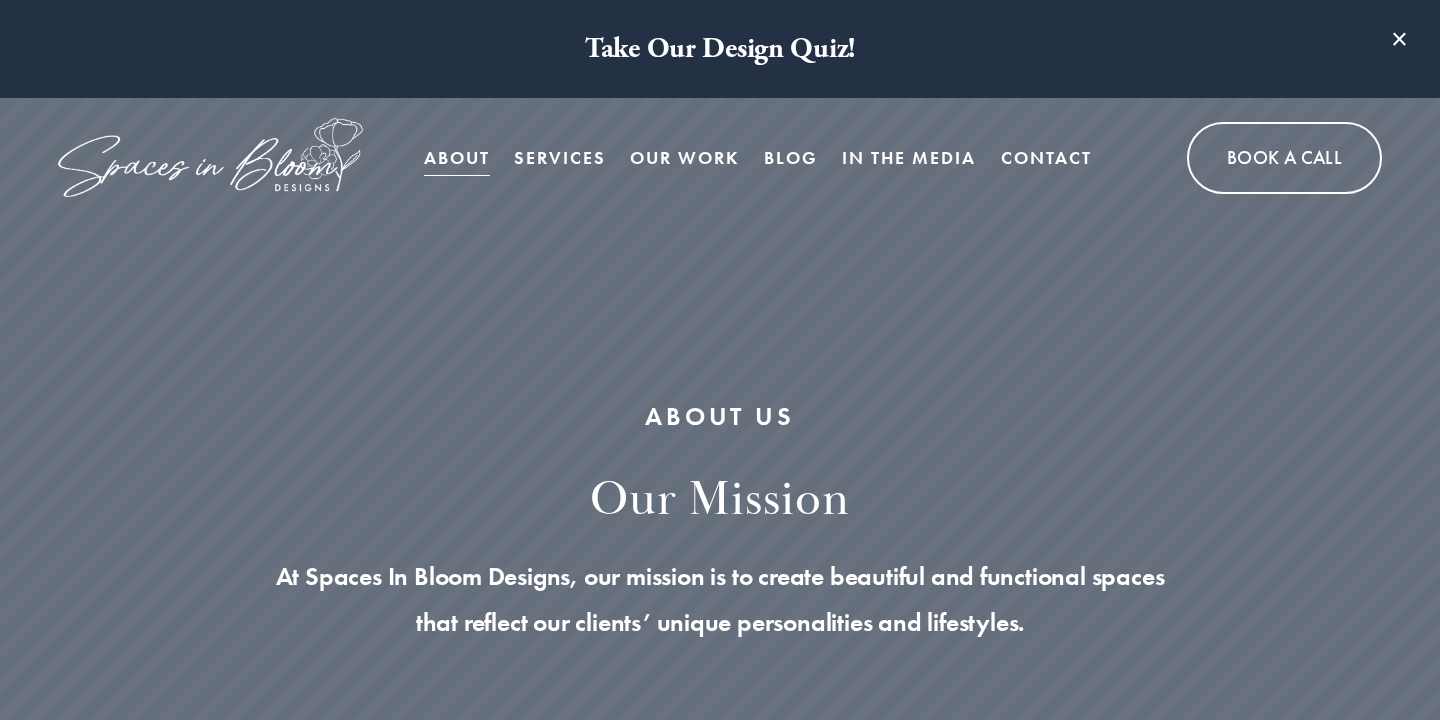 click on "Our Work" at bounding box center (684, 158) 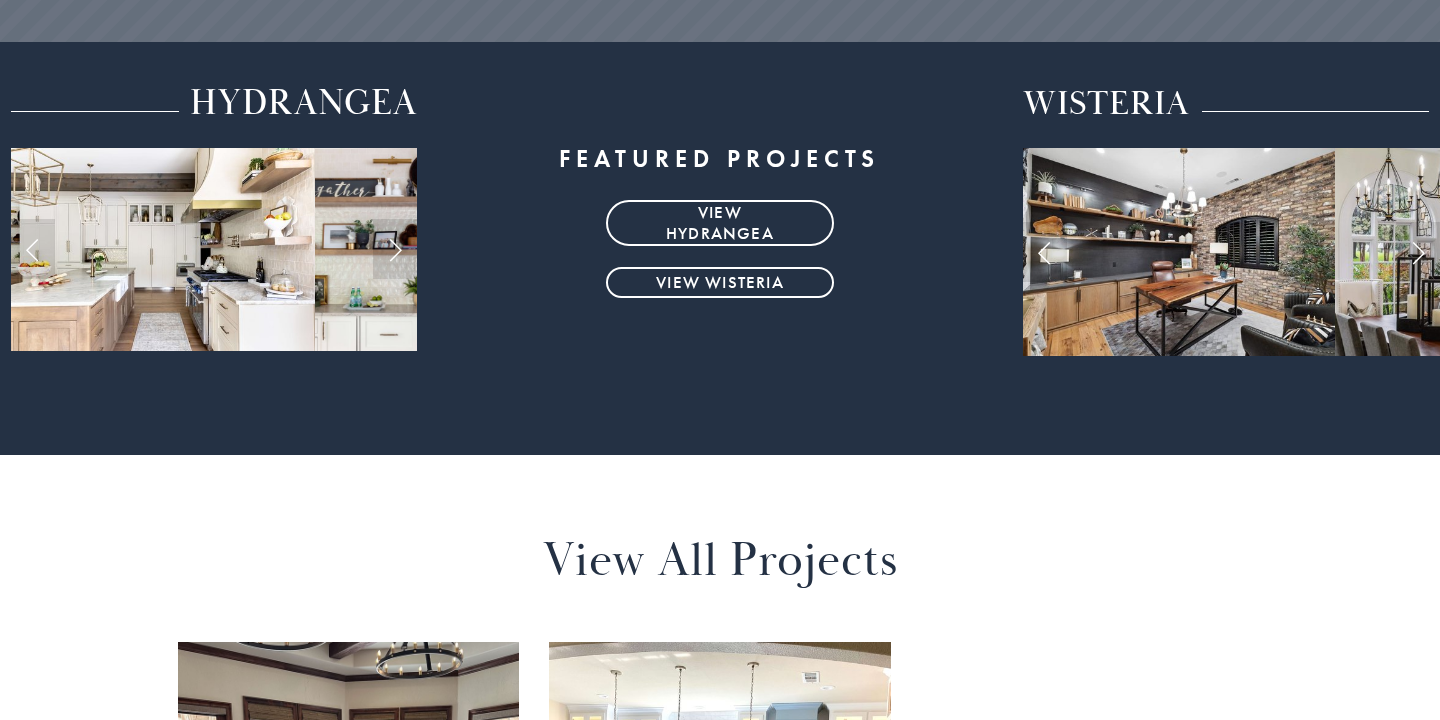 scroll, scrollTop: 747, scrollLeft: 0, axis: vertical 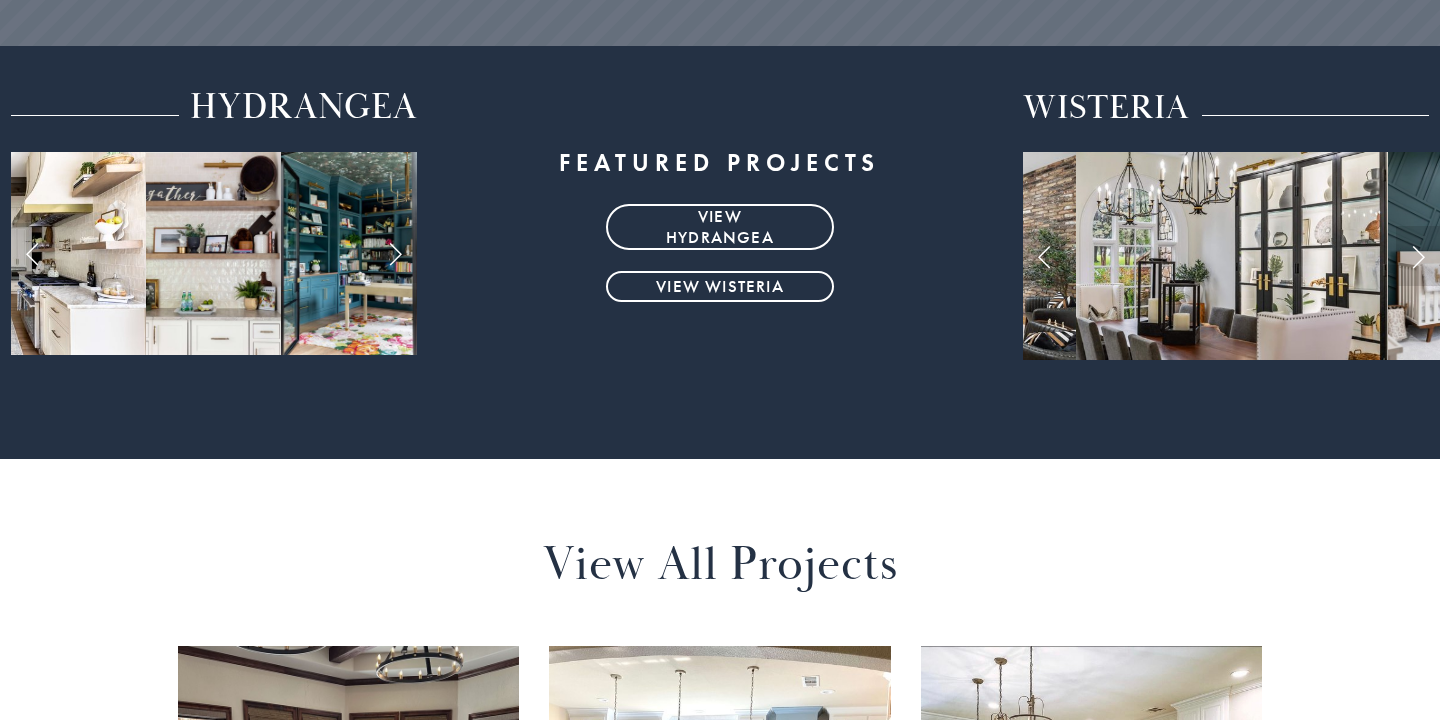 click on "view wisteria" at bounding box center (719, 286) 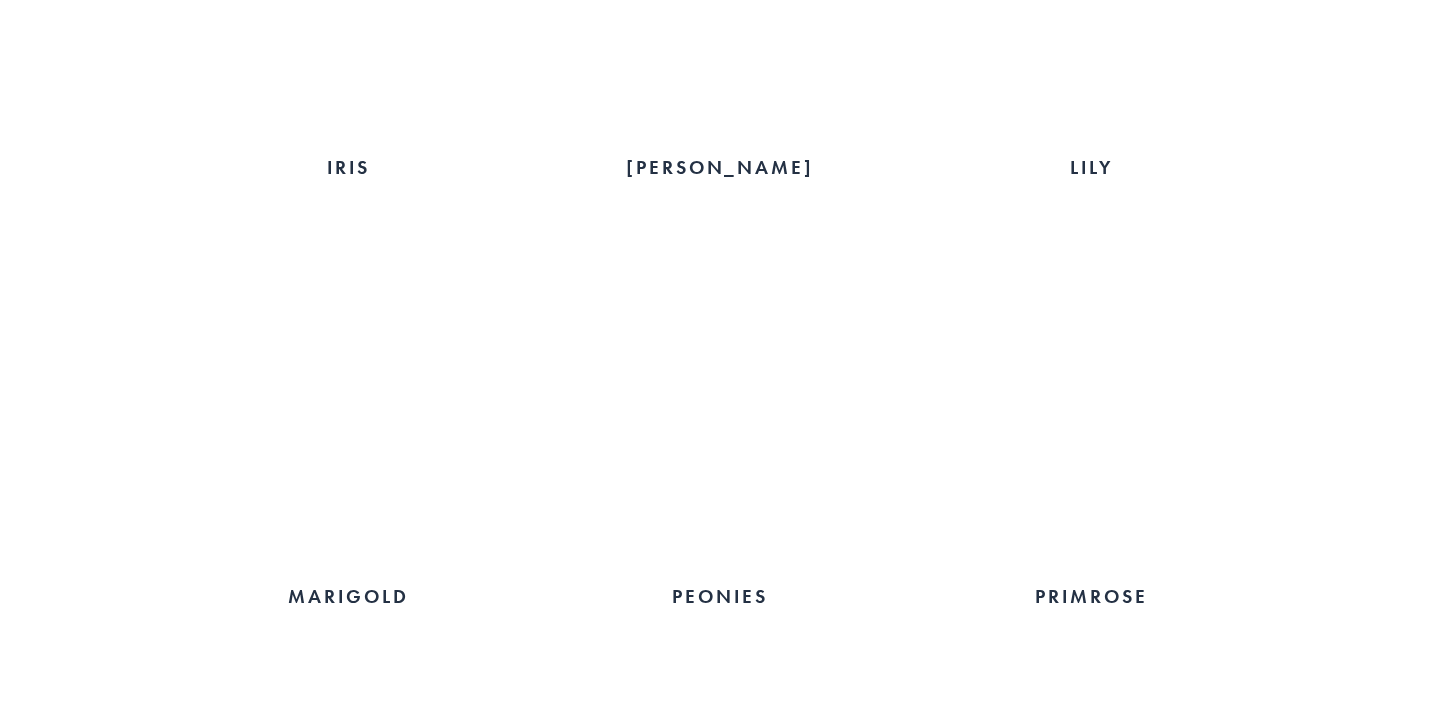 scroll, scrollTop: 2736, scrollLeft: 0, axis: vertical 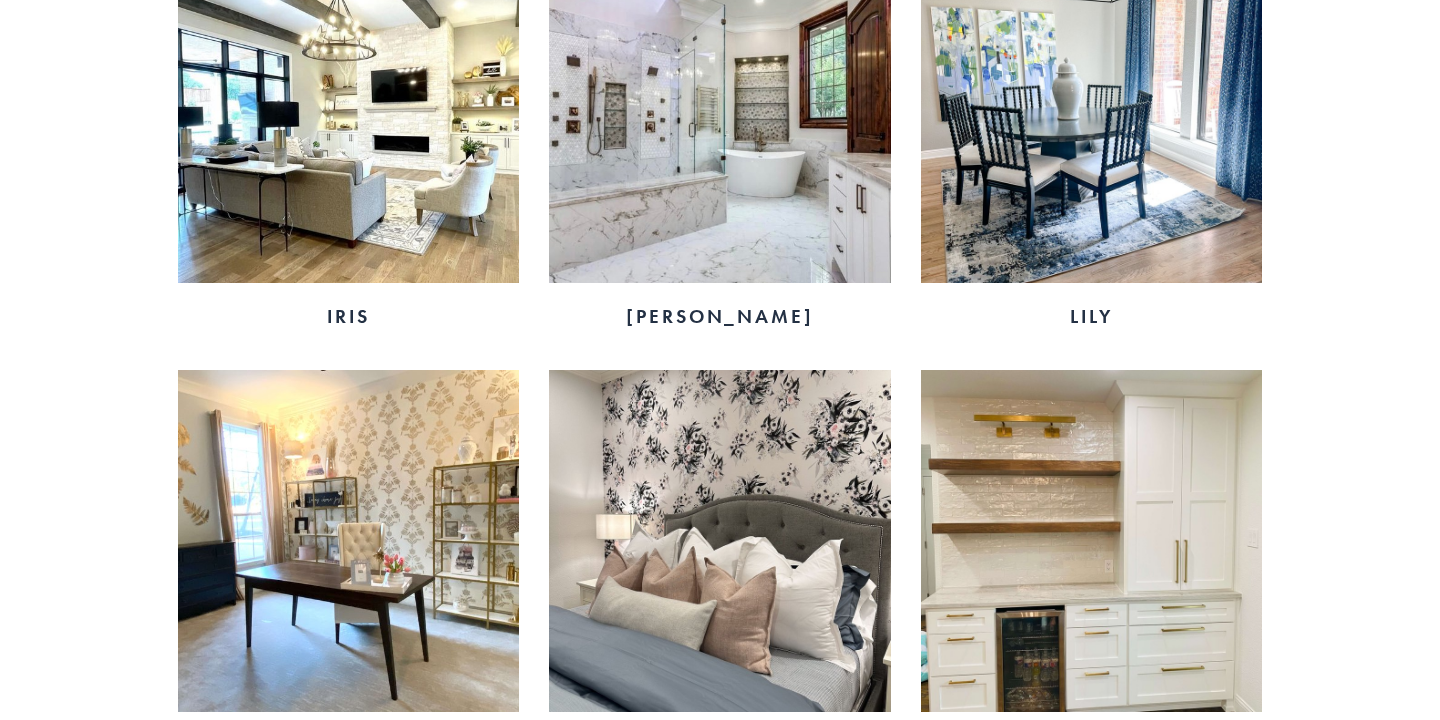 click at bounding box center (349, 541) 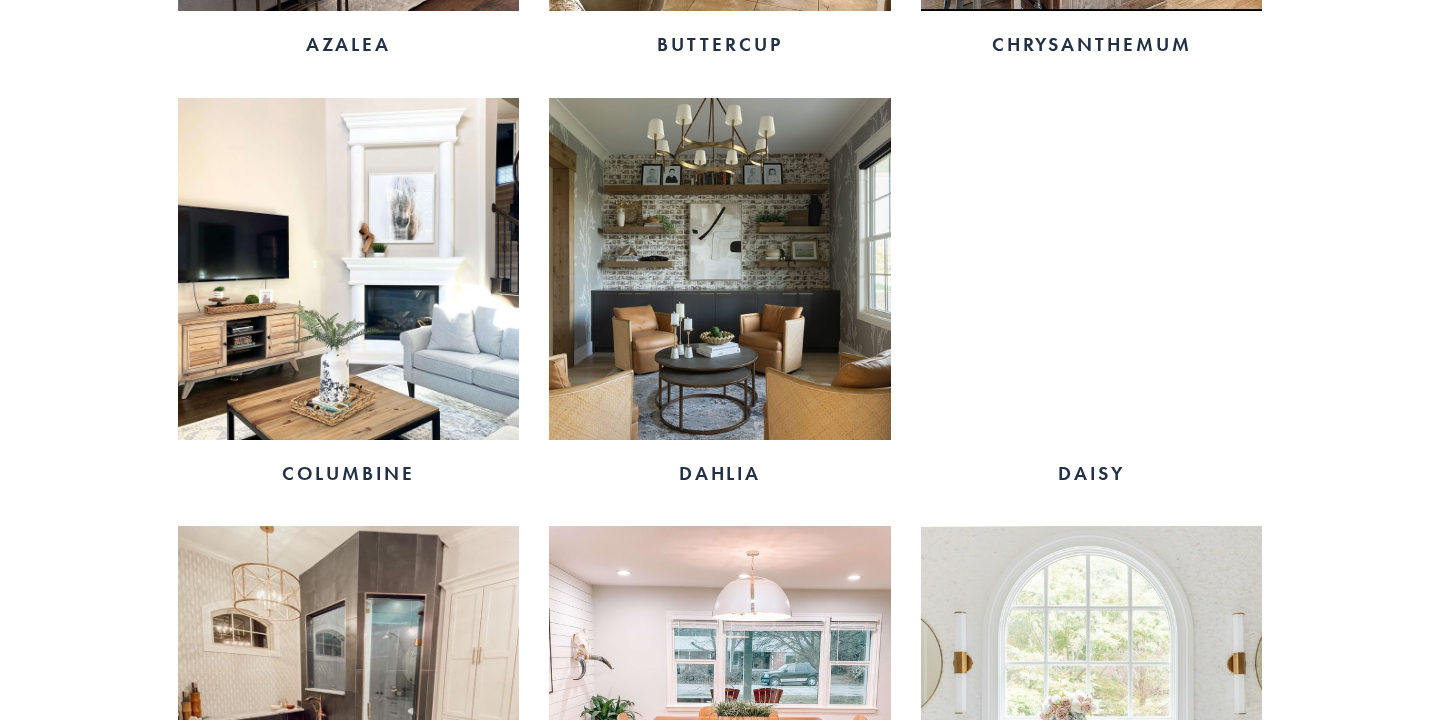 scroll, scrollTop: 1579, scrollLeft: 0, axis: vertical 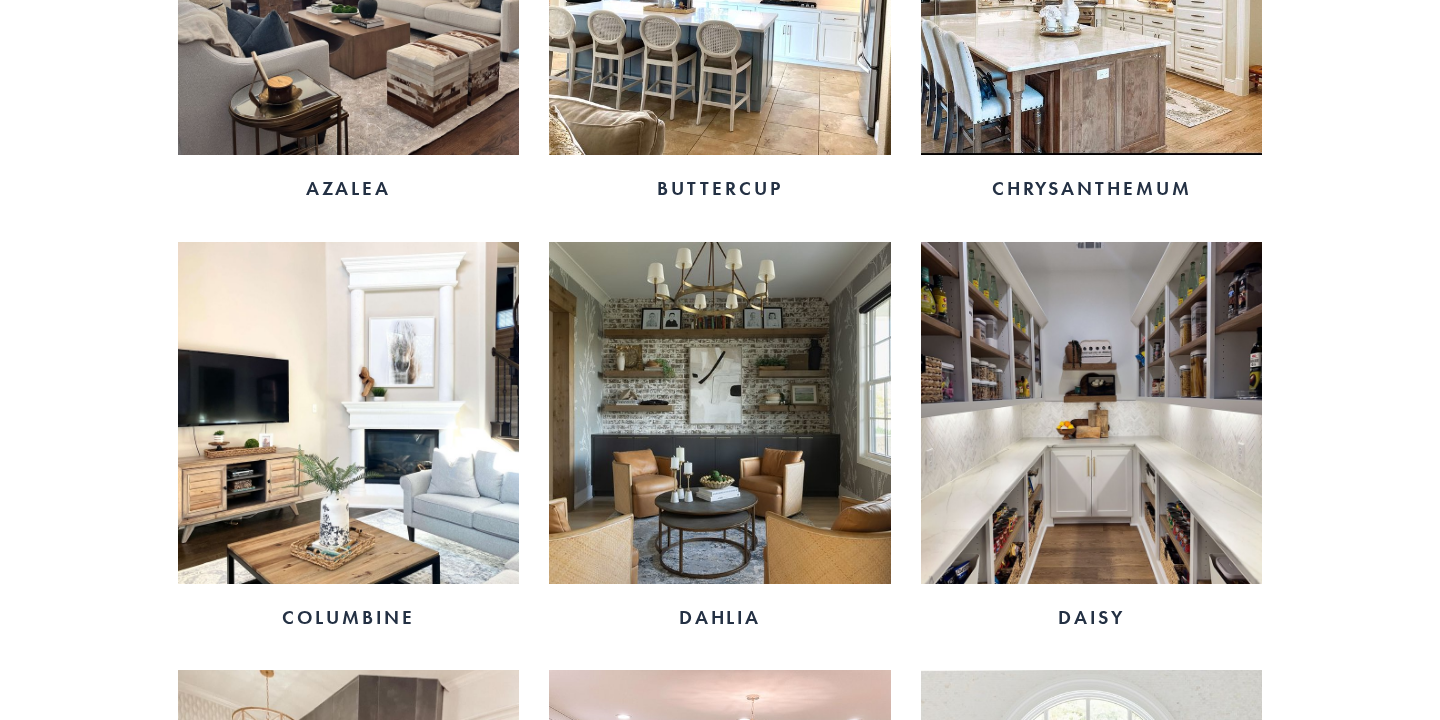 click at bounding box center (720, 413) 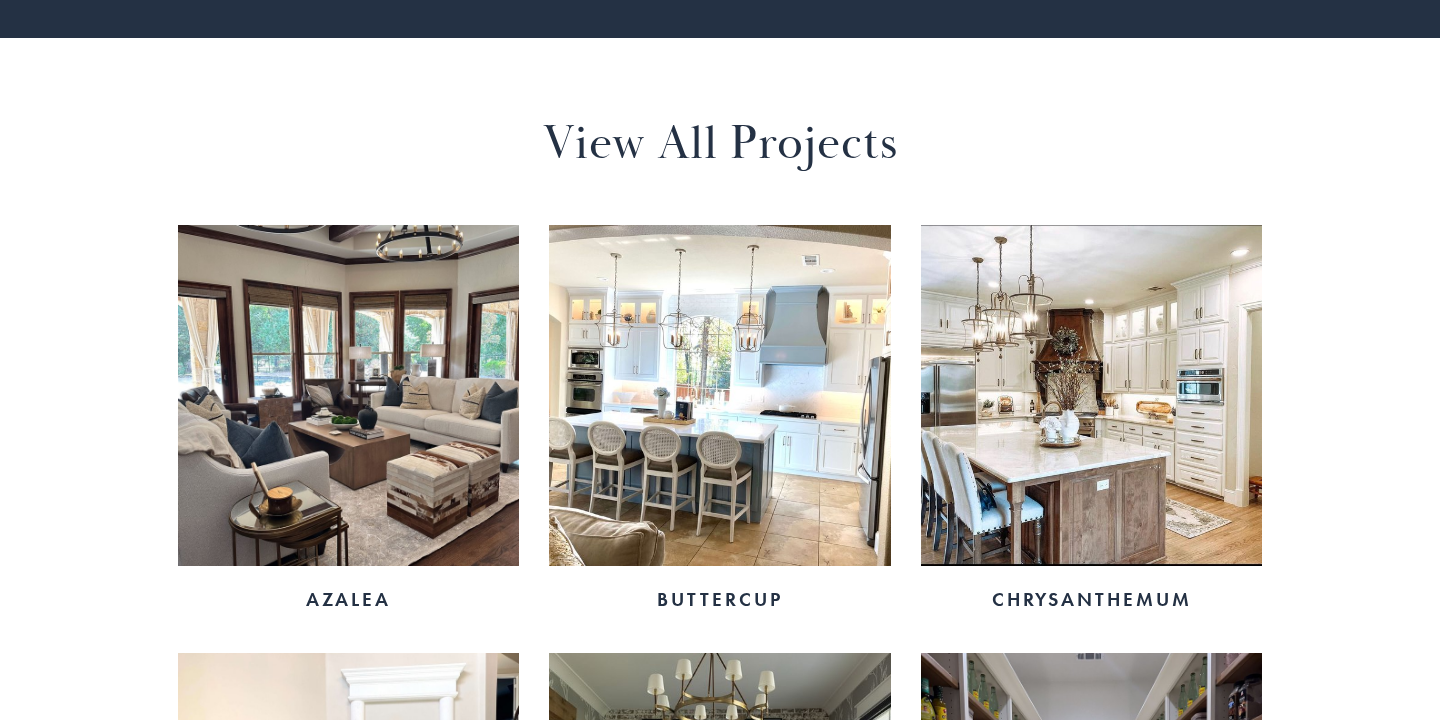 scroll, scrollTop: 1169, scrollLeft: 0, axis: vertical 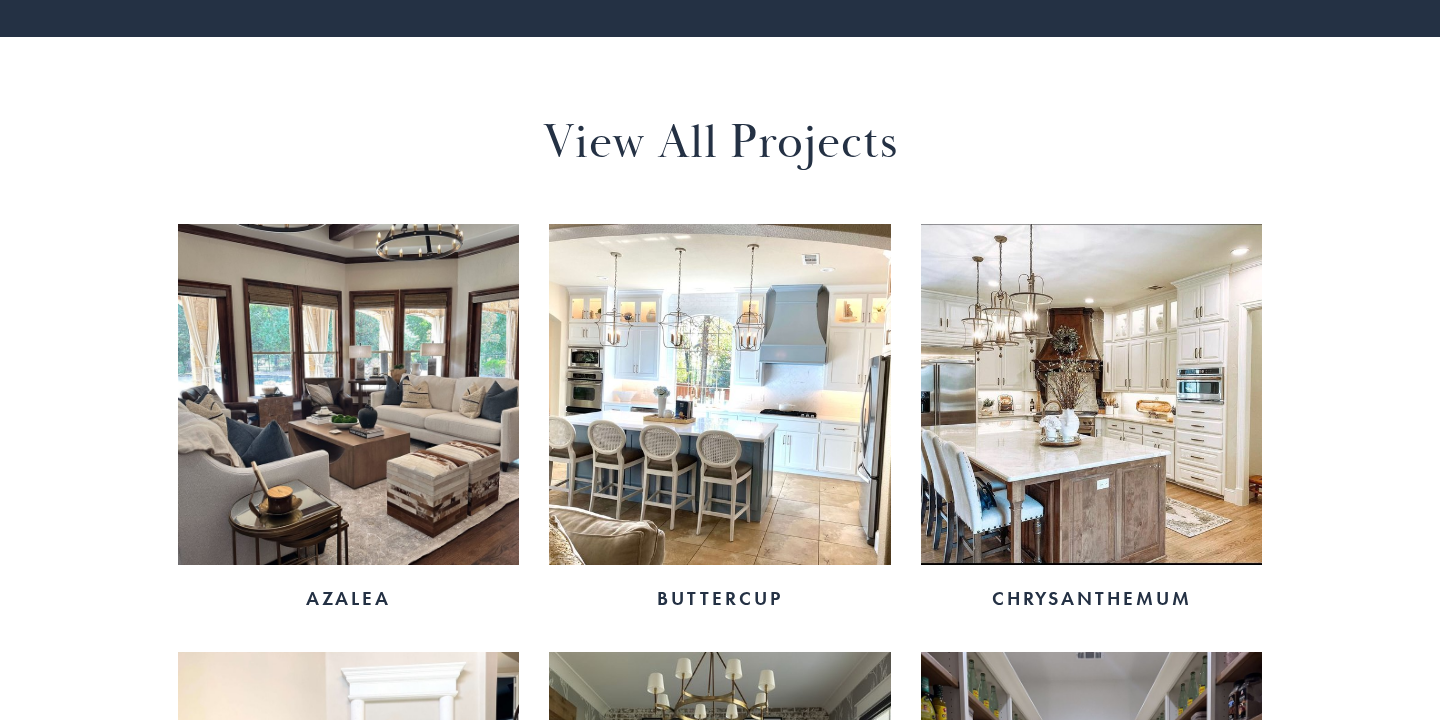 click at bounding box center [720, 395] 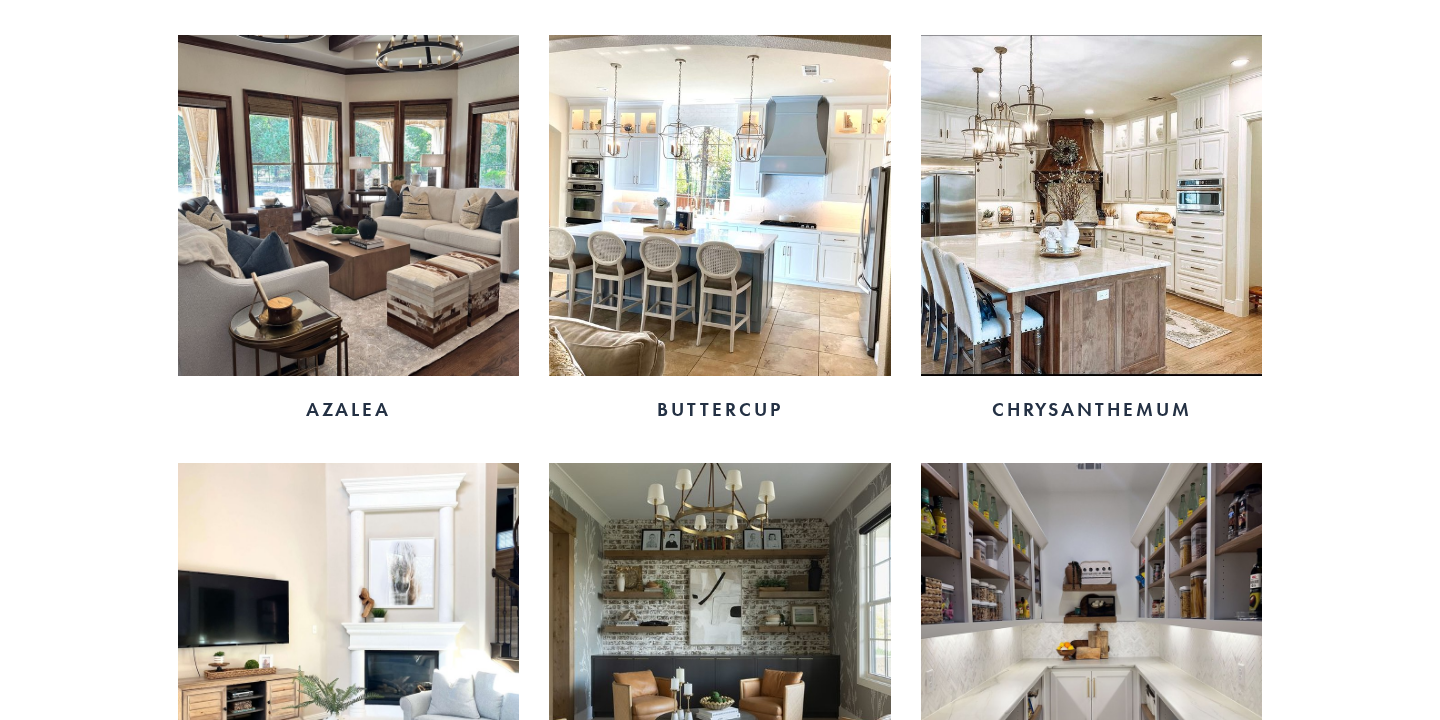 click at bounding box center (1092, 206) 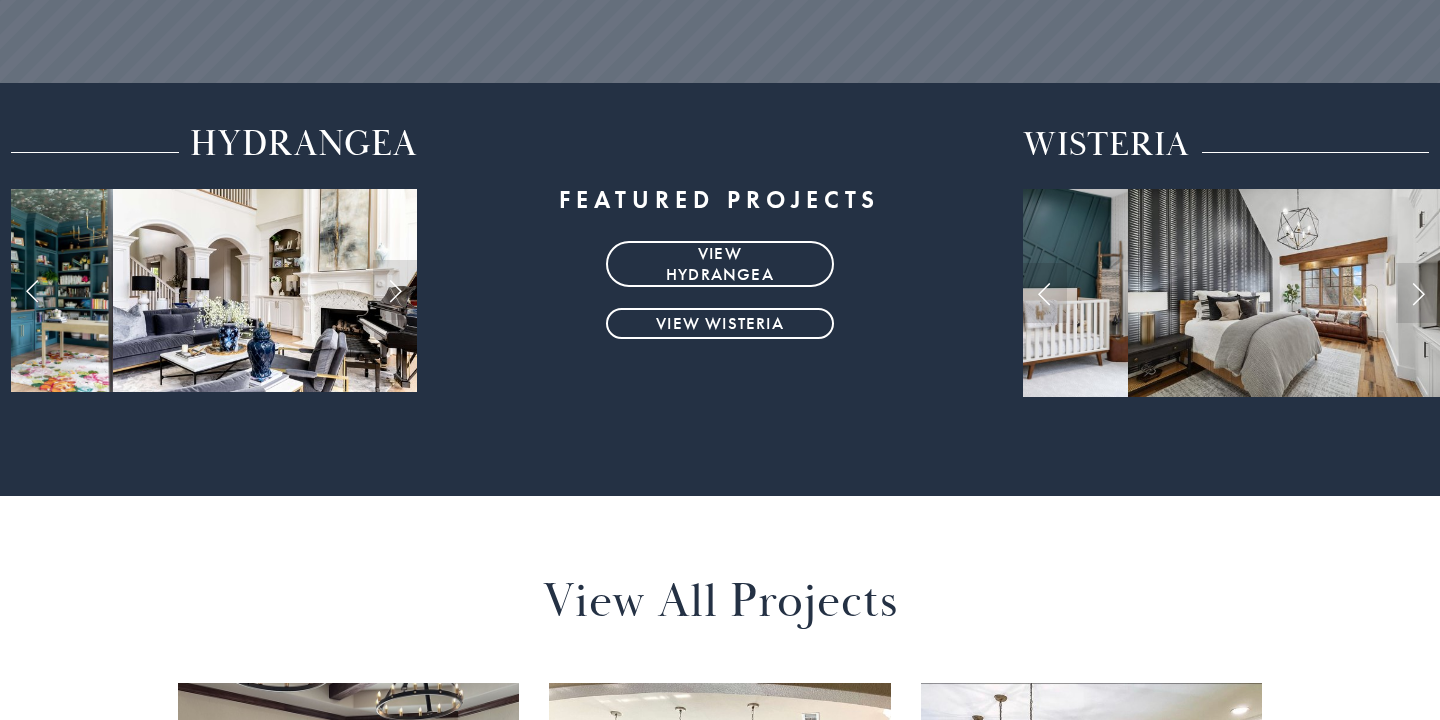 scroll, scrollTop: 572, scrollLeft: 0, axis: vertical 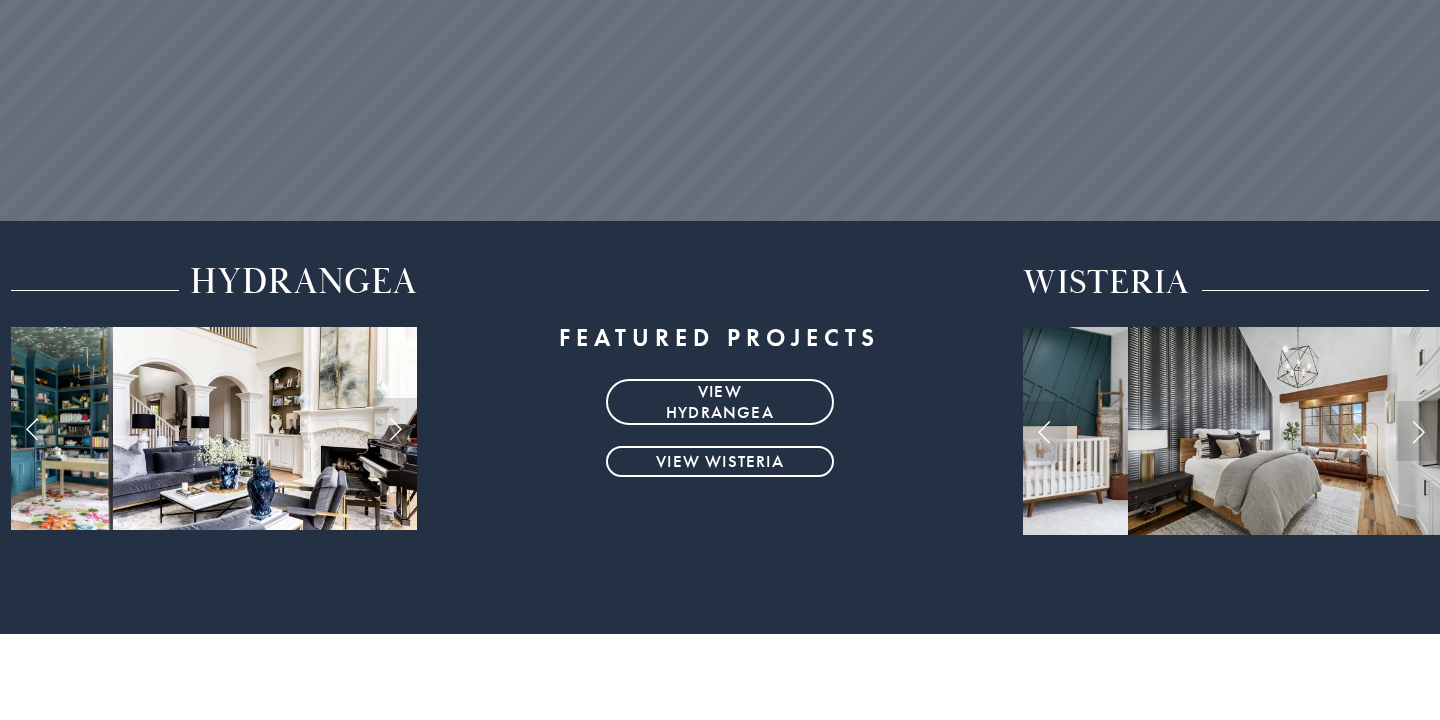 click on "view hydrangea" at bounding box center [719, 402] 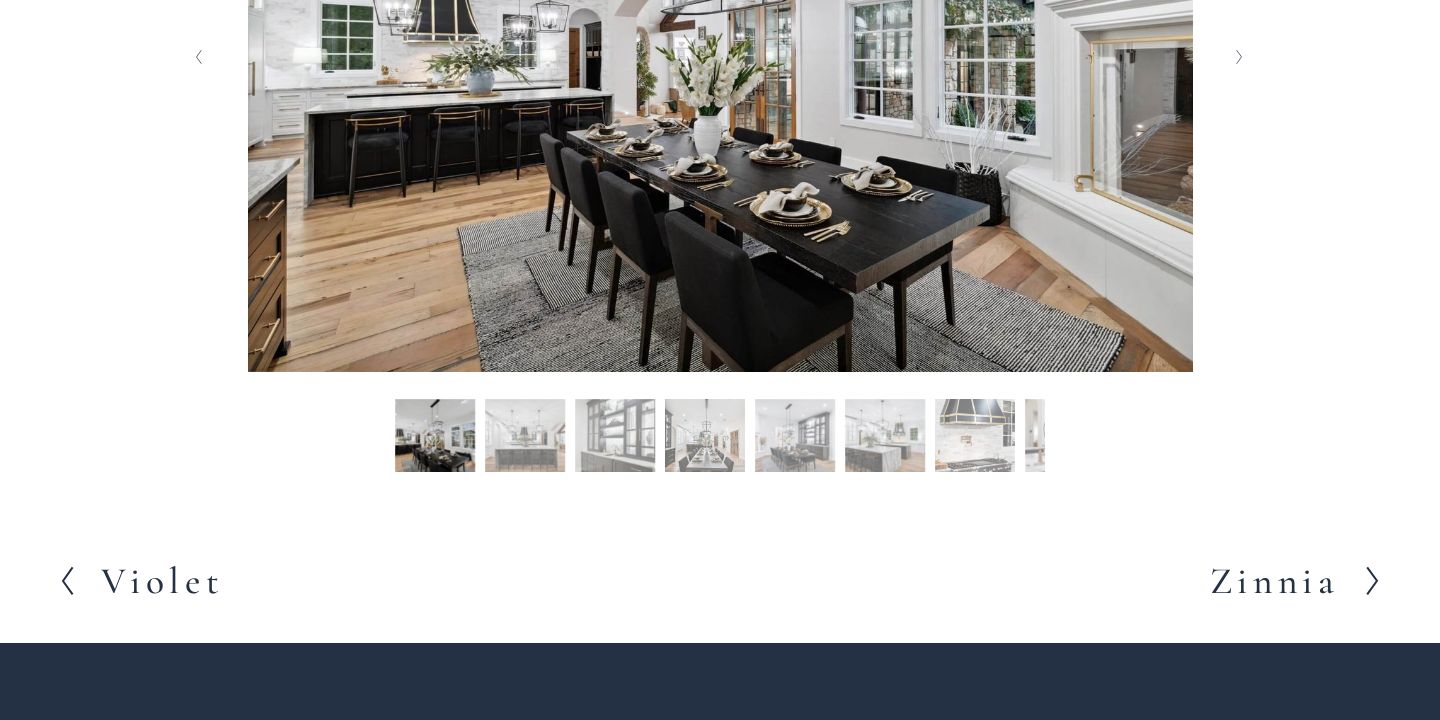 scroll, scrollTop: 696, scrollLeft: 0, axis: vertical 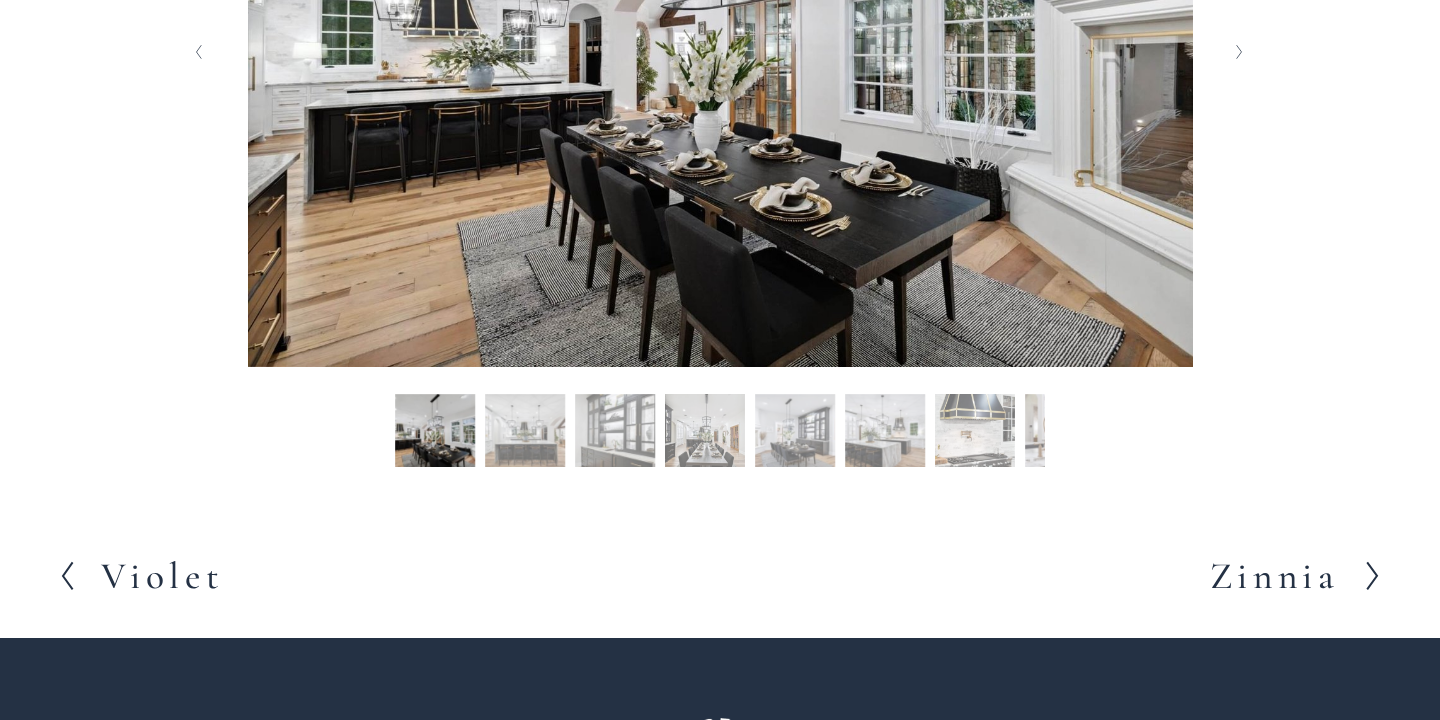 click on "Slide 2
Slide 2 (current slide)" at bounding box center [525, 434] 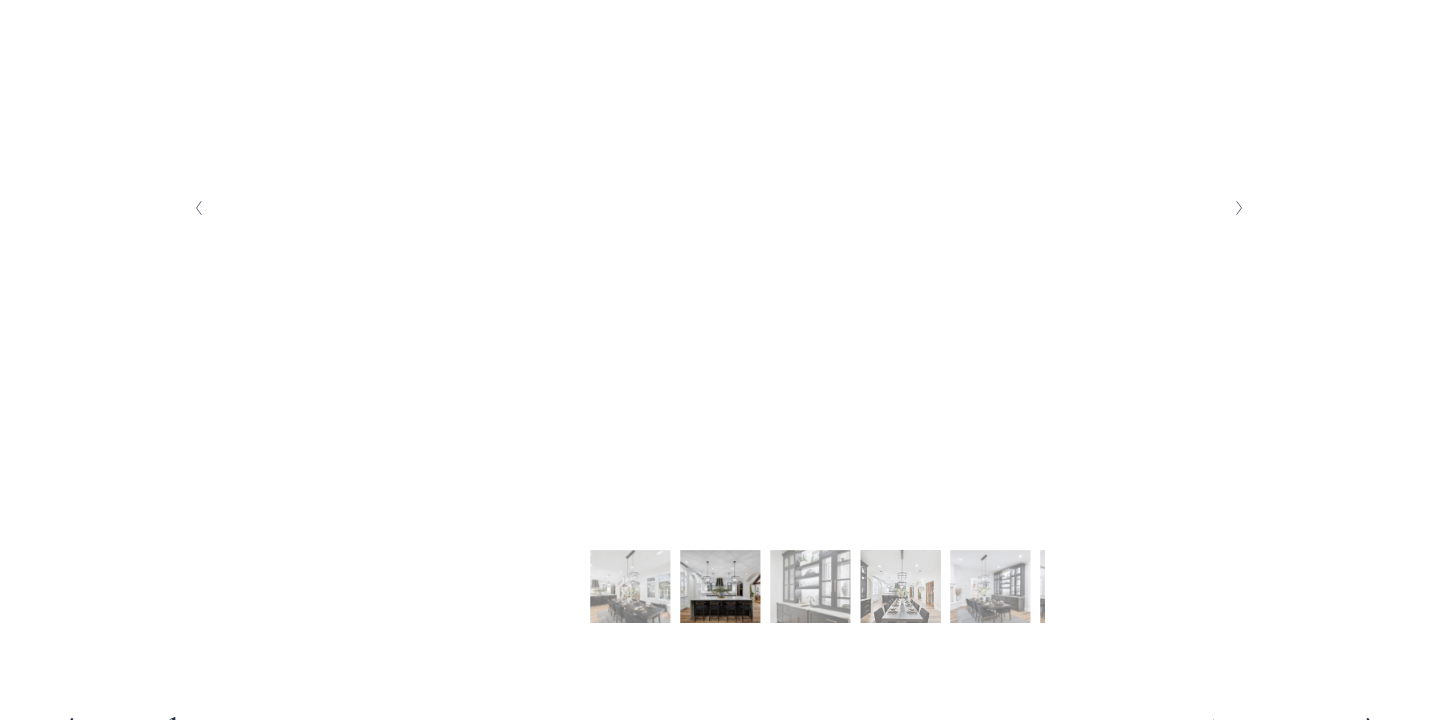 scroll, scrollTop: 504, scrollLeft: 0, axis: vertical 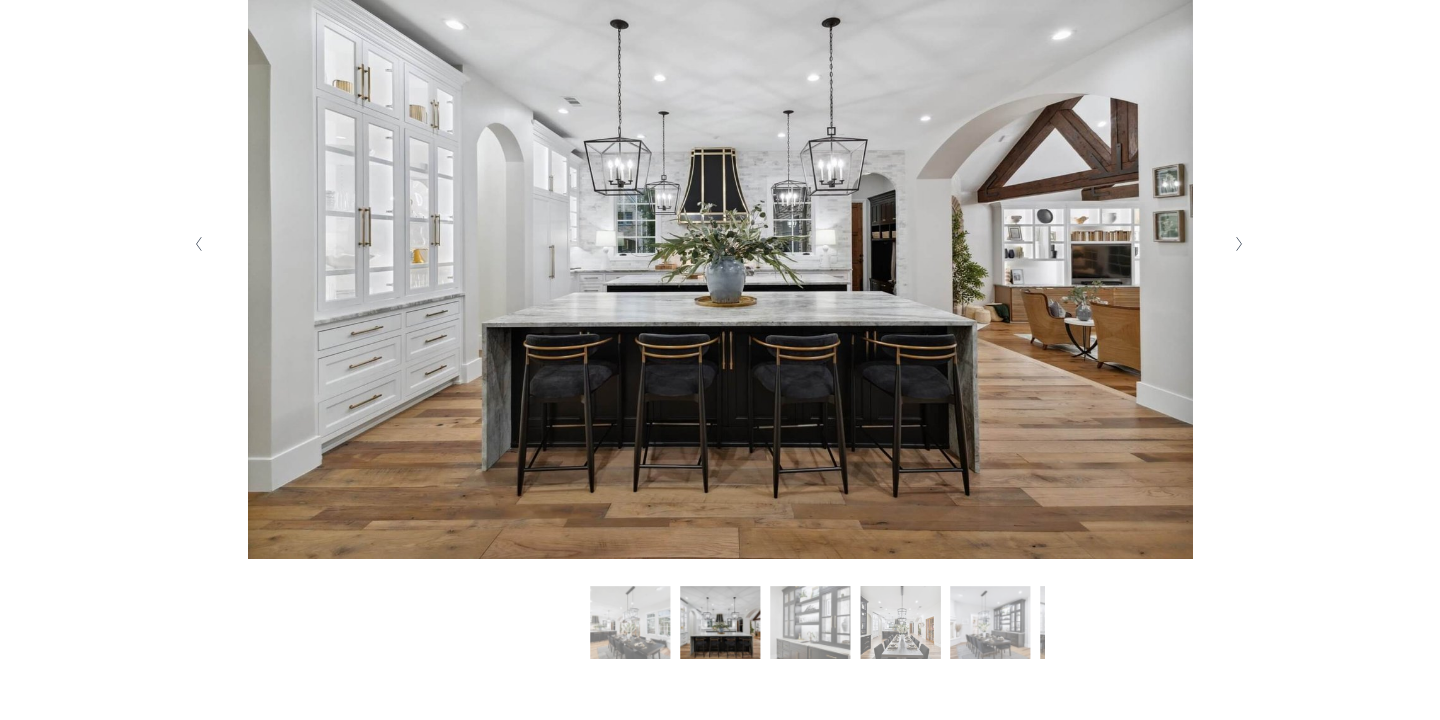 click at bounding box center (1240, 244) 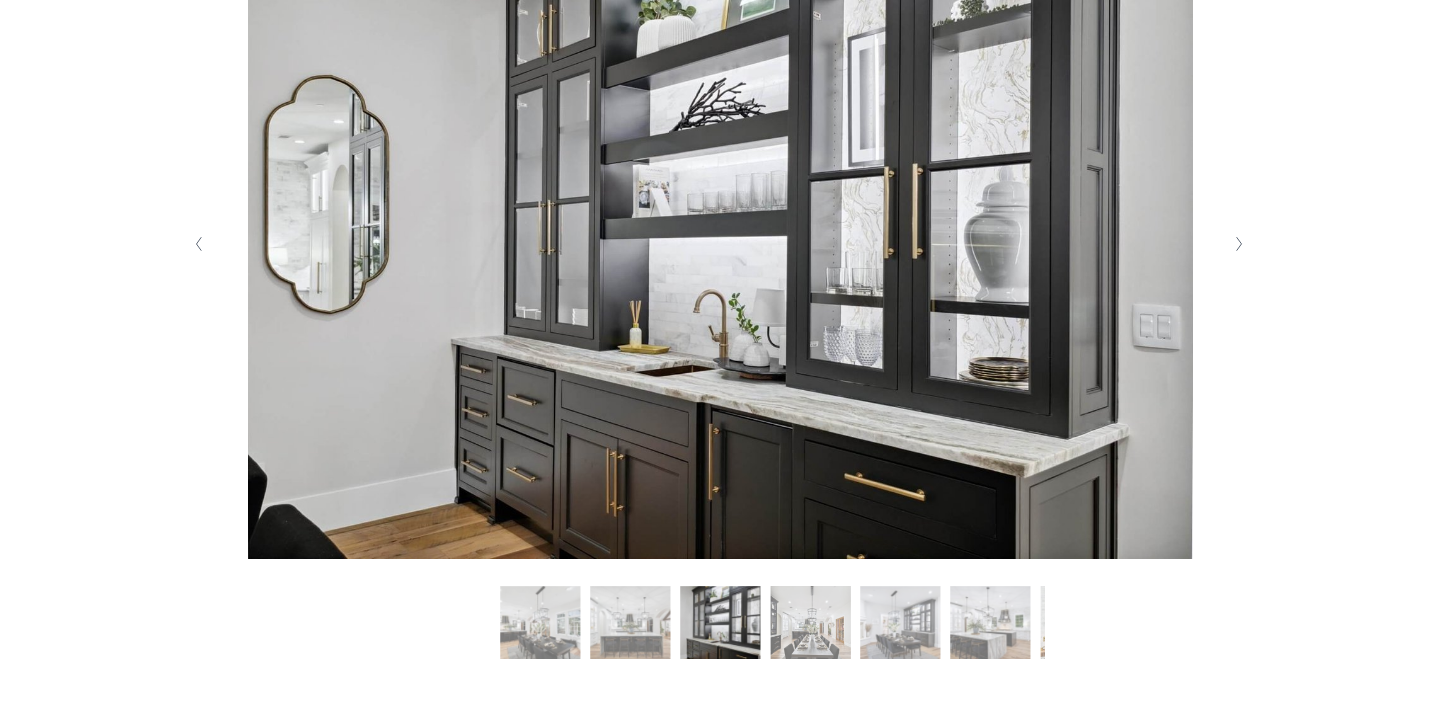 click at bounding box center [1240, 244] 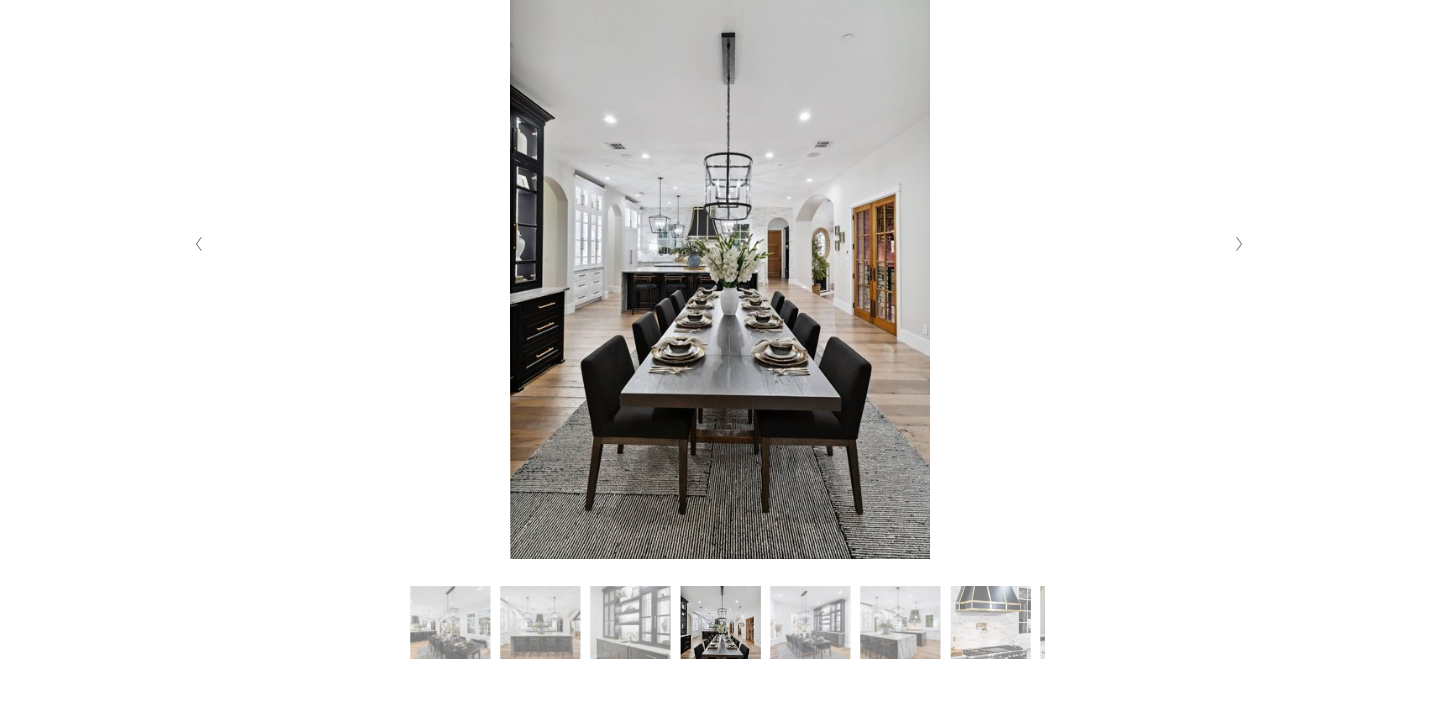 click at bounding box center [1240, 244] 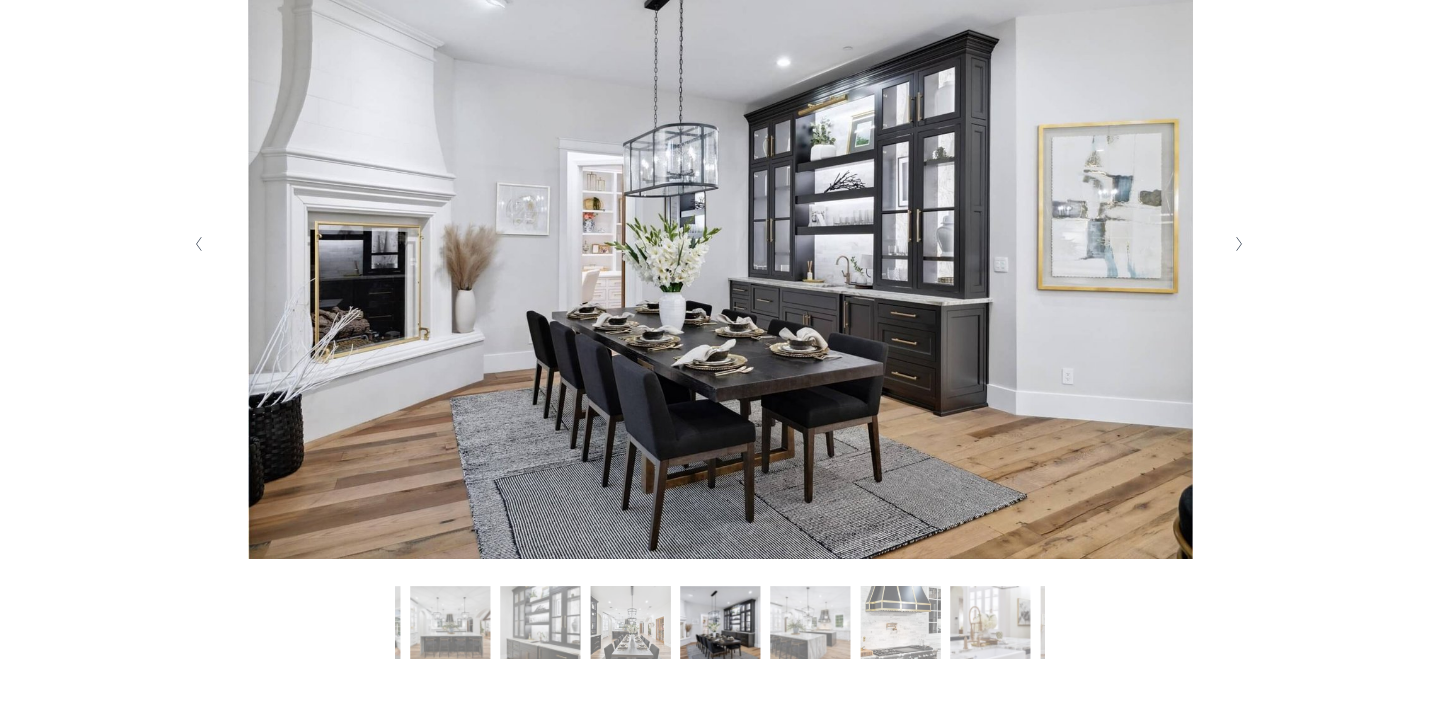 click at bounding box center [1240, 244] 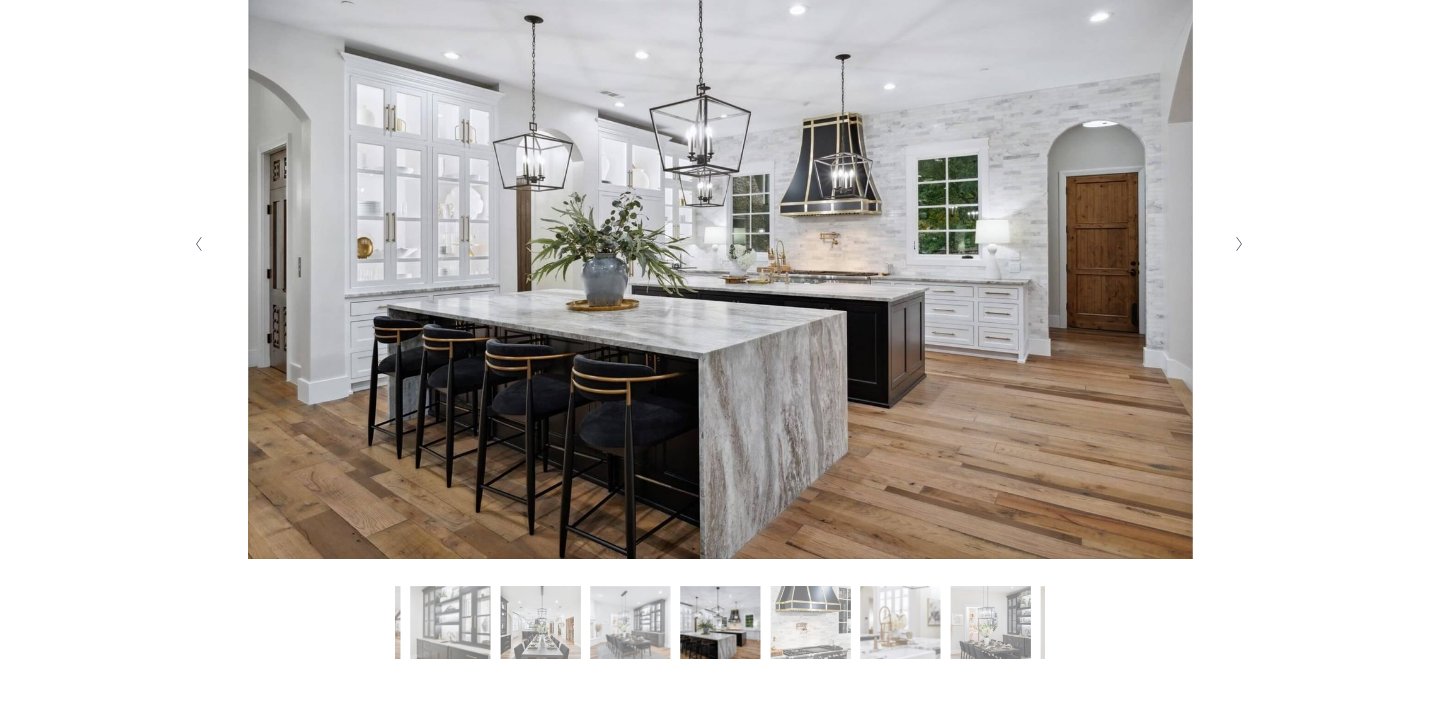 click at bounding box center (1240, 244) 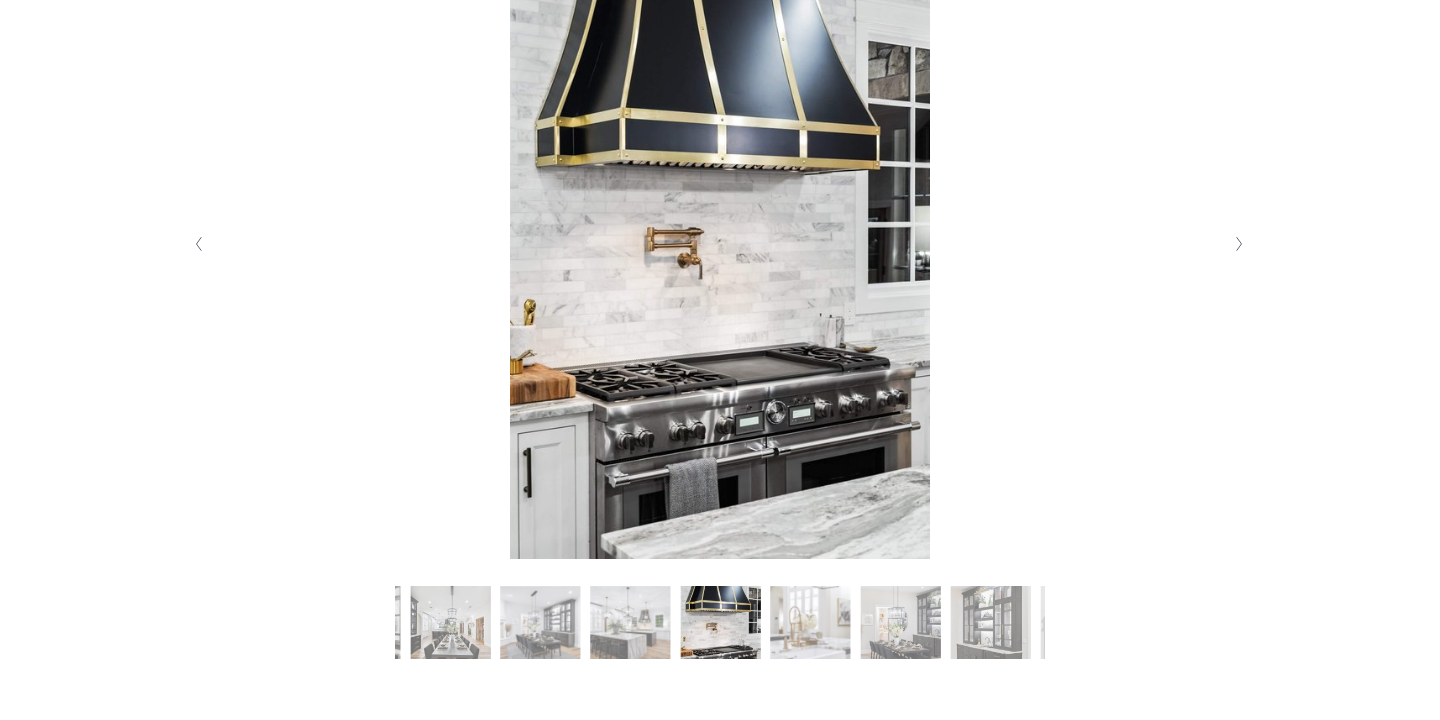 click at bounding box center (1240, 244) 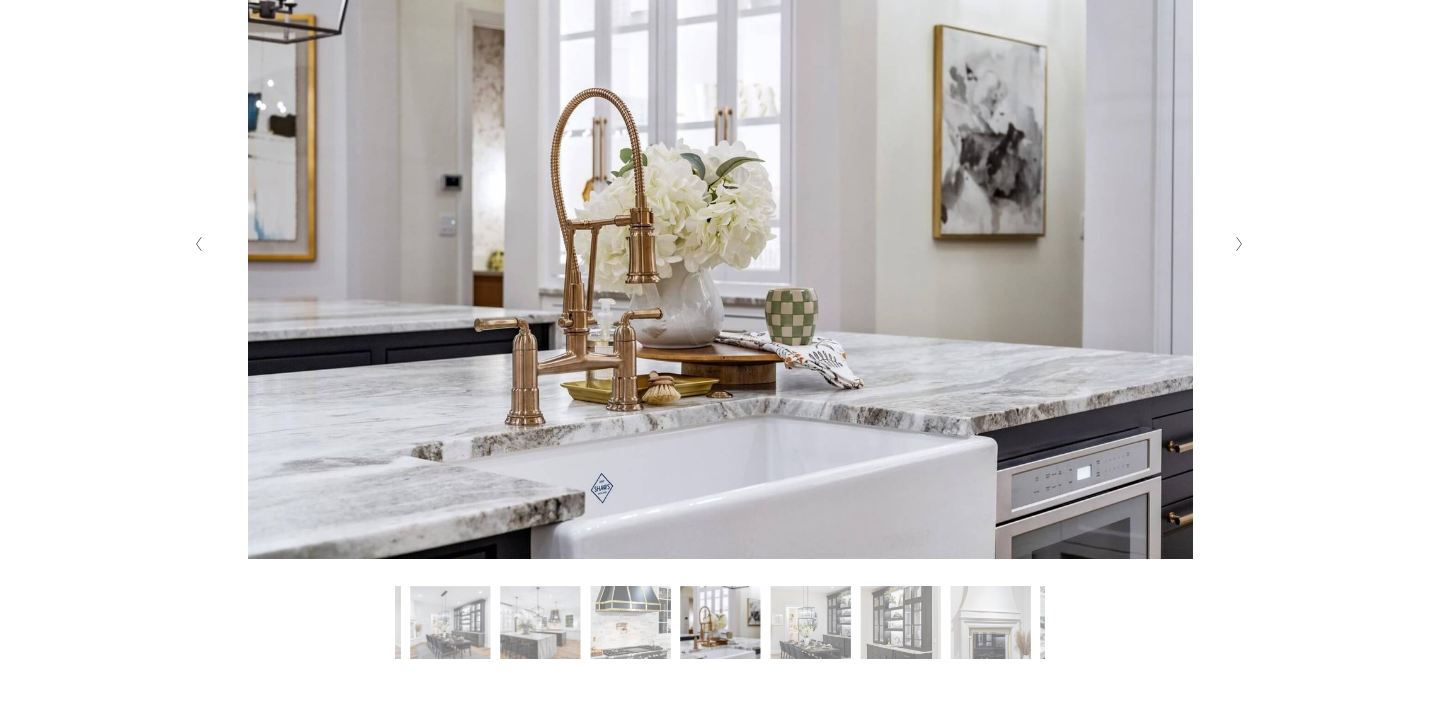 click at bounding box center (1240, 244) 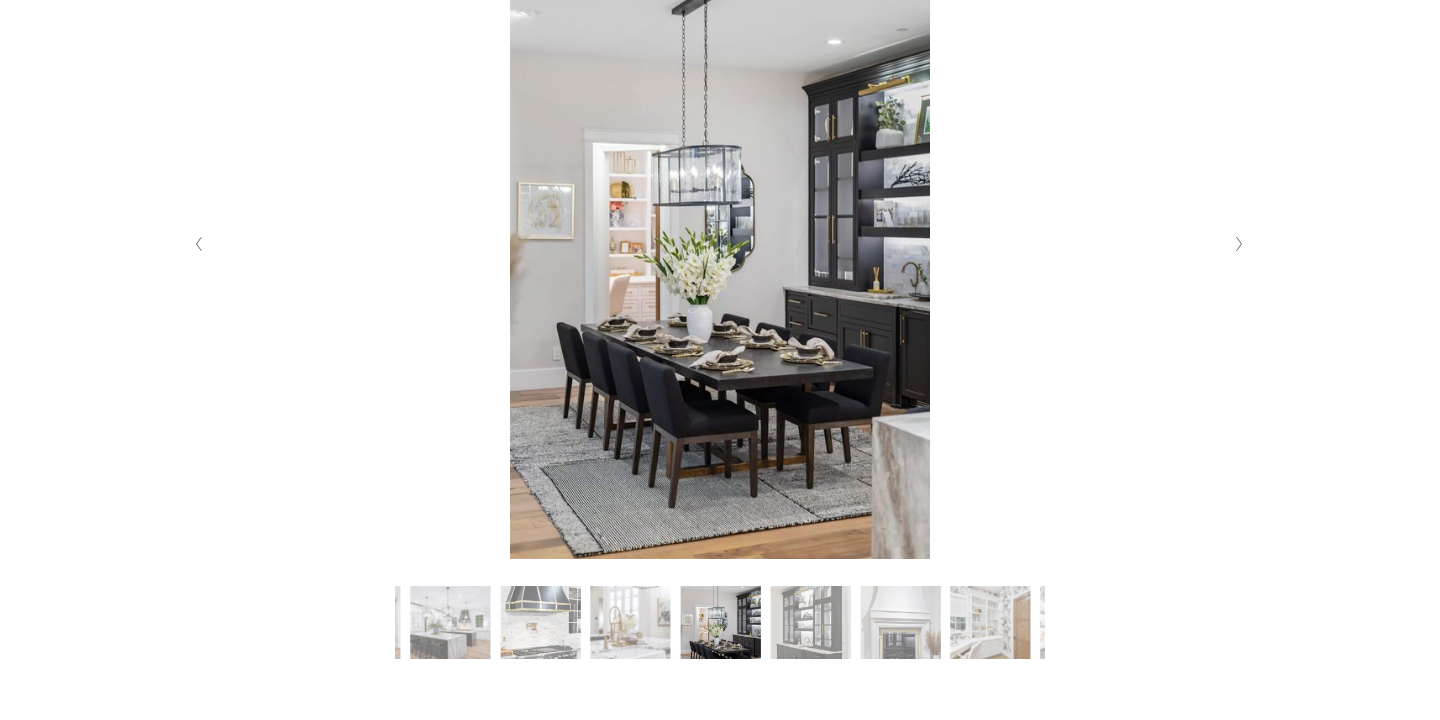 click at bounding box center (1240, 244) 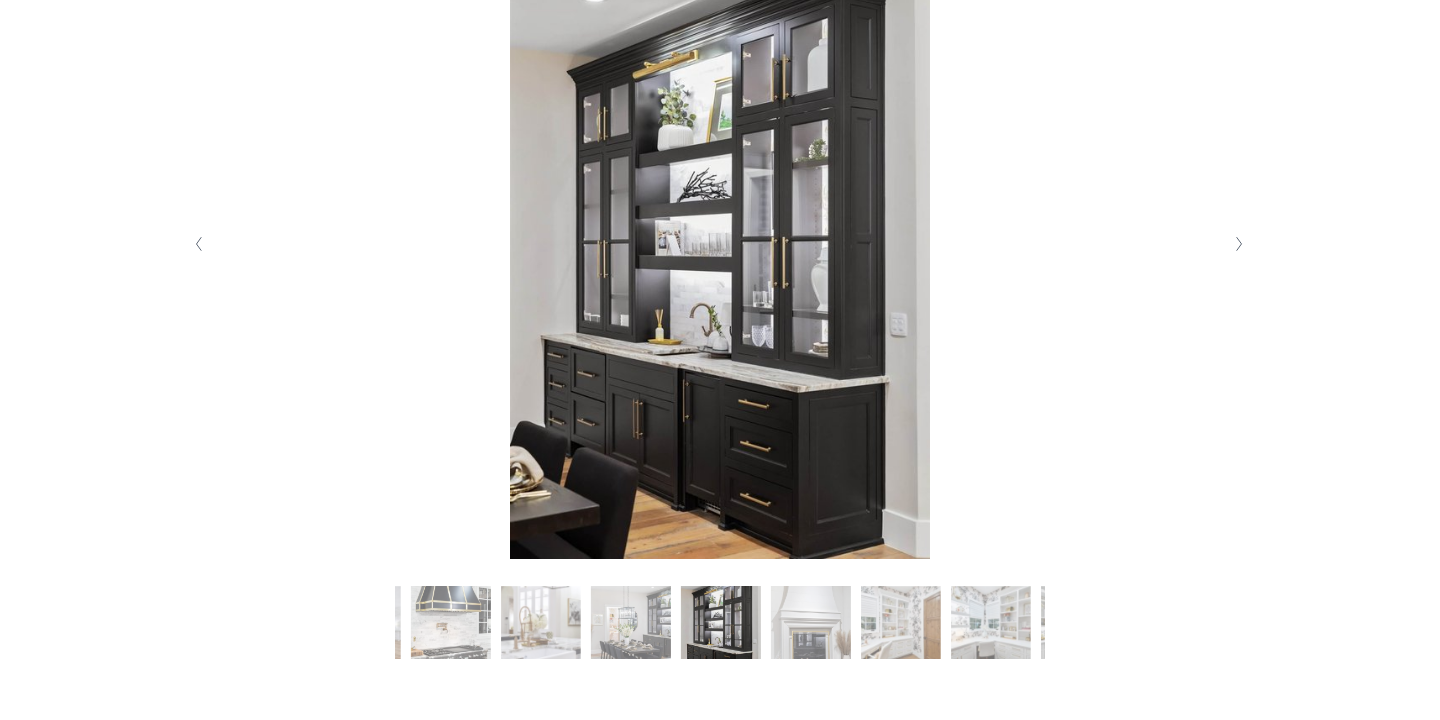 click at bounding box center [1240, 244] 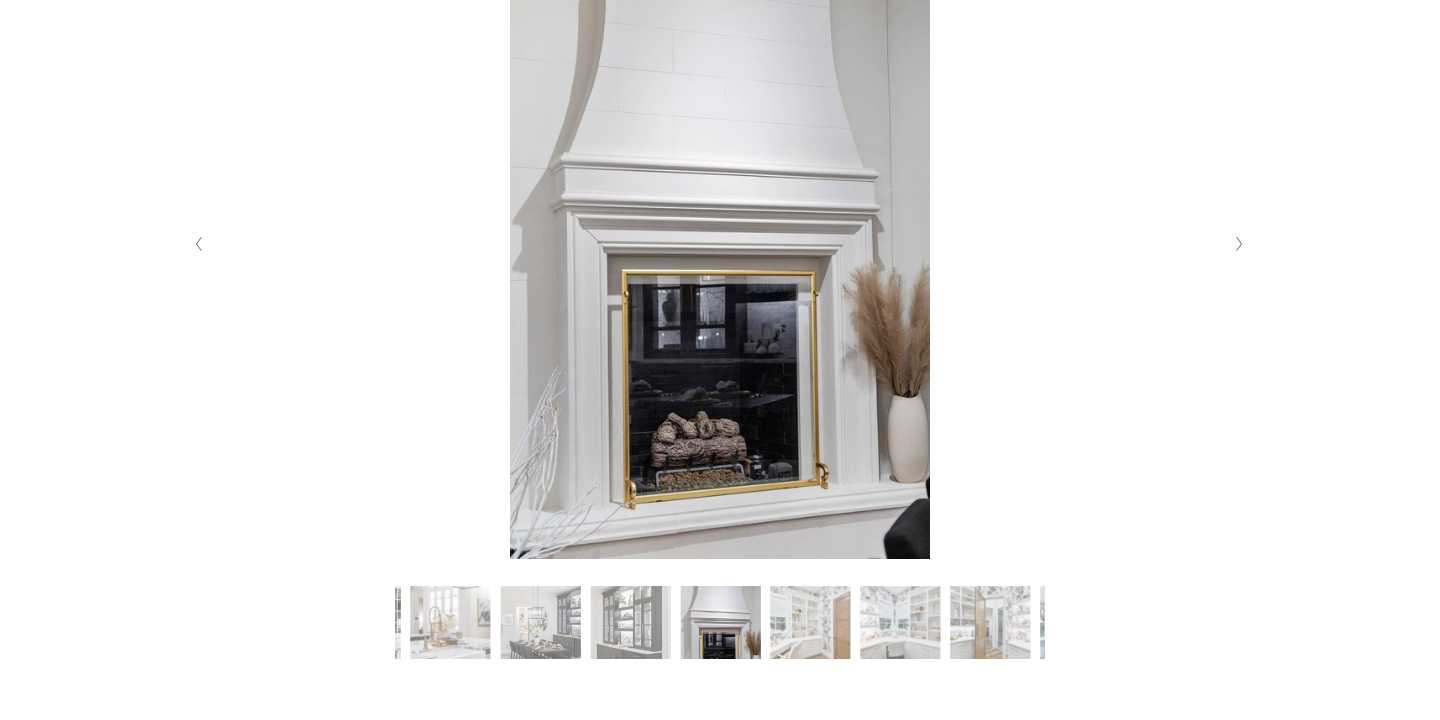 click at bounding box center (1240, 244) 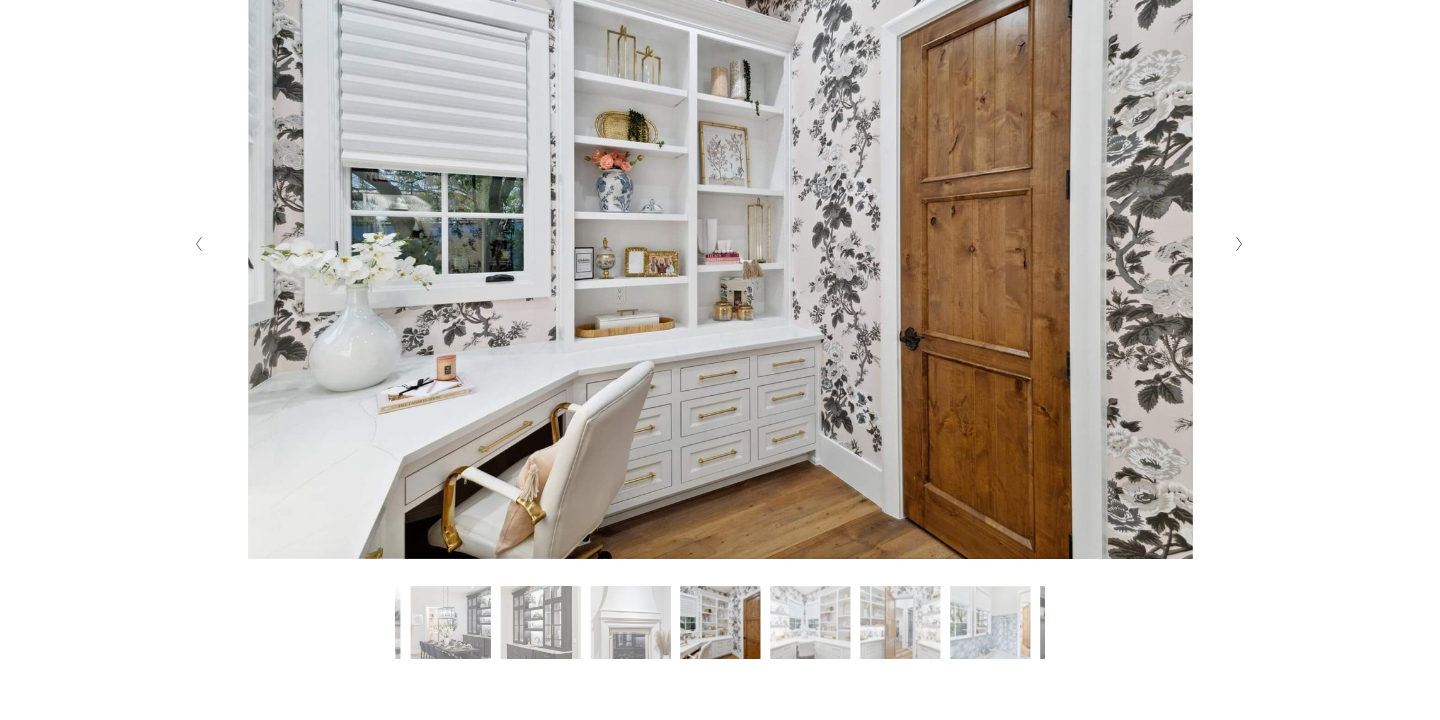 click at bounding box center [1240, 244] 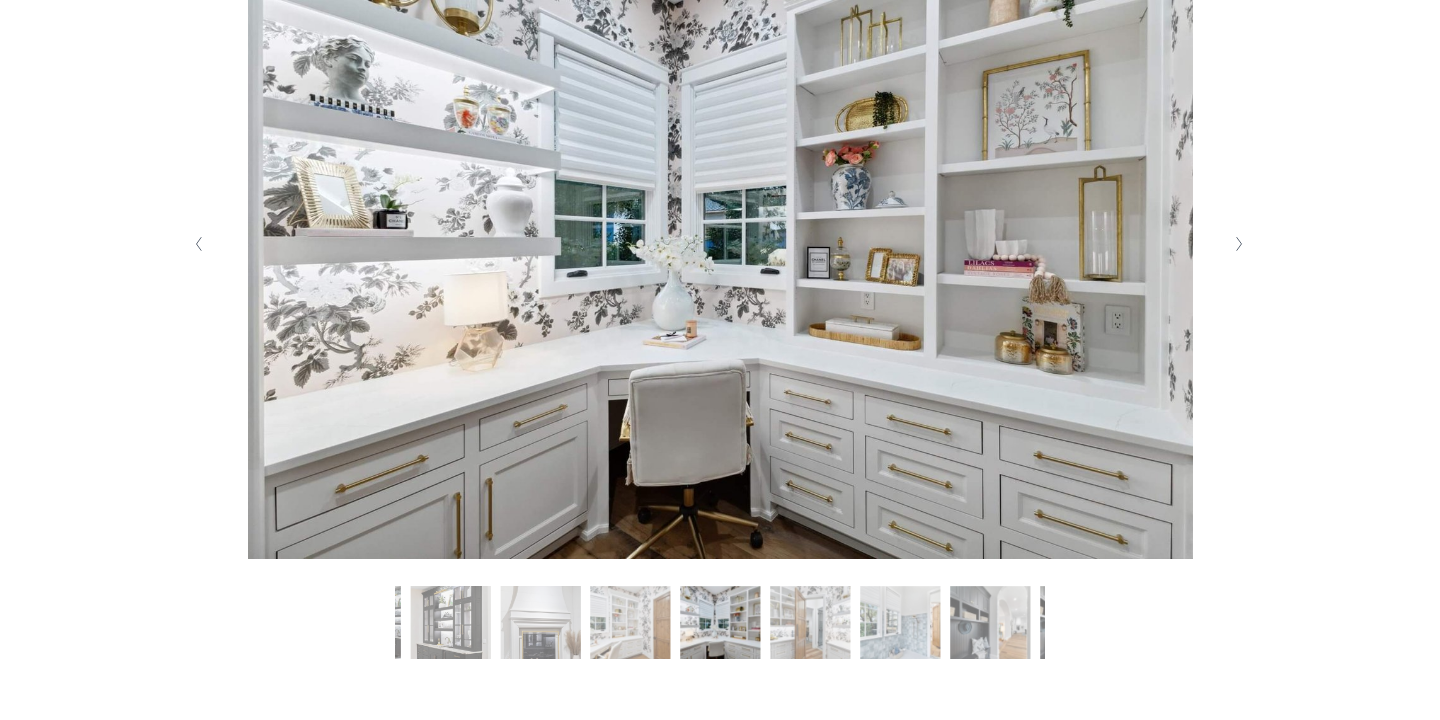 click at bounding box center (1240, 244) 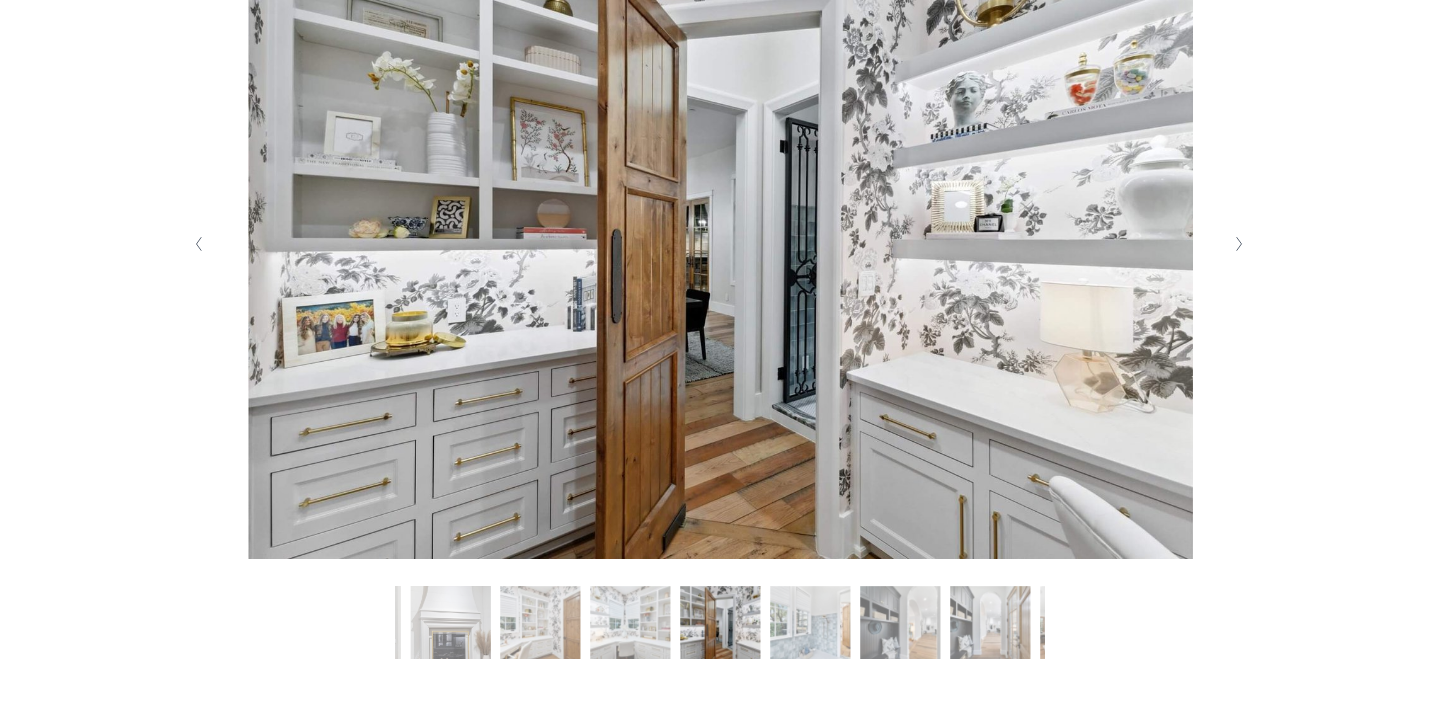 click at bounding box center (1240, 244) 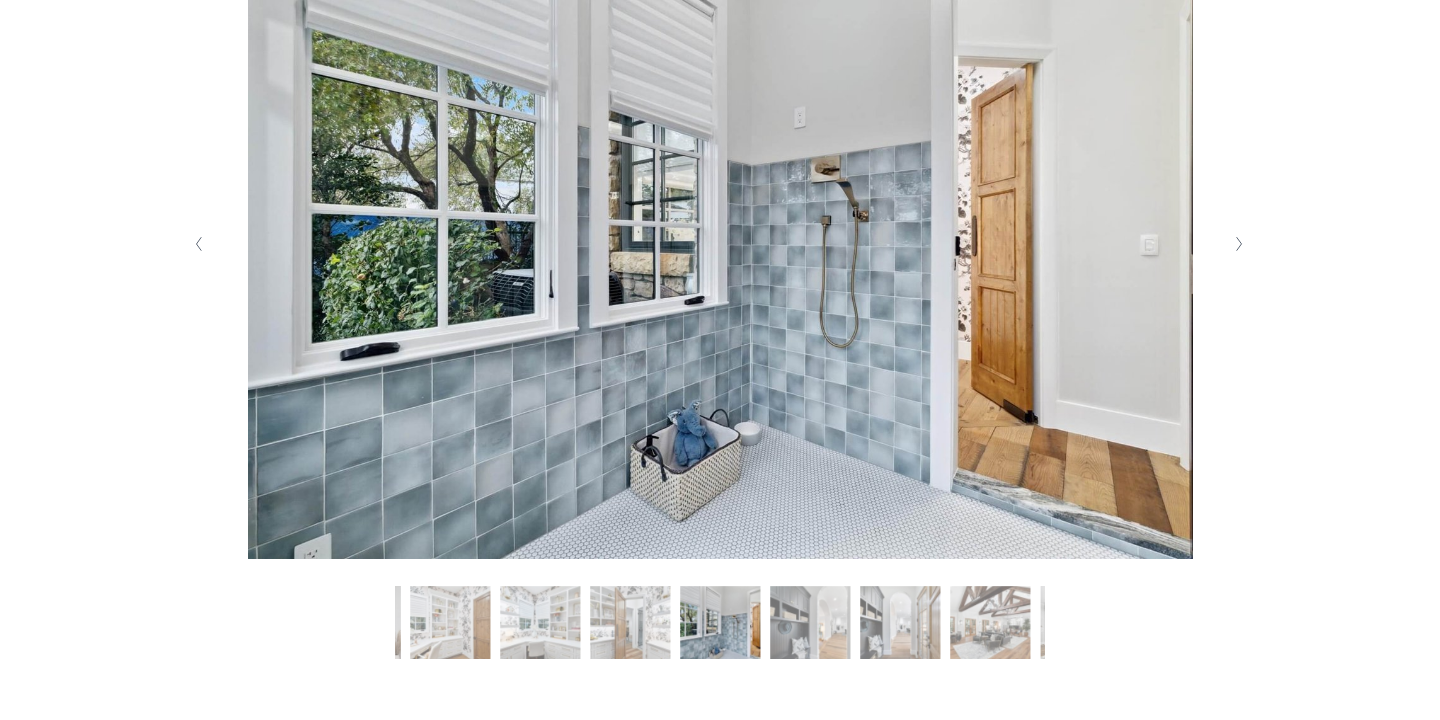 click at bounding box center [1240, 244] 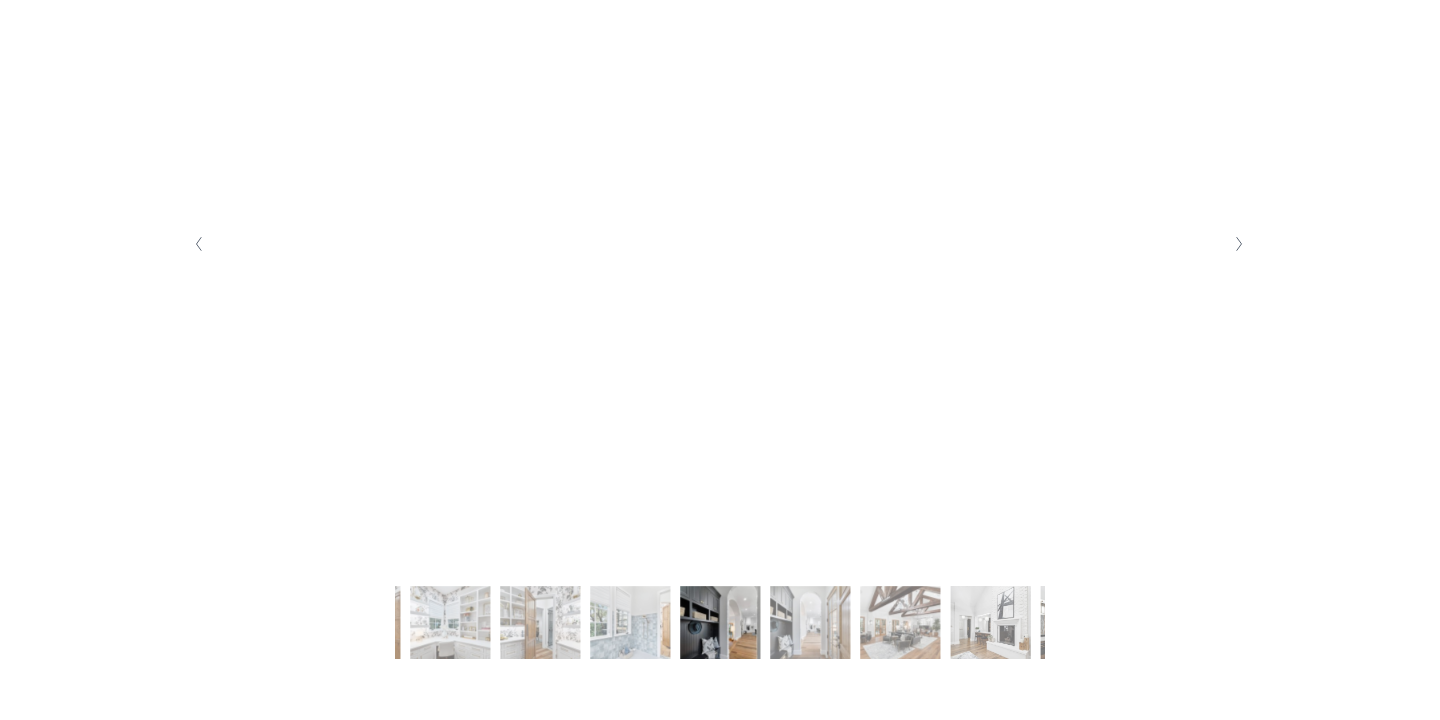 click at bounding box center [1240, 244] 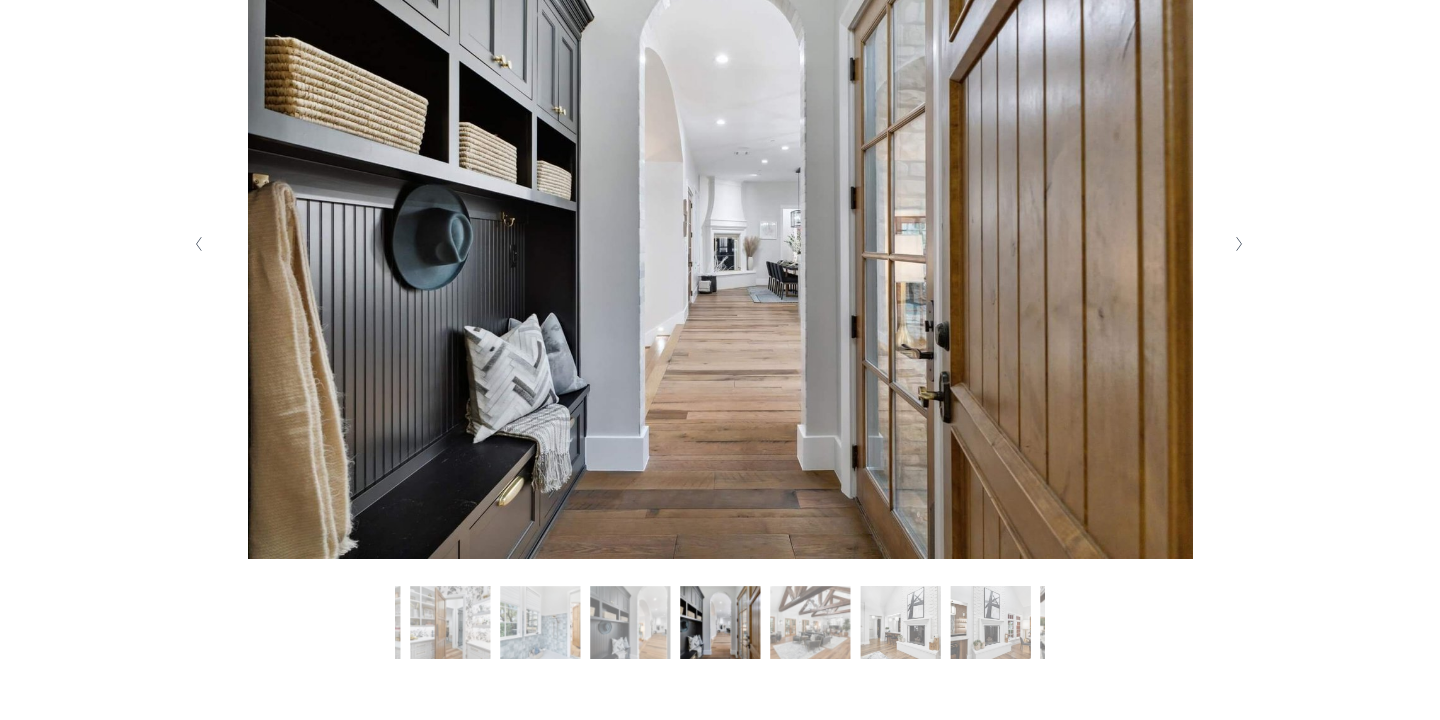 click at bounding box center [1240, 244] 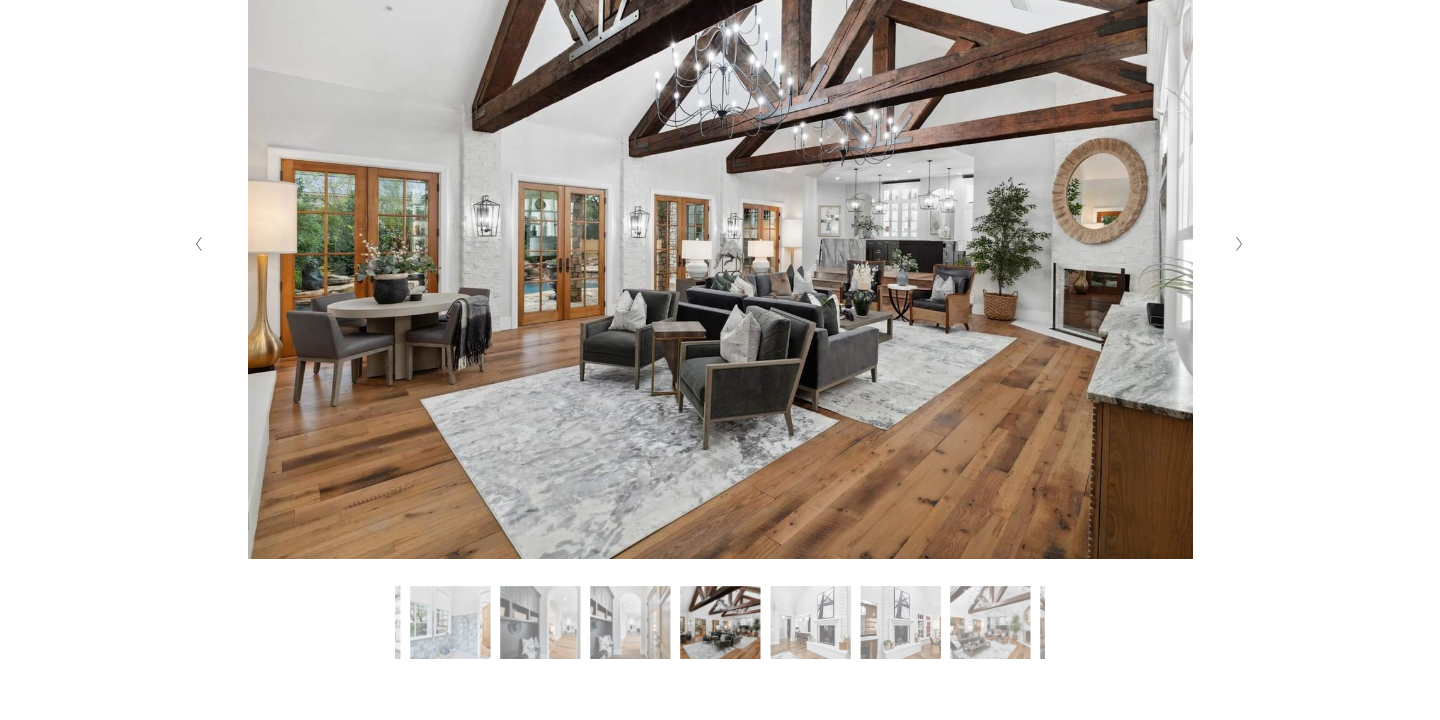 click at bounding box center (1240, 244) 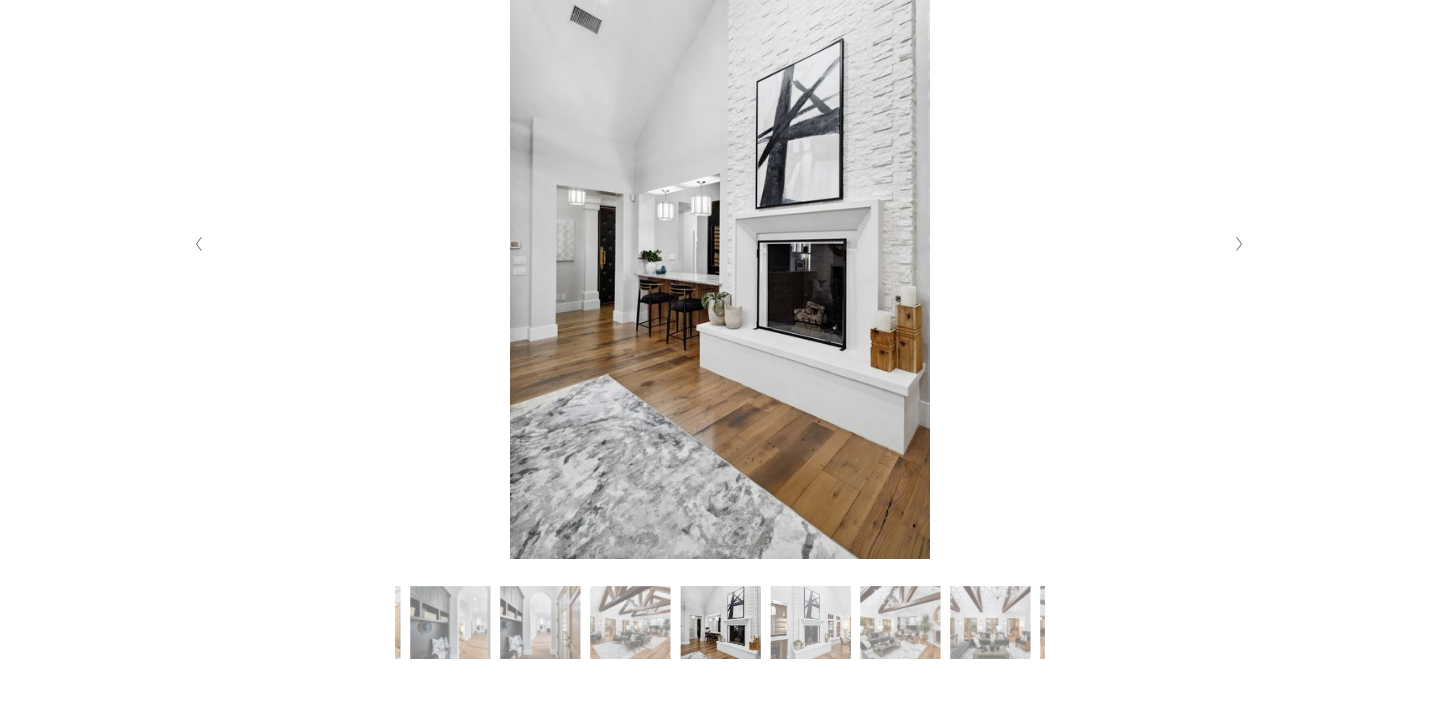 click at bounding box center (1240, 244) 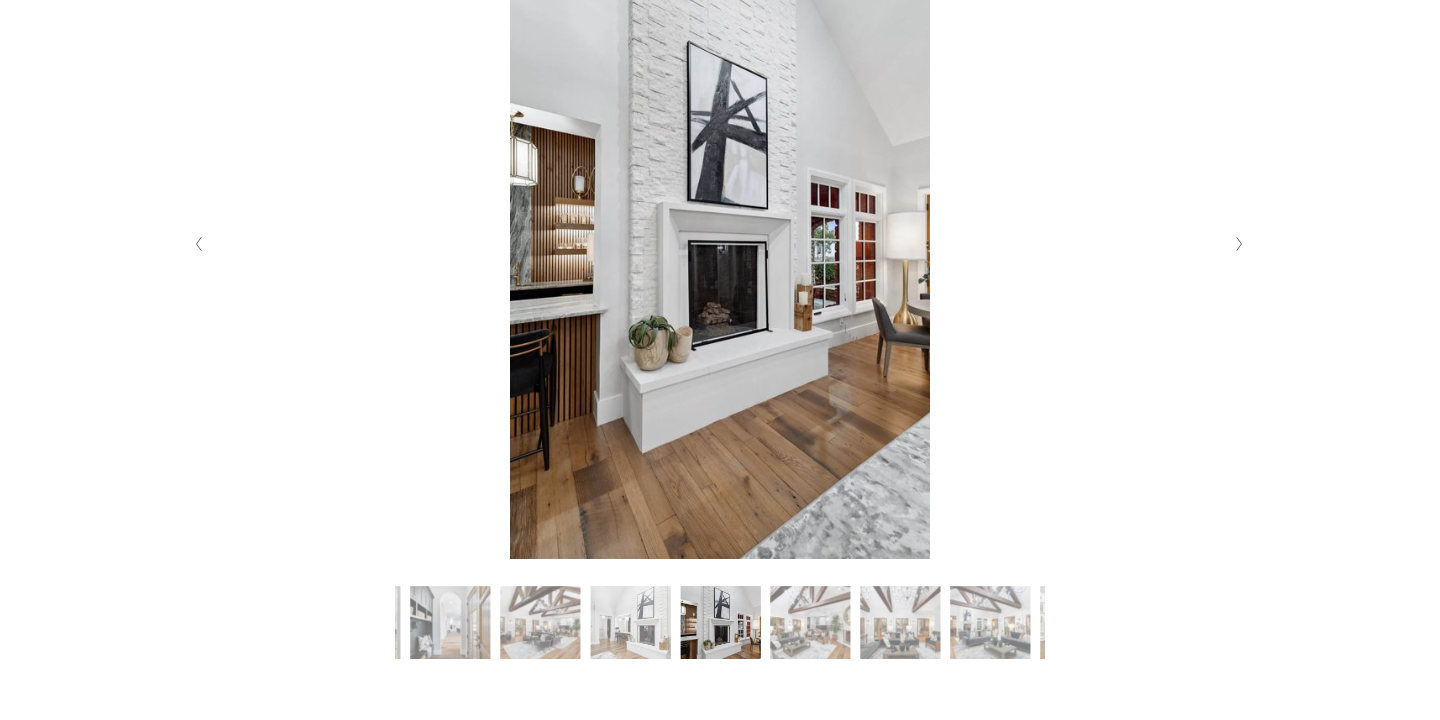click at bounding box center (1240, 244) 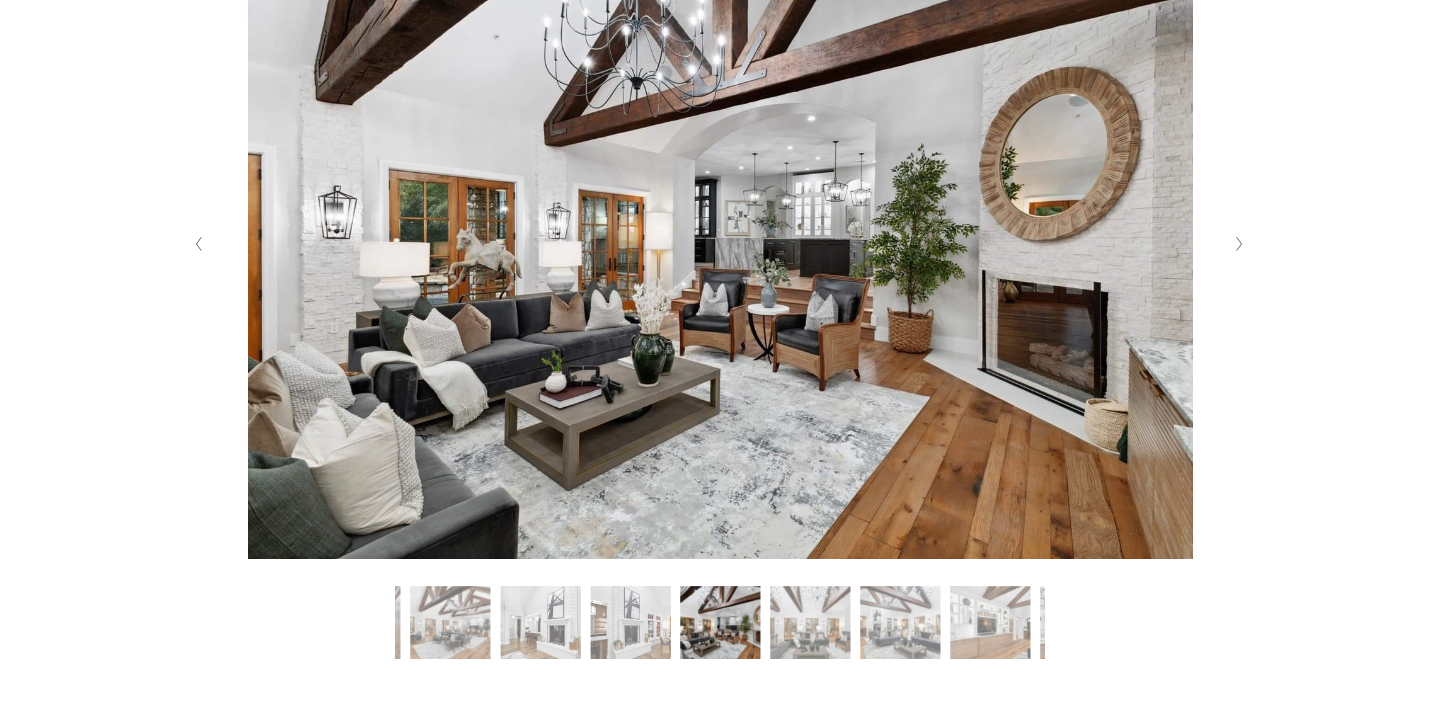 click at bounding box center [1240, 244] 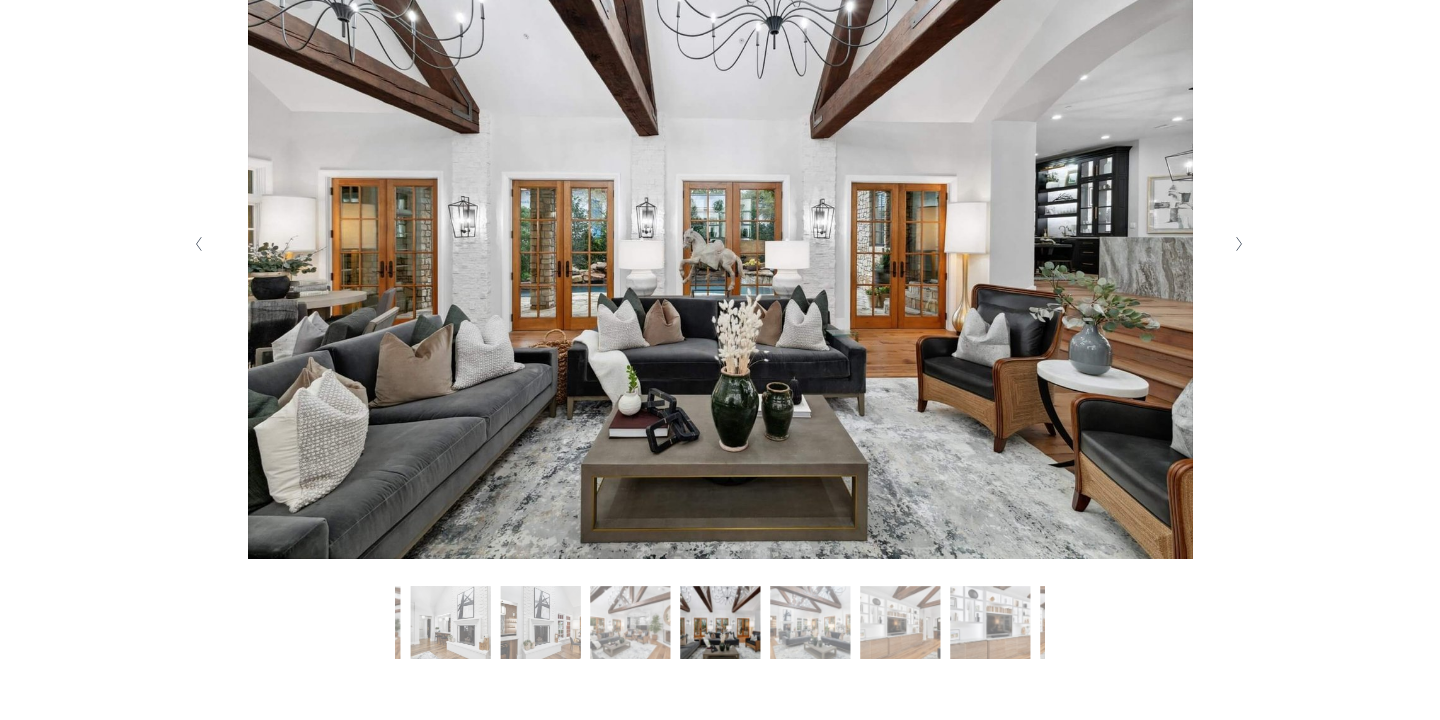 click at bounding box center (1240, 244) 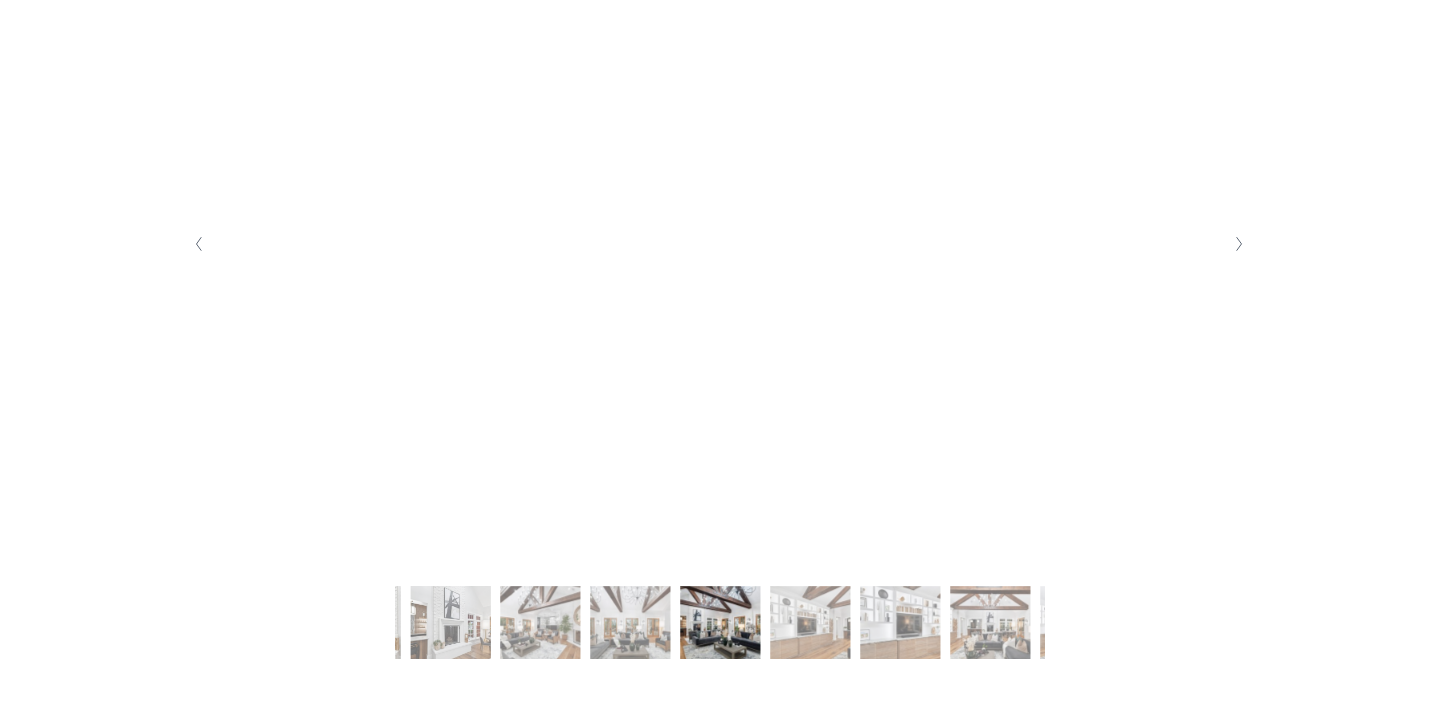 click at bounding box center [1240, 244] 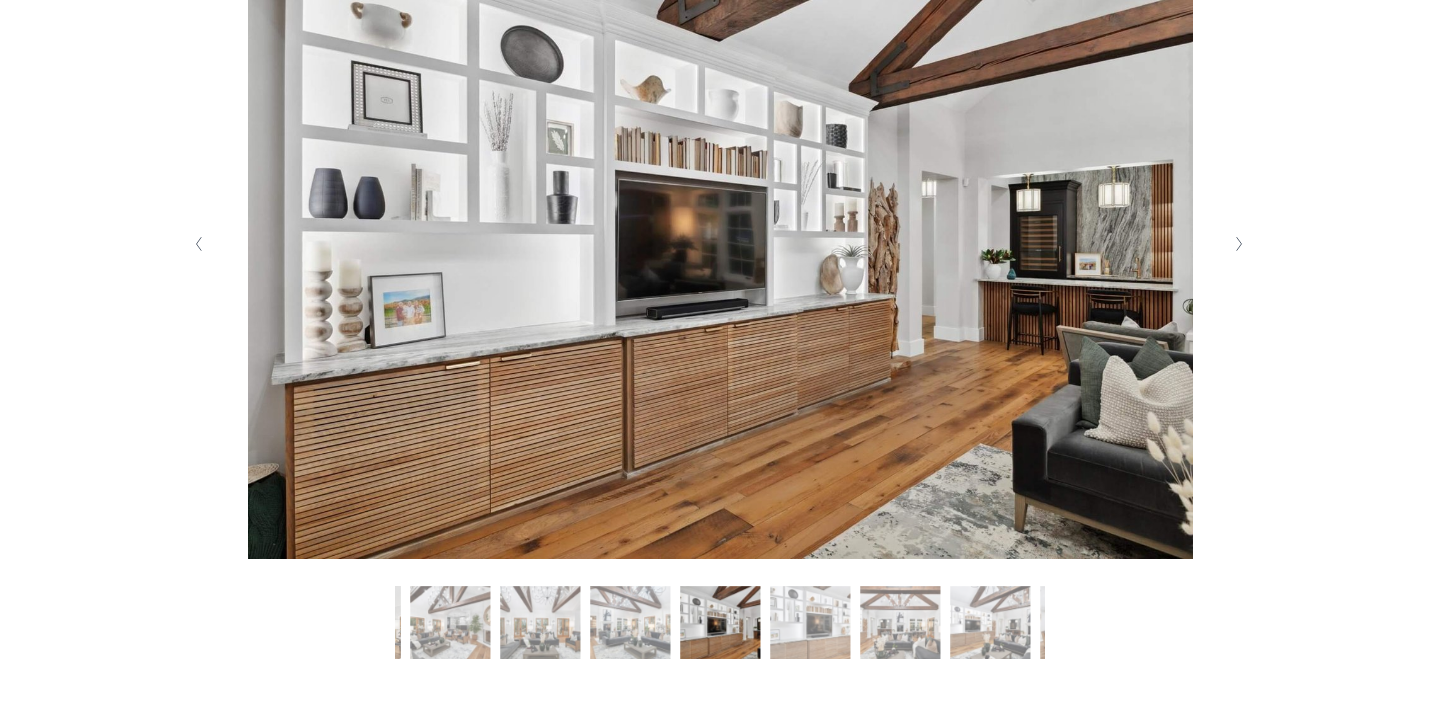 click at bounding box center (1240, 244) 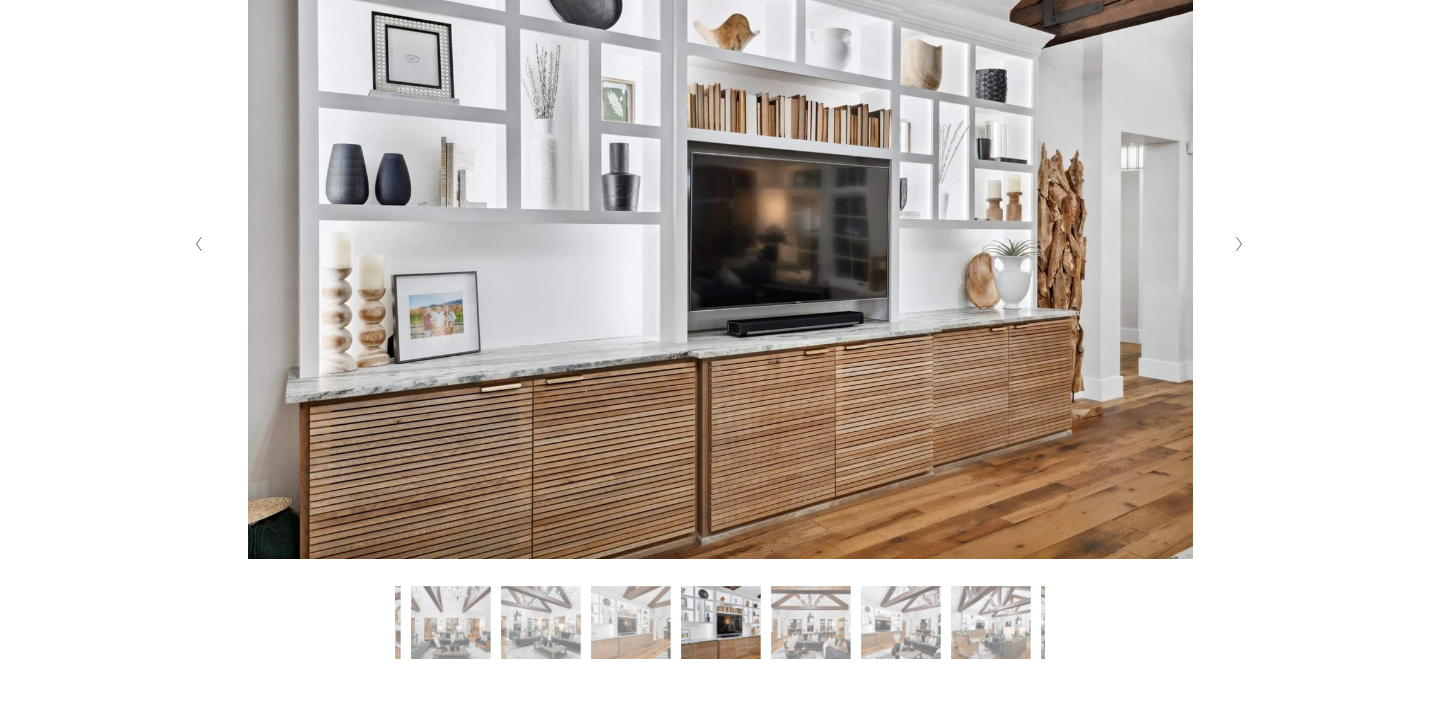 click at bounding box center (1240, 244) 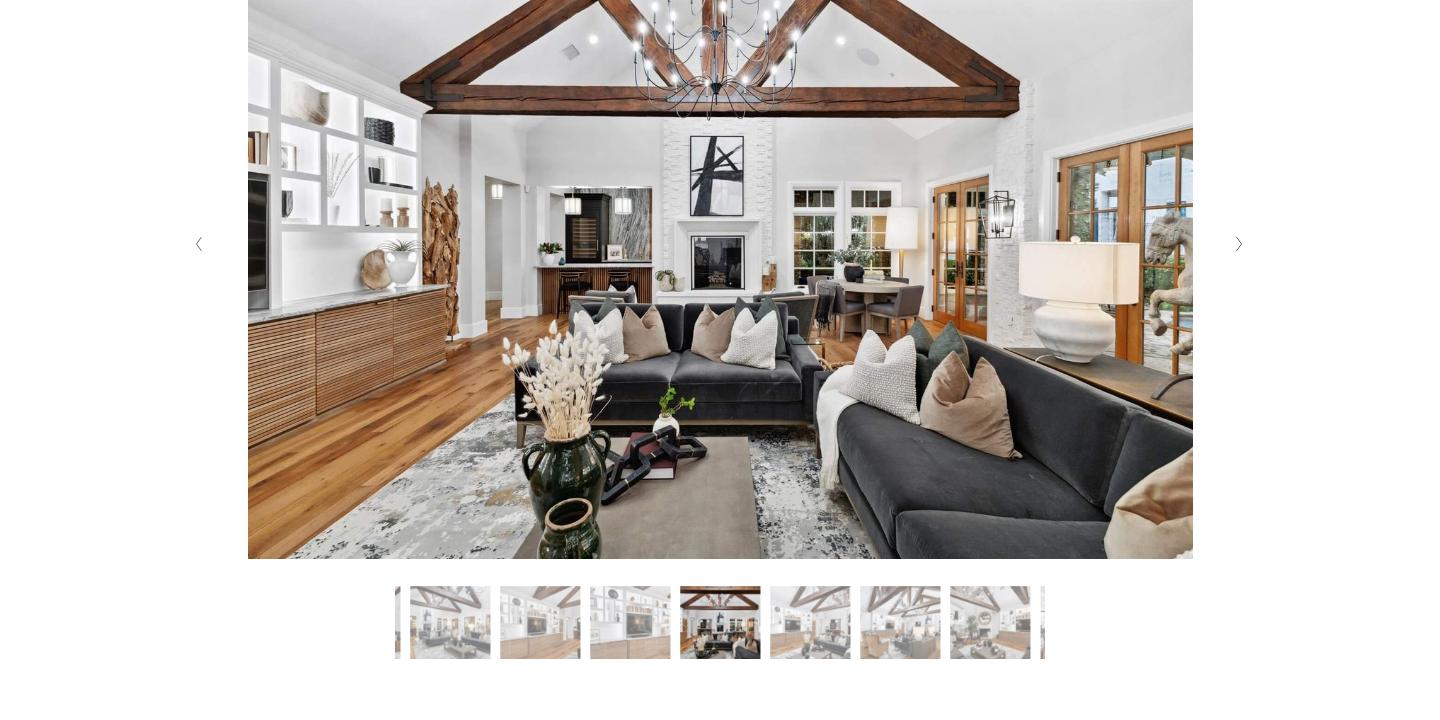 click at bounding box center [1240, 244] 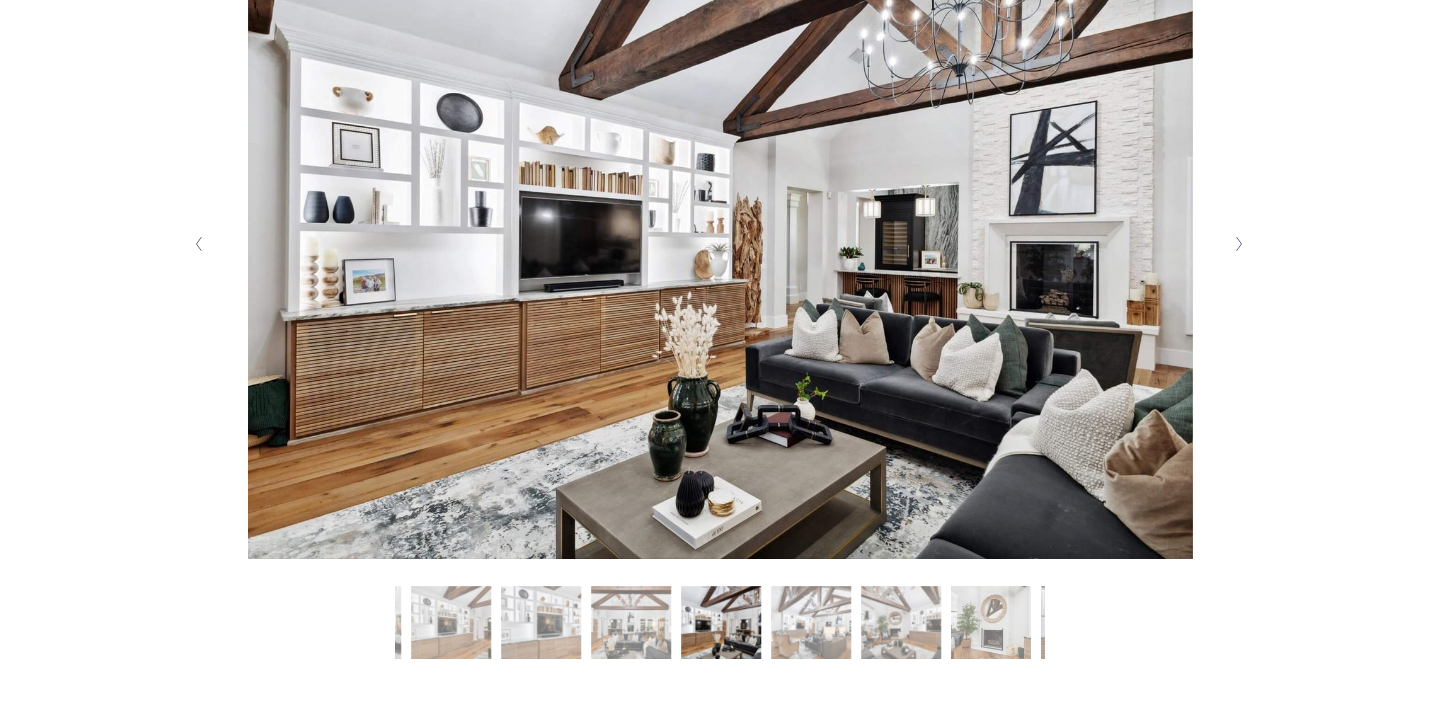click at bounding box center [1240, 244] 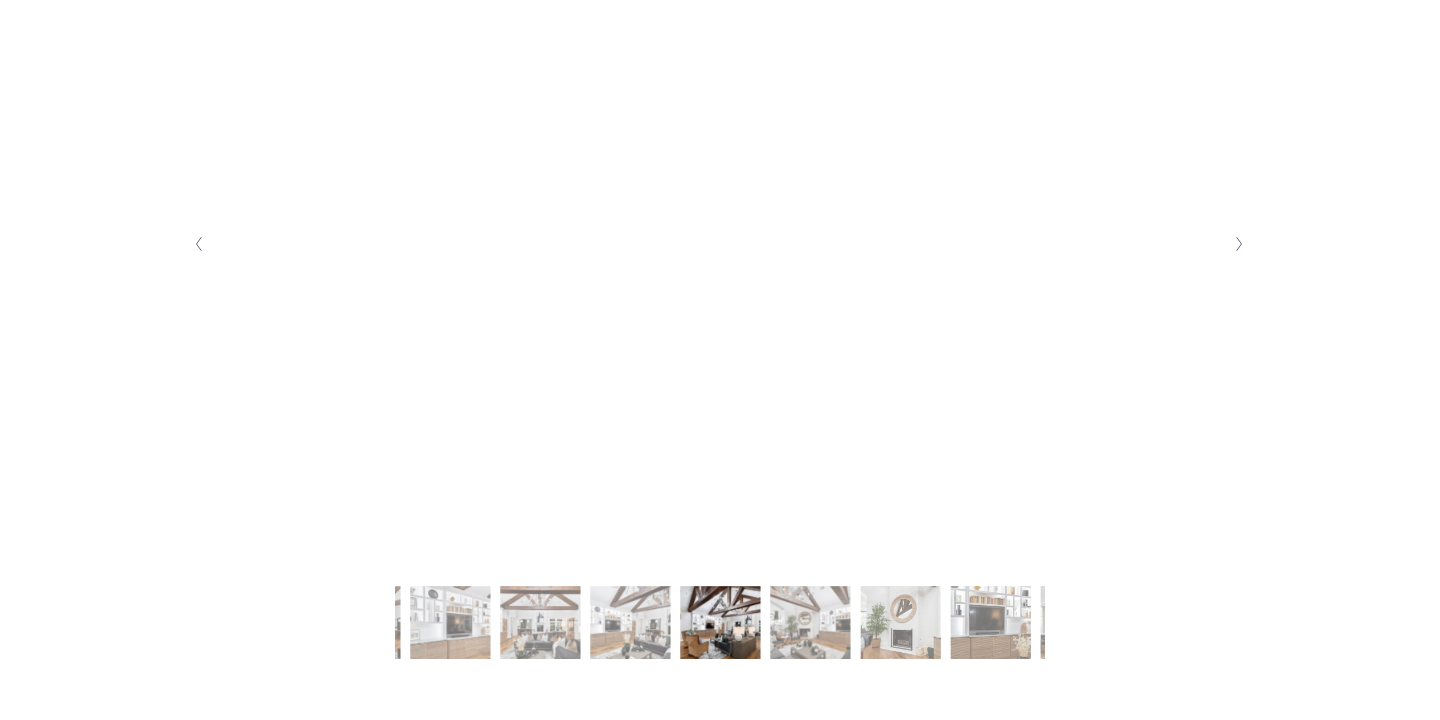 click at bounding box center (1240, 244) 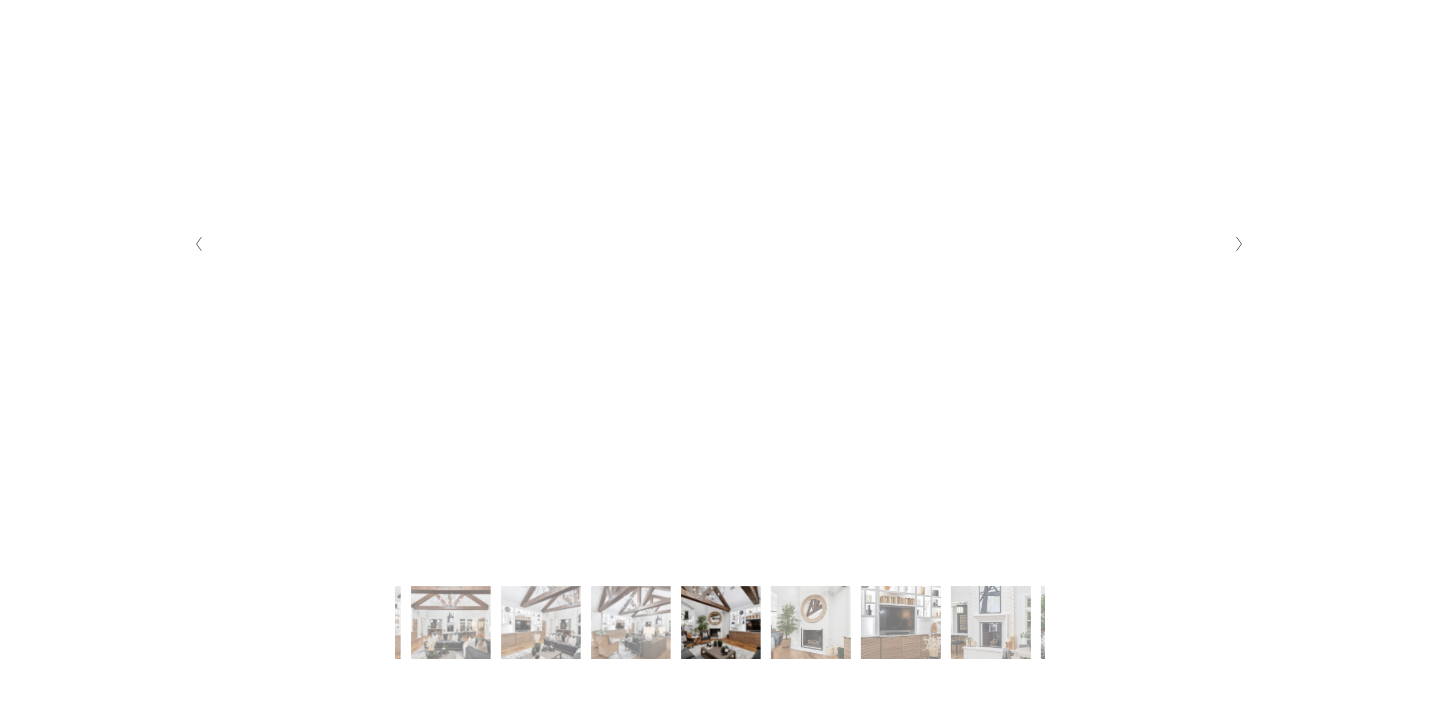 click at bounding box center [1240, 244] 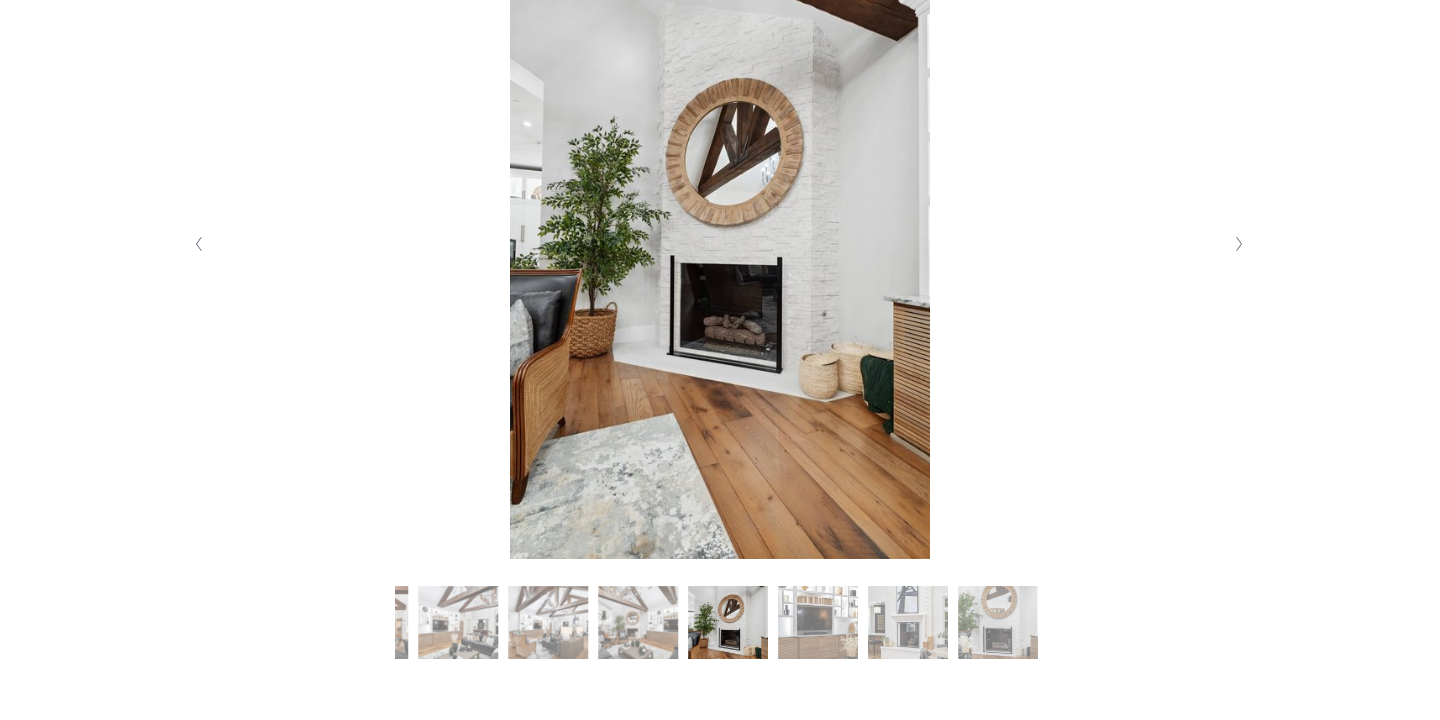 click at bounding box center (1240, 244) 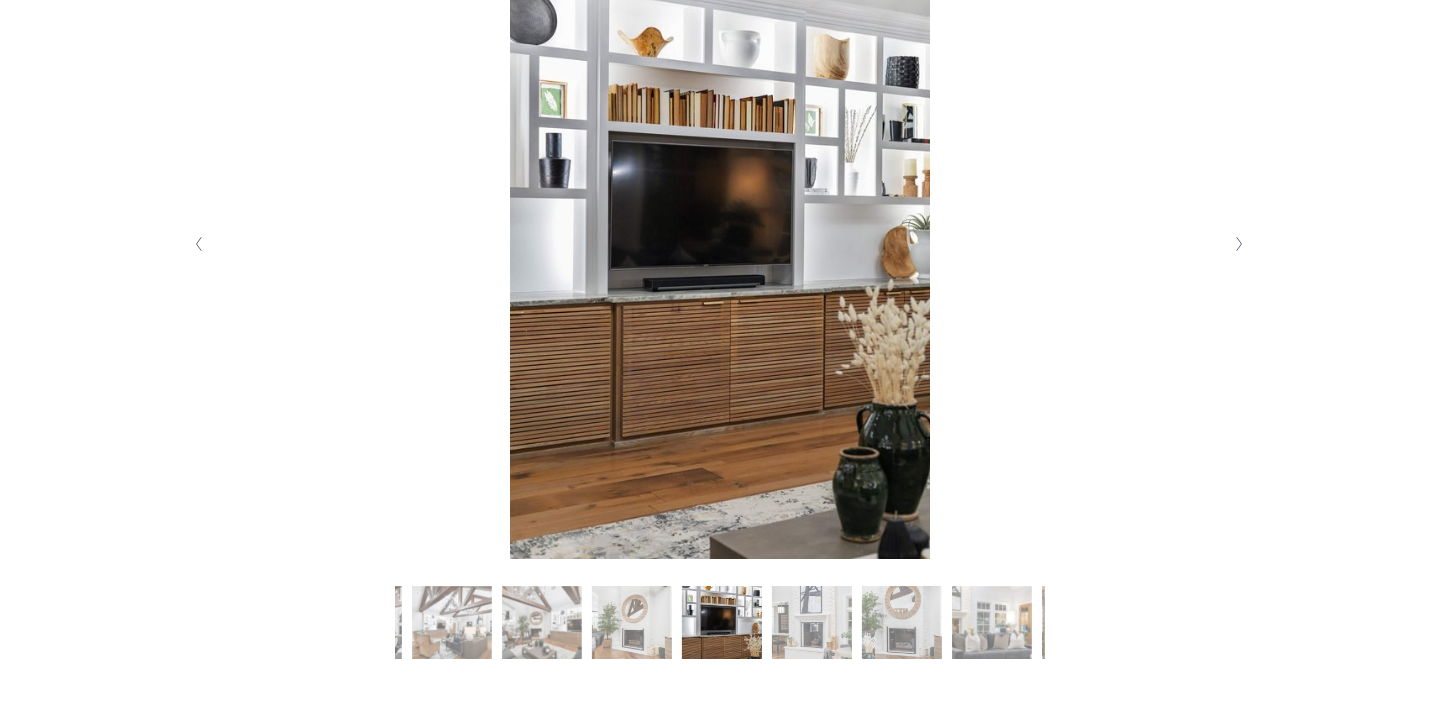 click at bounding box center (1240, 244) 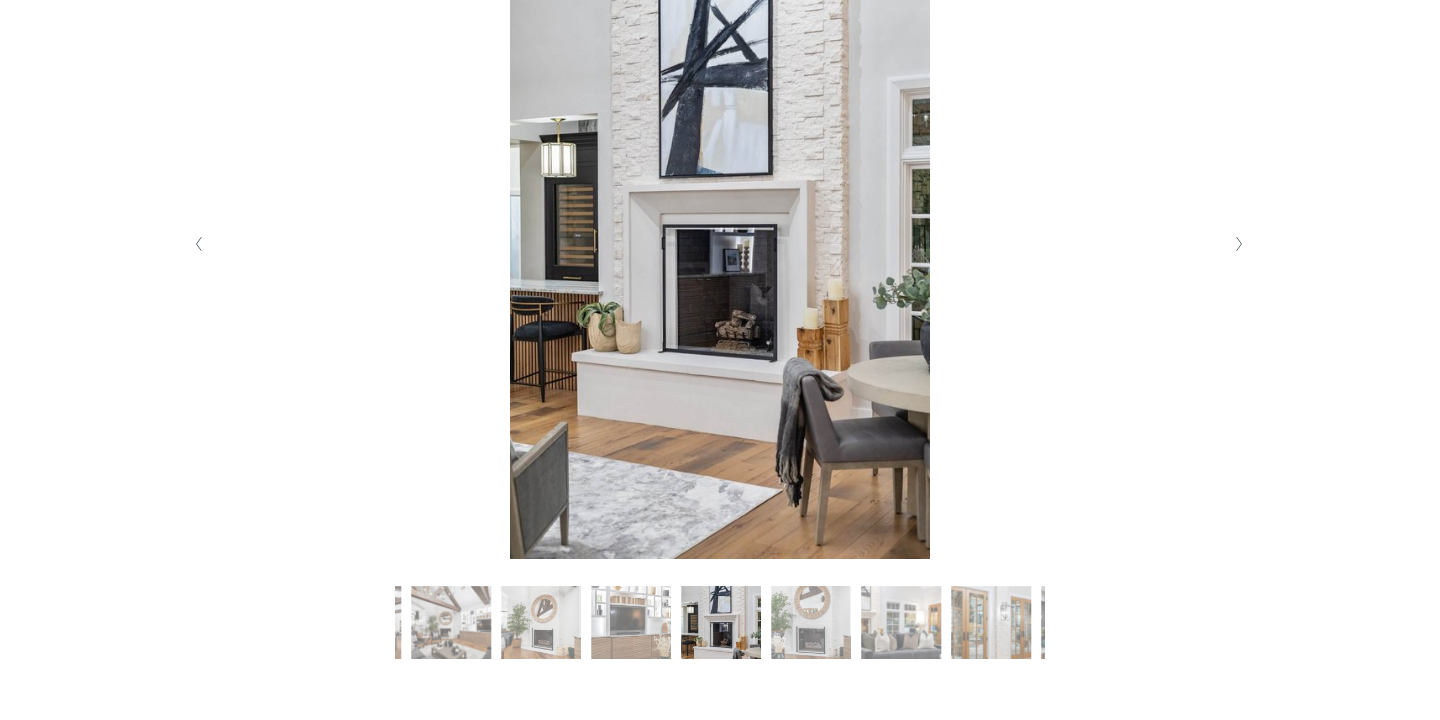 click at bounding box center (1240, 244) 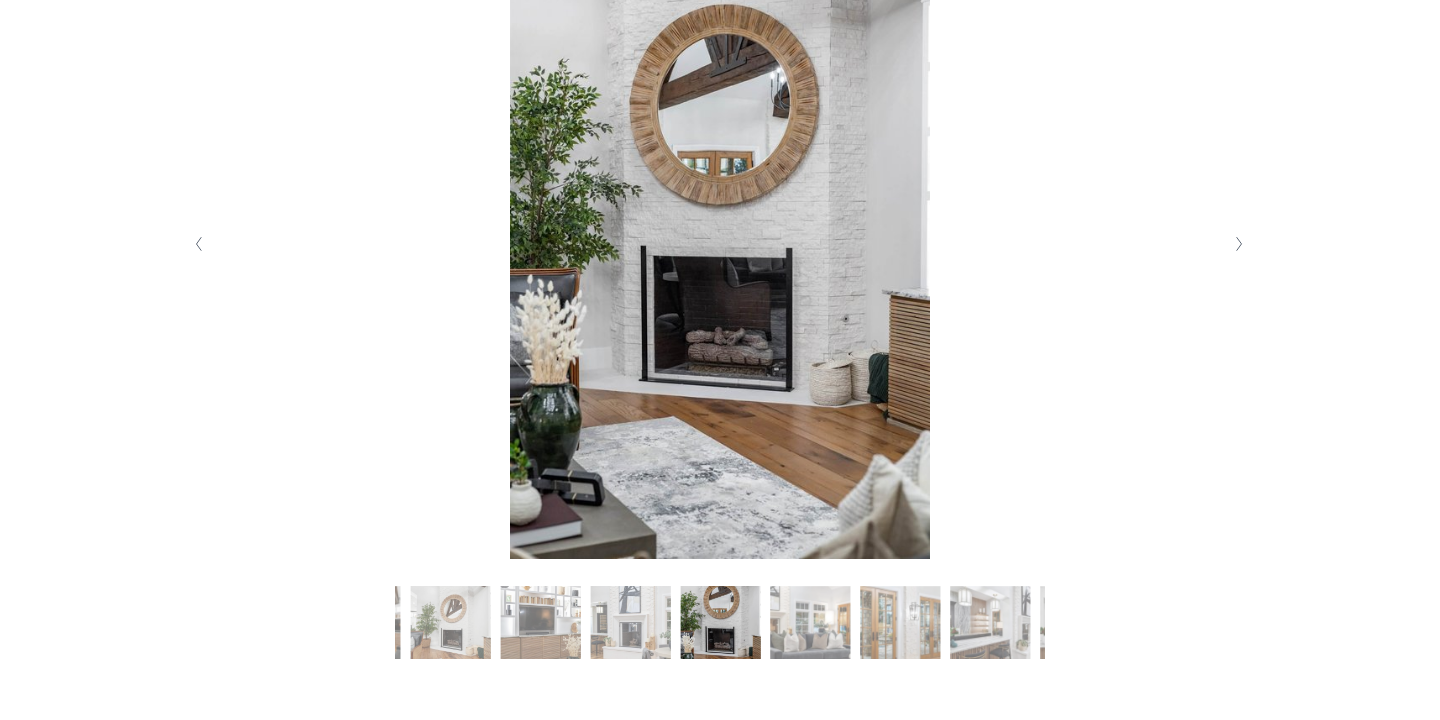 click at bounding box center [1240, 244] 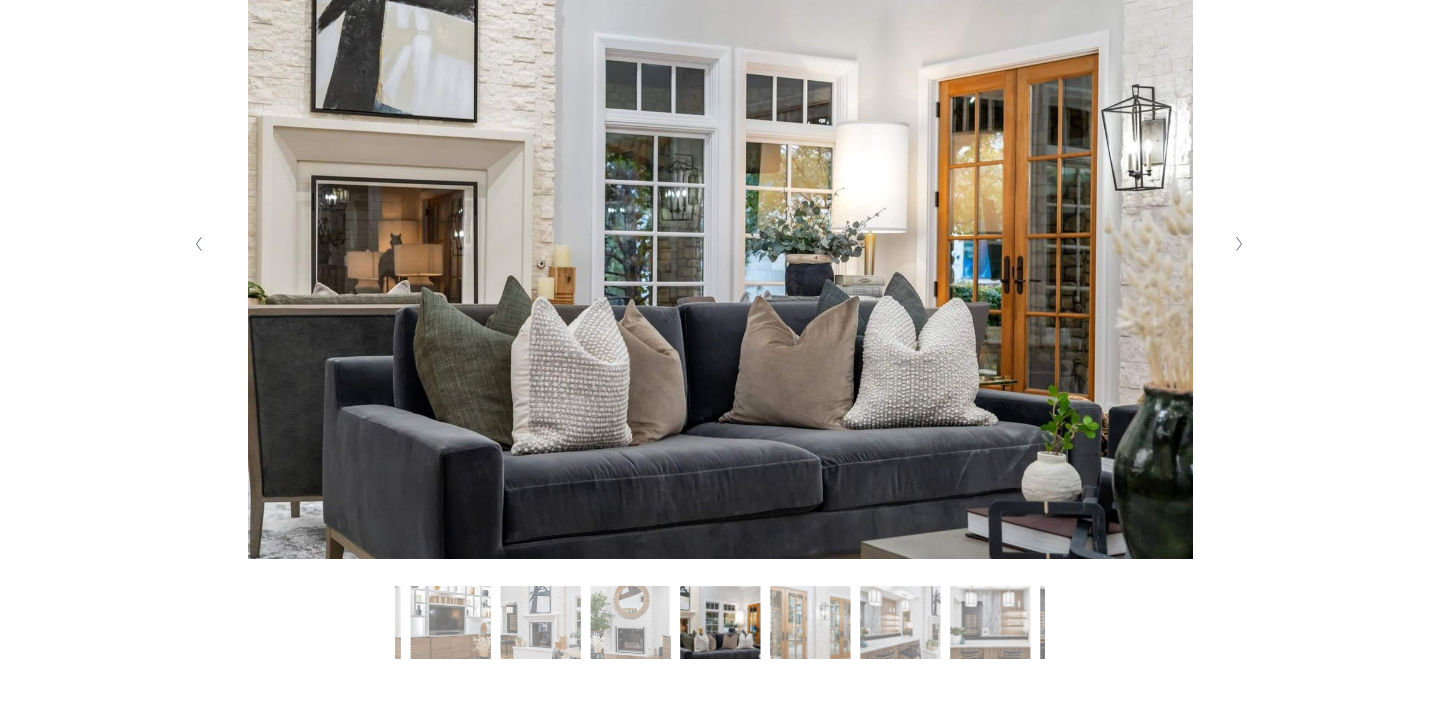 click on "Slide 35
Slide 35 (current slide)" at bounding box center (810, 626) 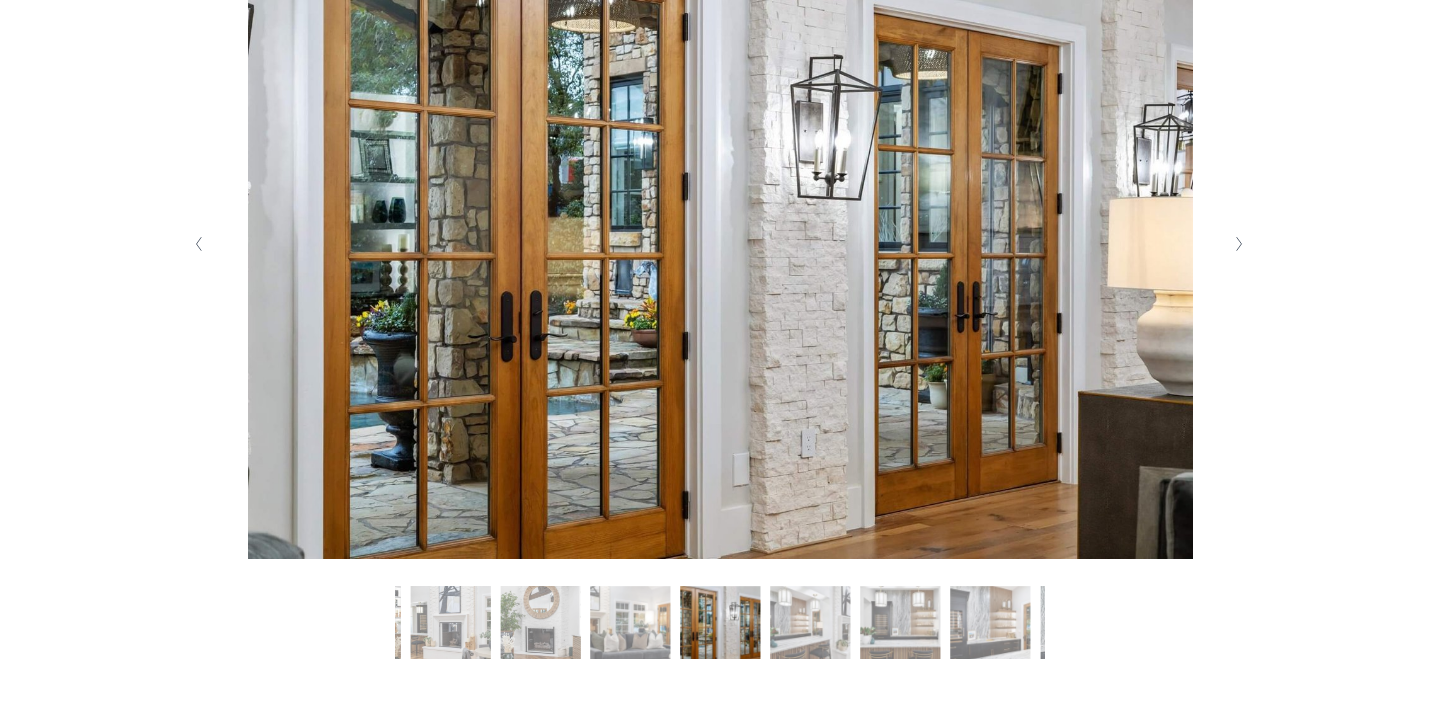 click on "Slide 37
Slide 37 (current slide)" at bounding box center (900, 626) 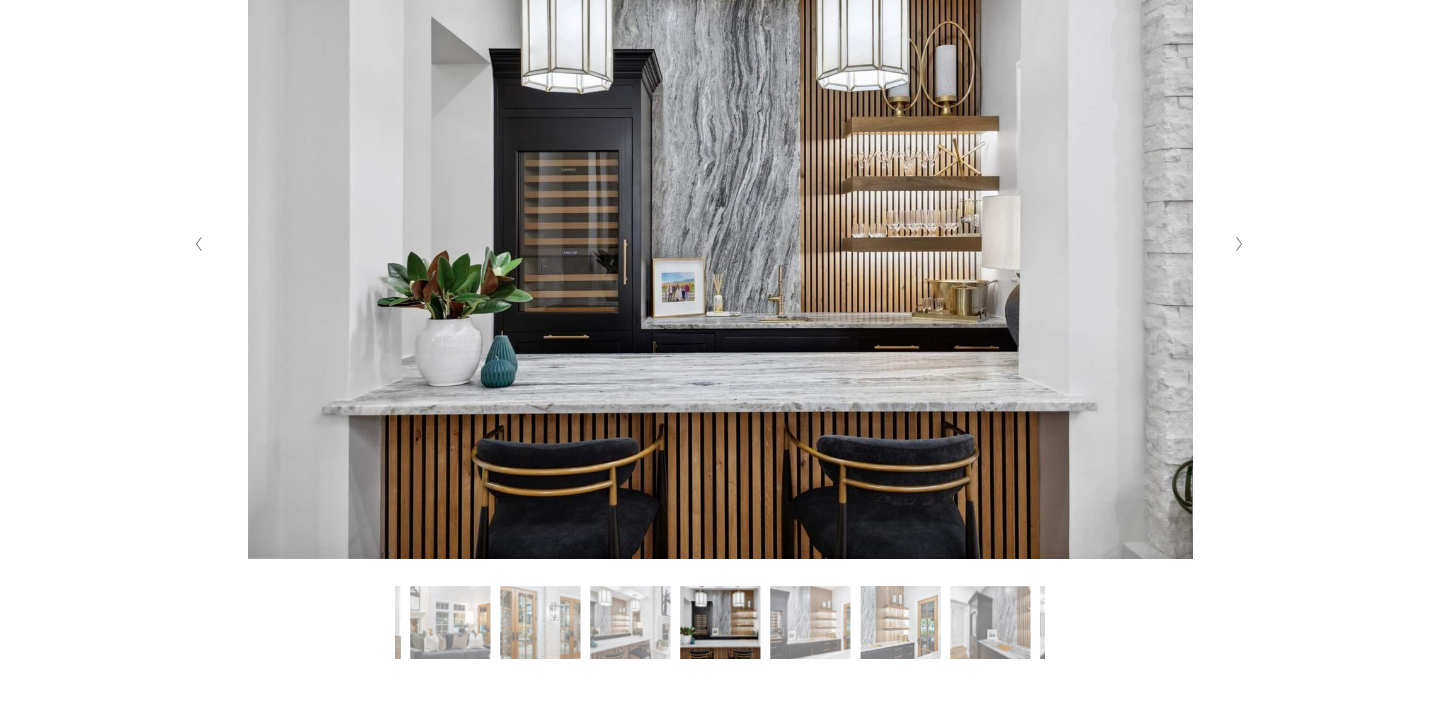 click on "Slide 40
Slide 40 (current slide)" at bounding box center [990, 626] 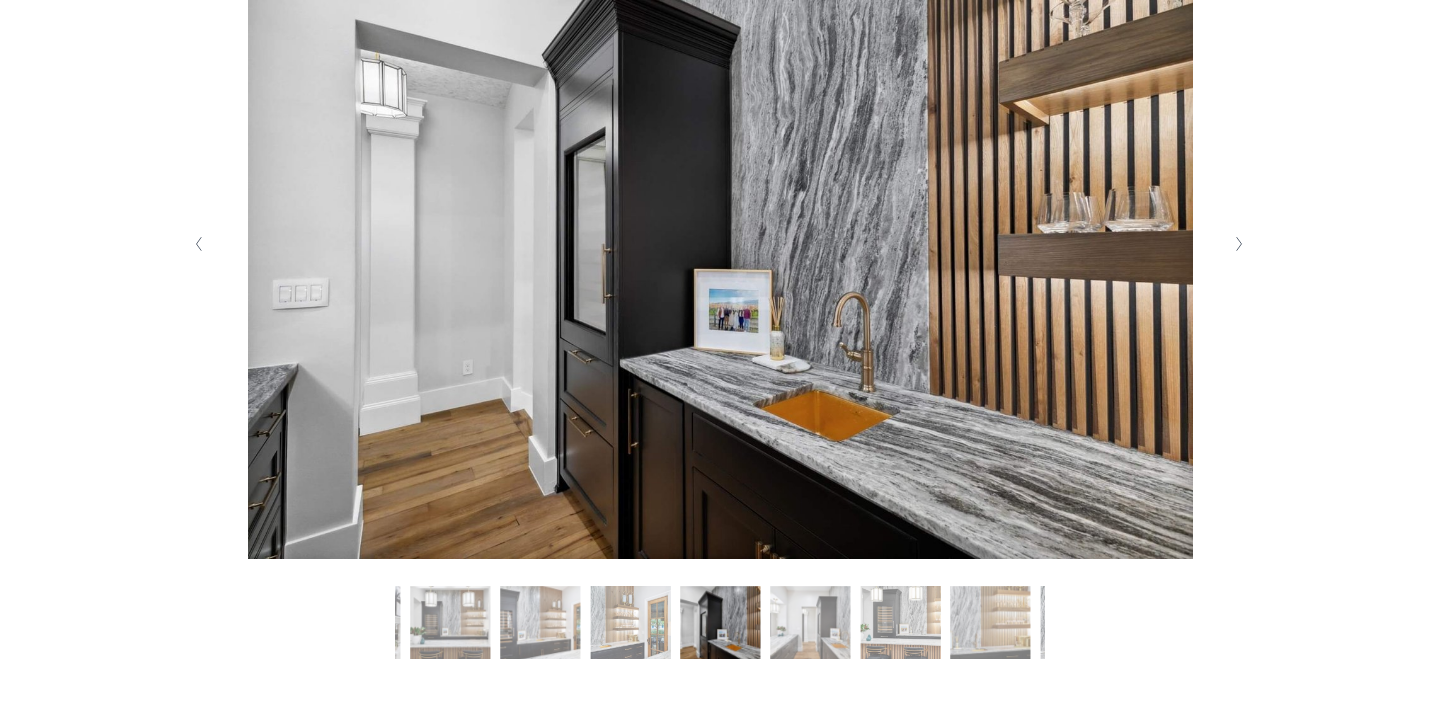 click on "Slide 43
Slide 43 (current slide)" at bounding box center (990, 626) 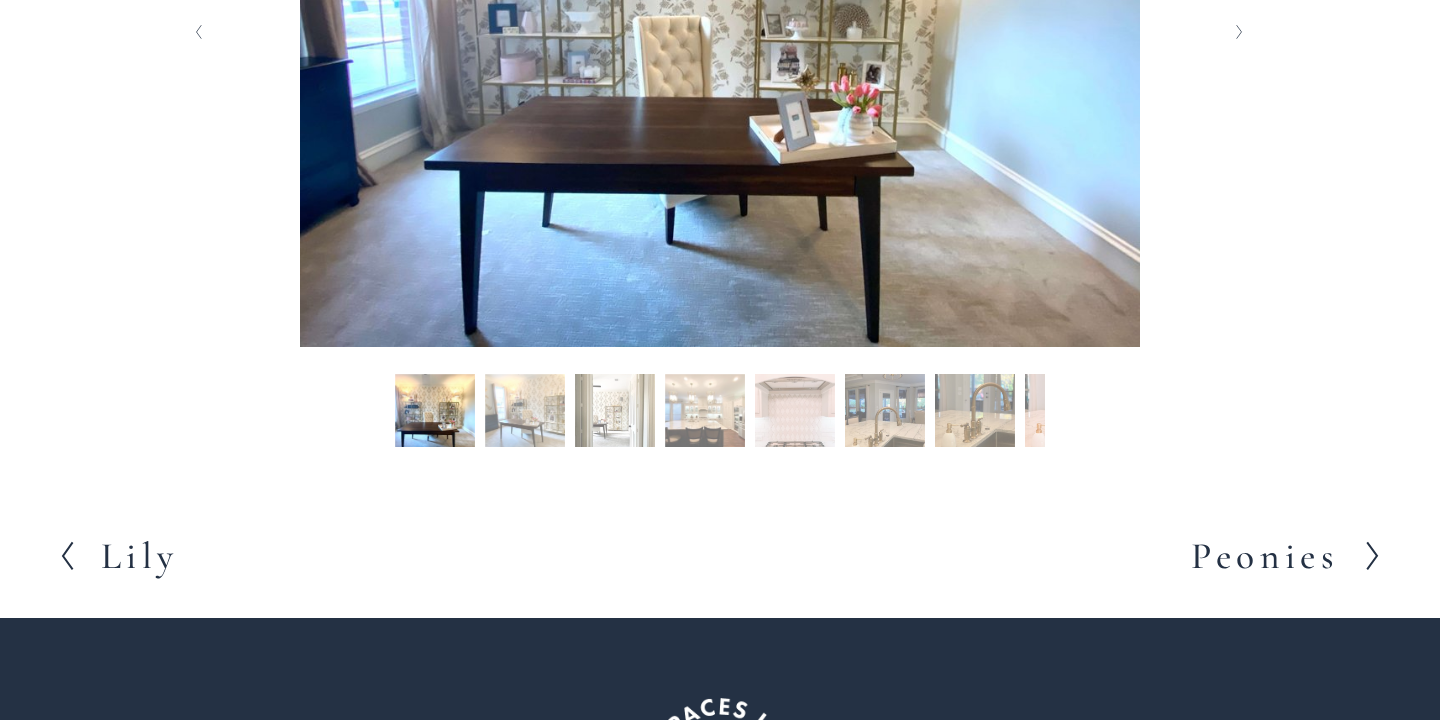 scroll, scrollTop: 715, scrollLeft: 0, axis: vertical 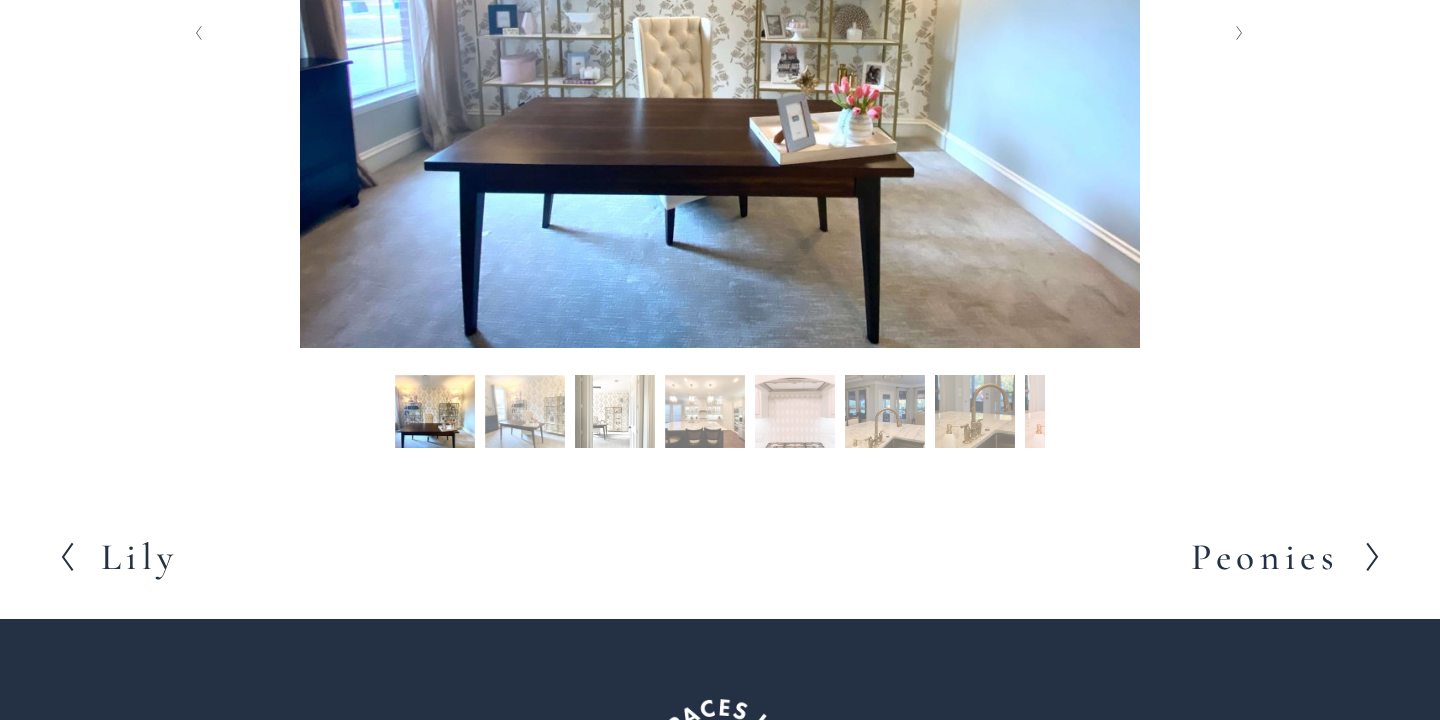 click on "Slide 2
Slide 2 (current slide)" at bounding box center [525, 415] 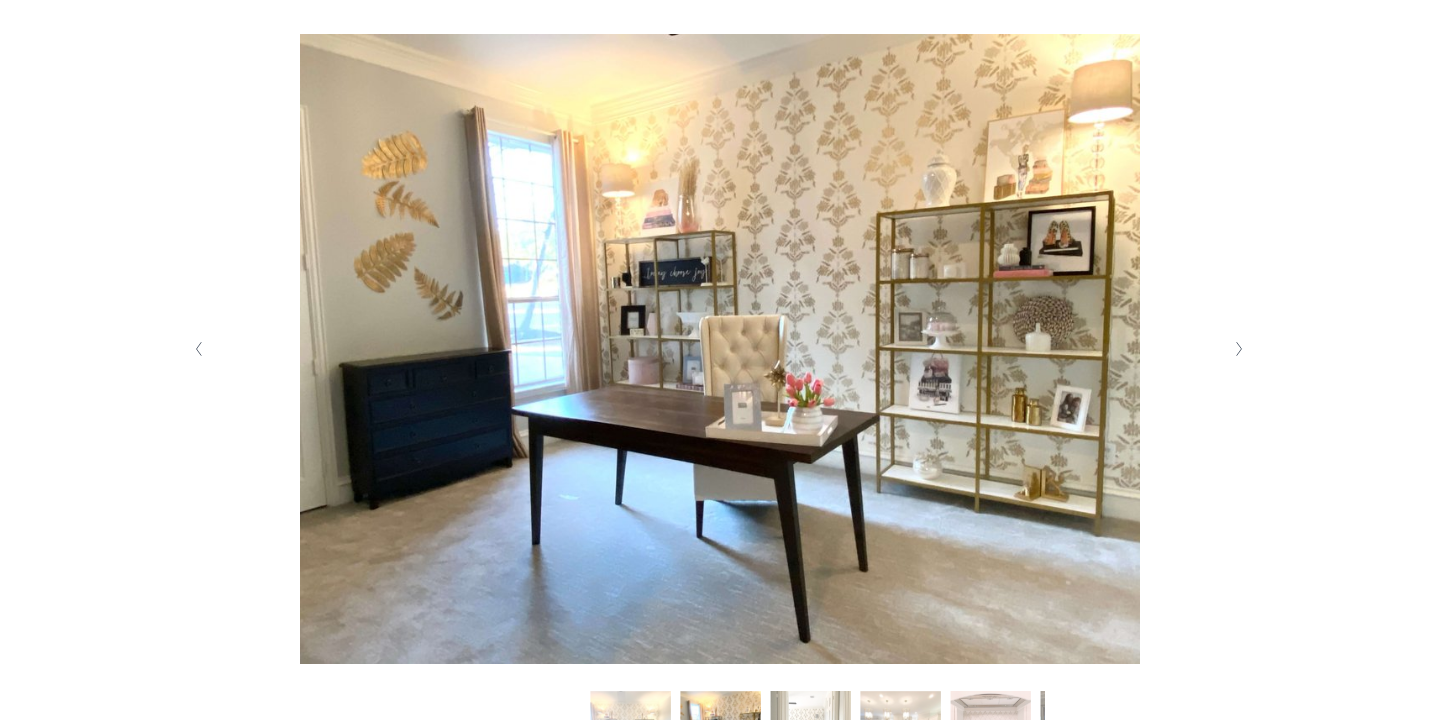 scroll, scrollTop: 395, scrollLeft: 0, axis: vertical 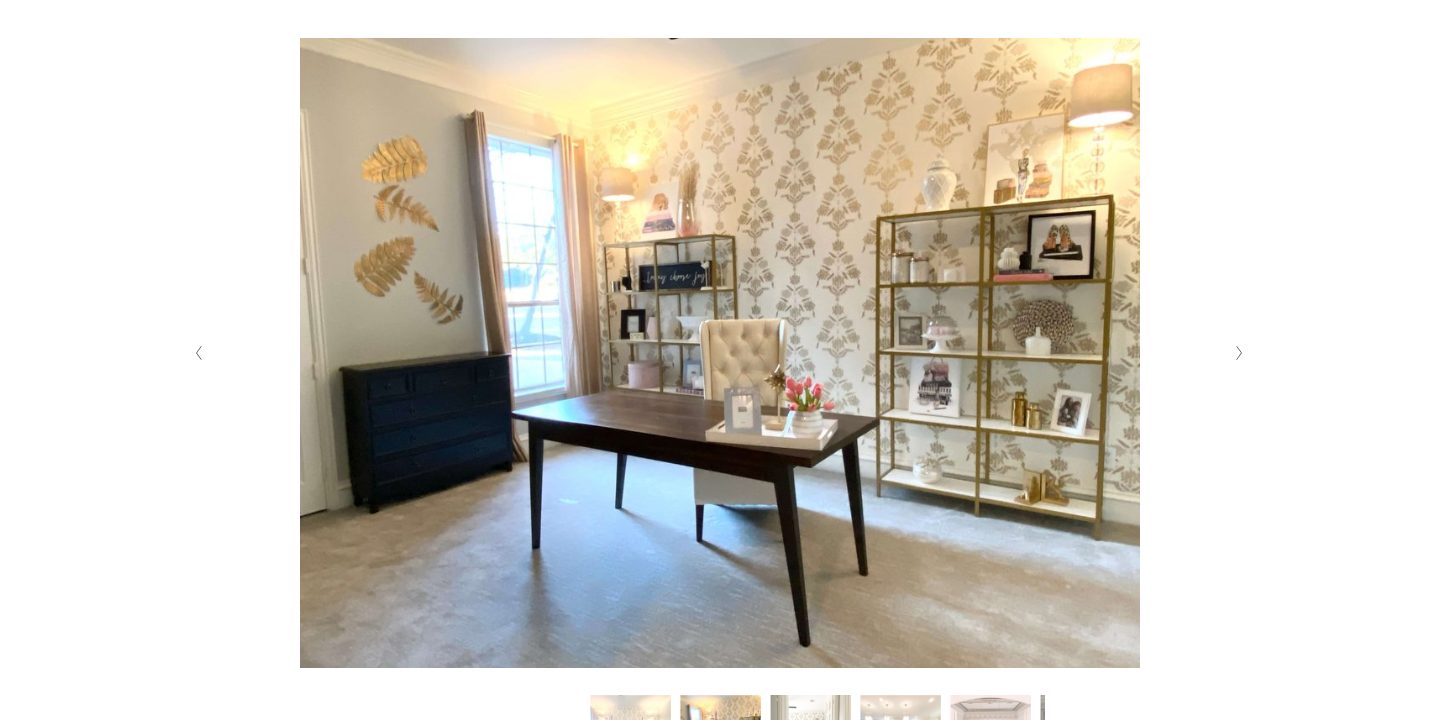 click 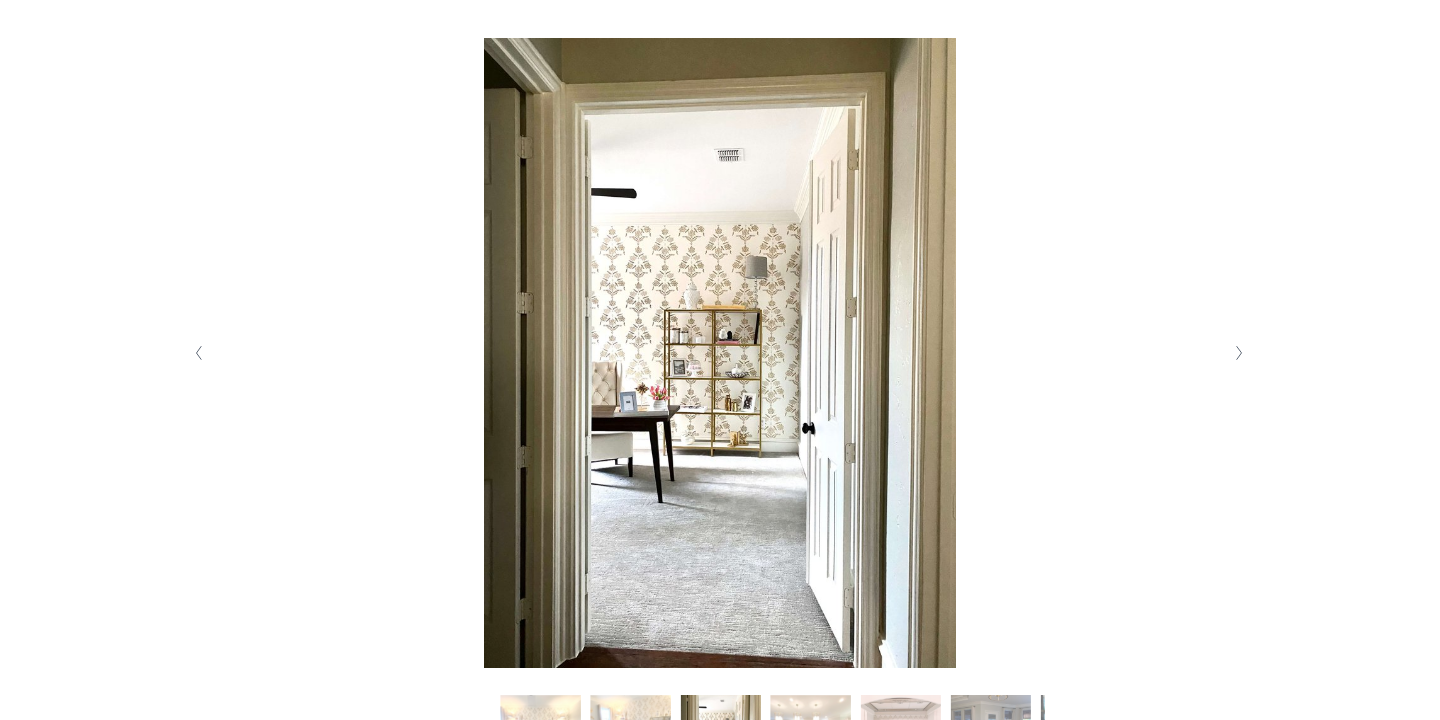 click 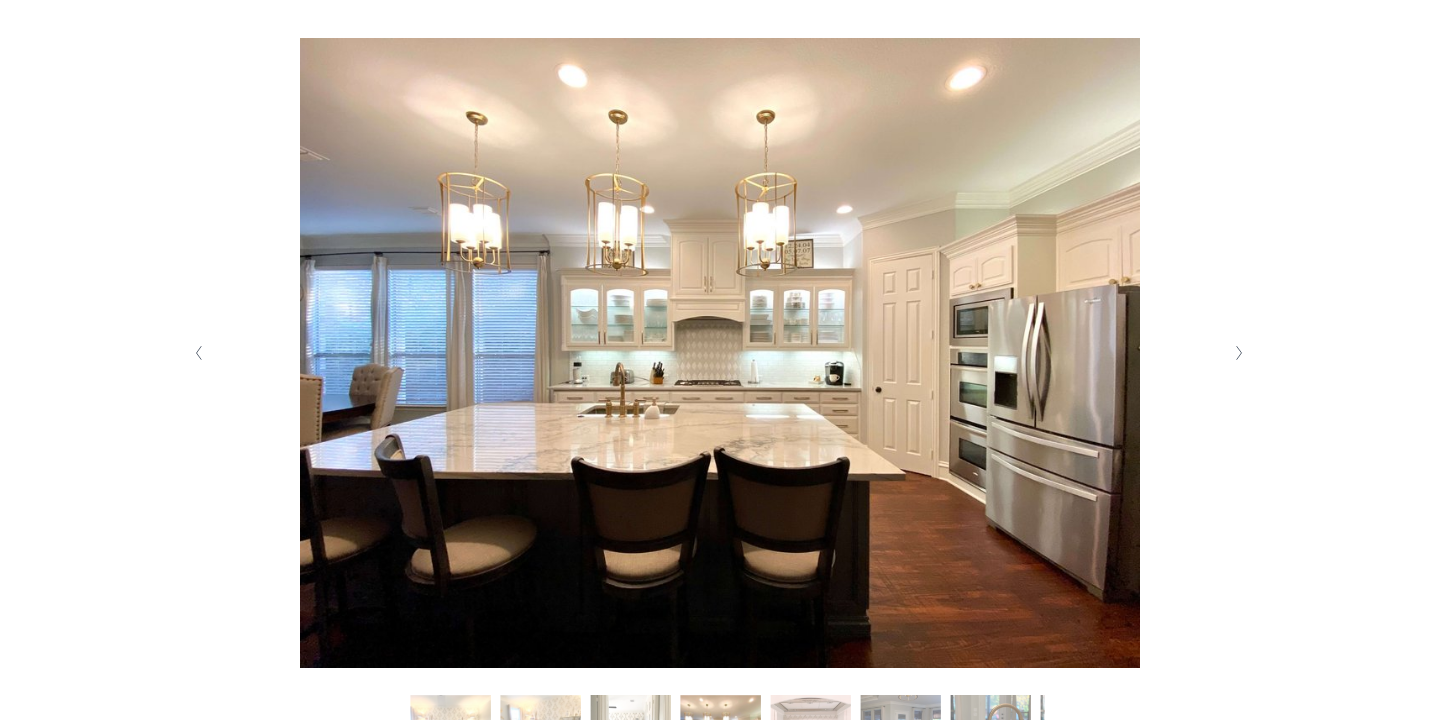 click 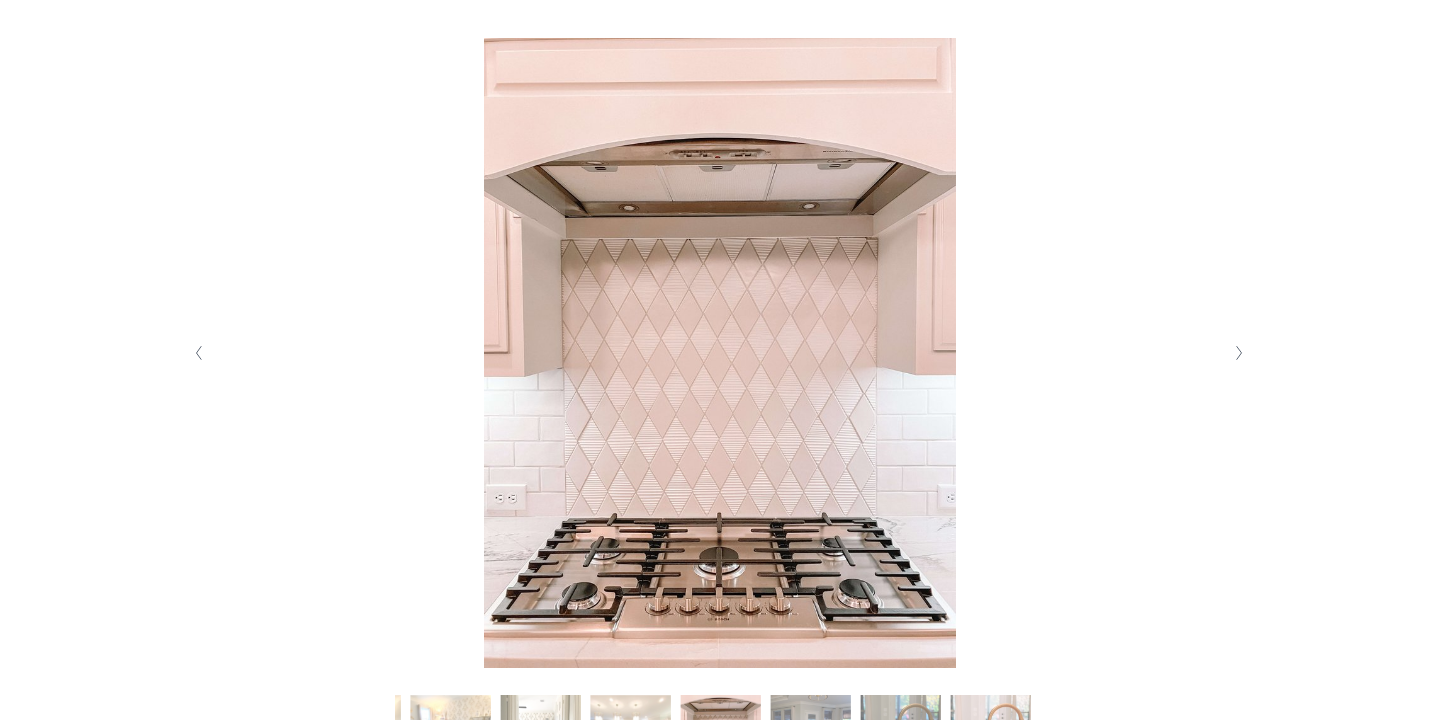 click 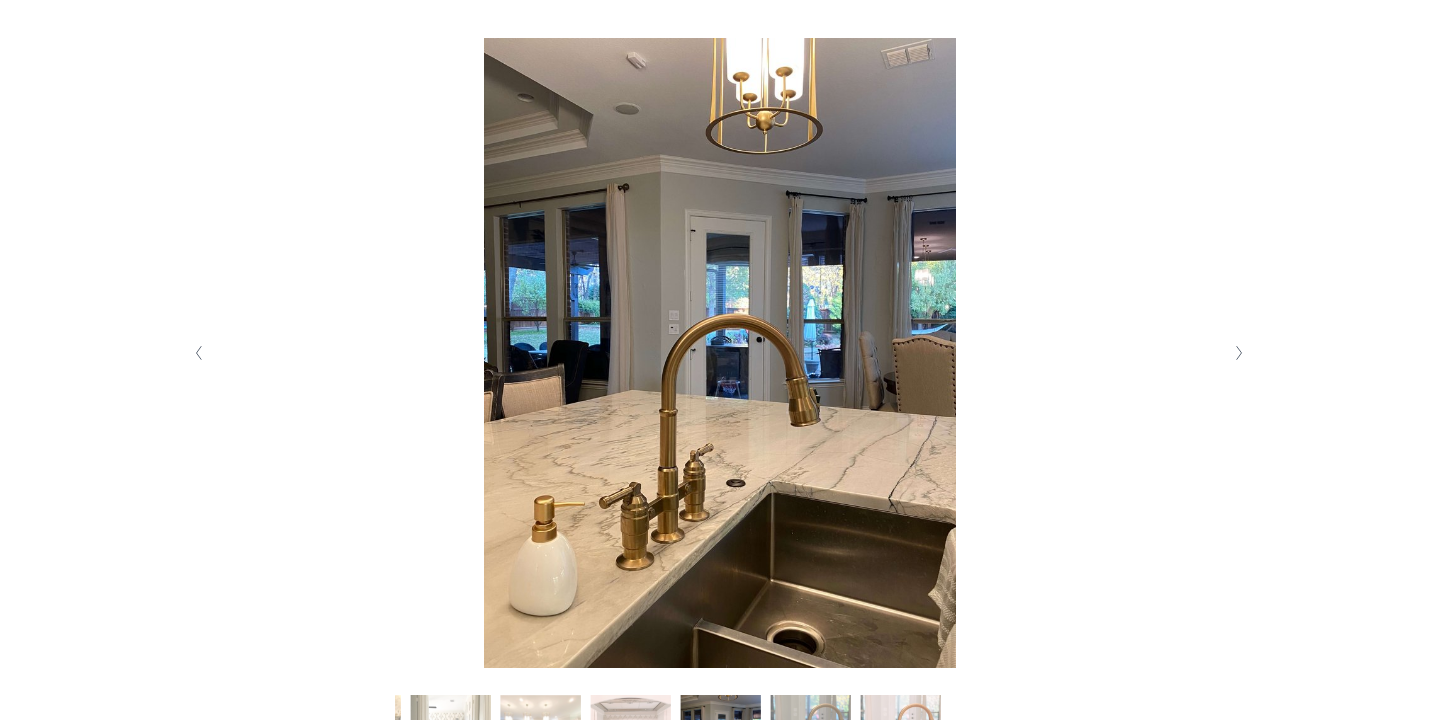 click 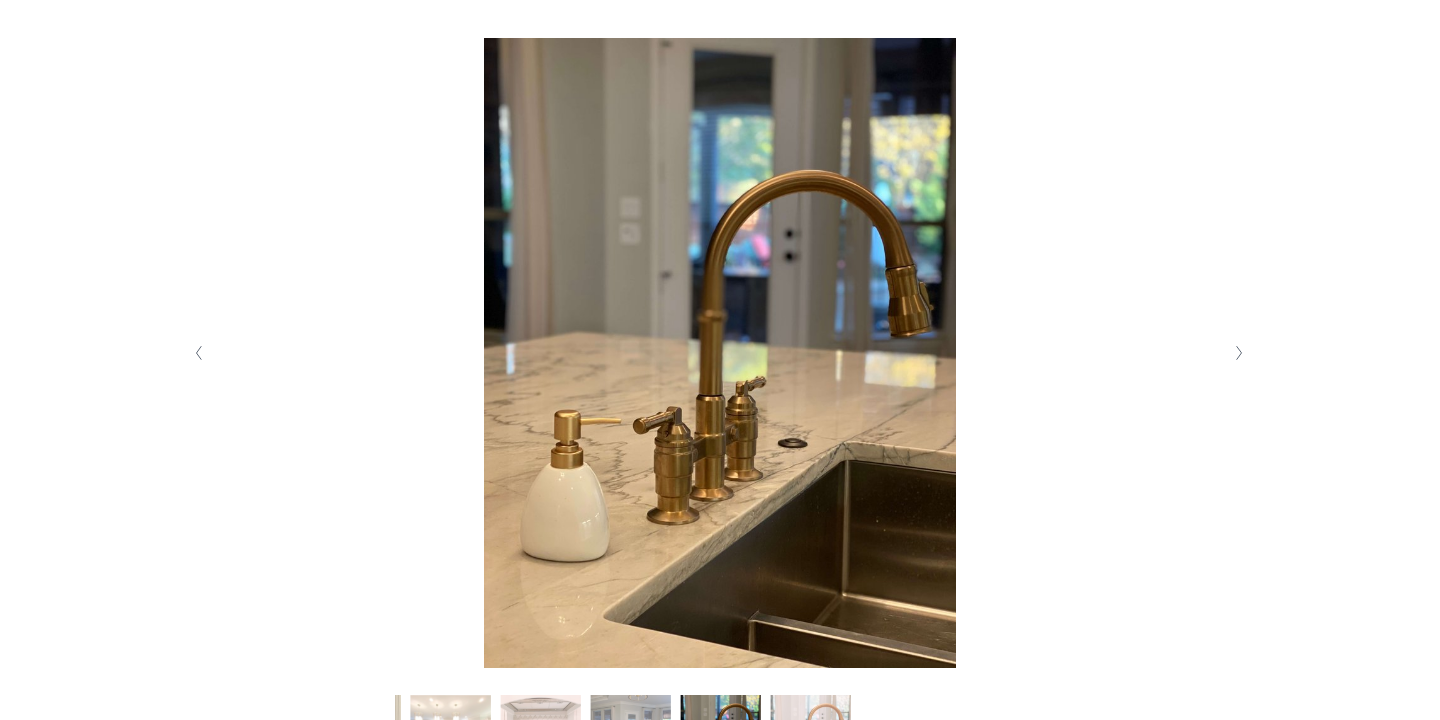 click 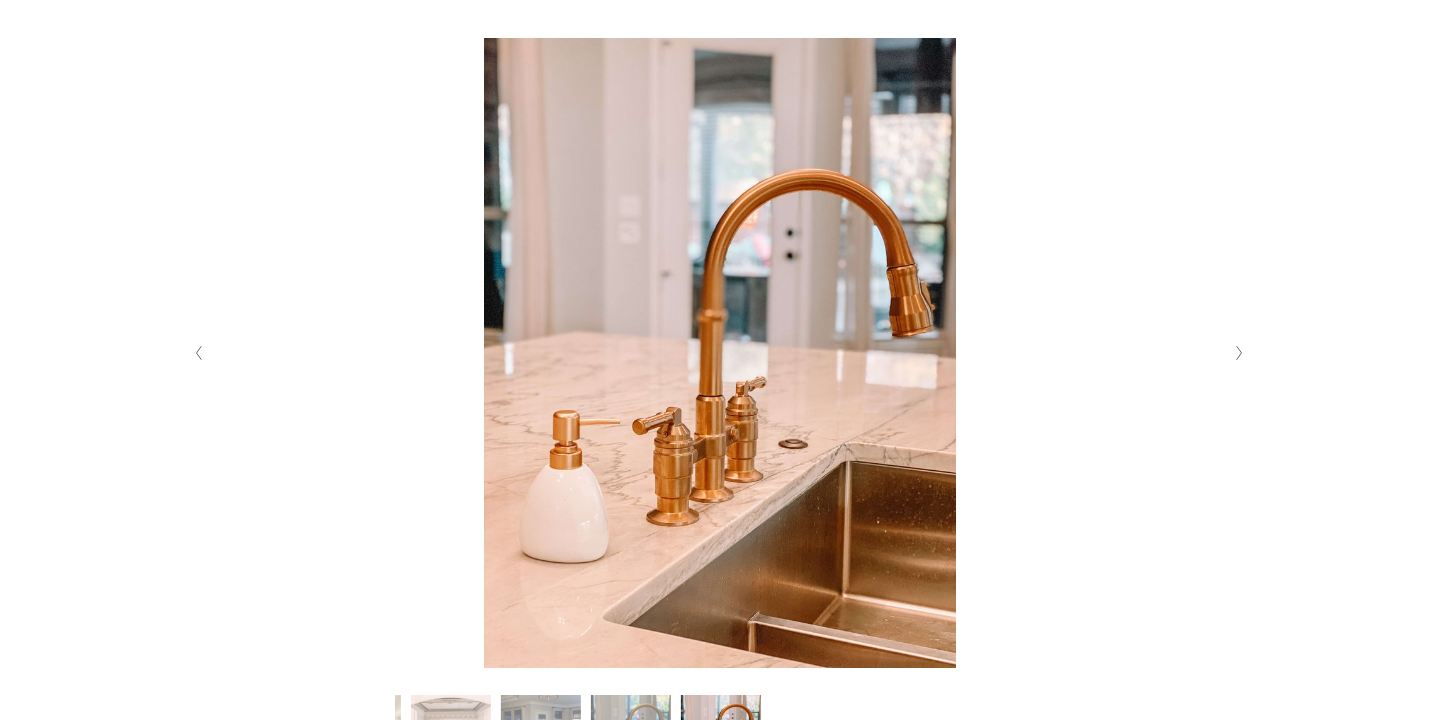 click 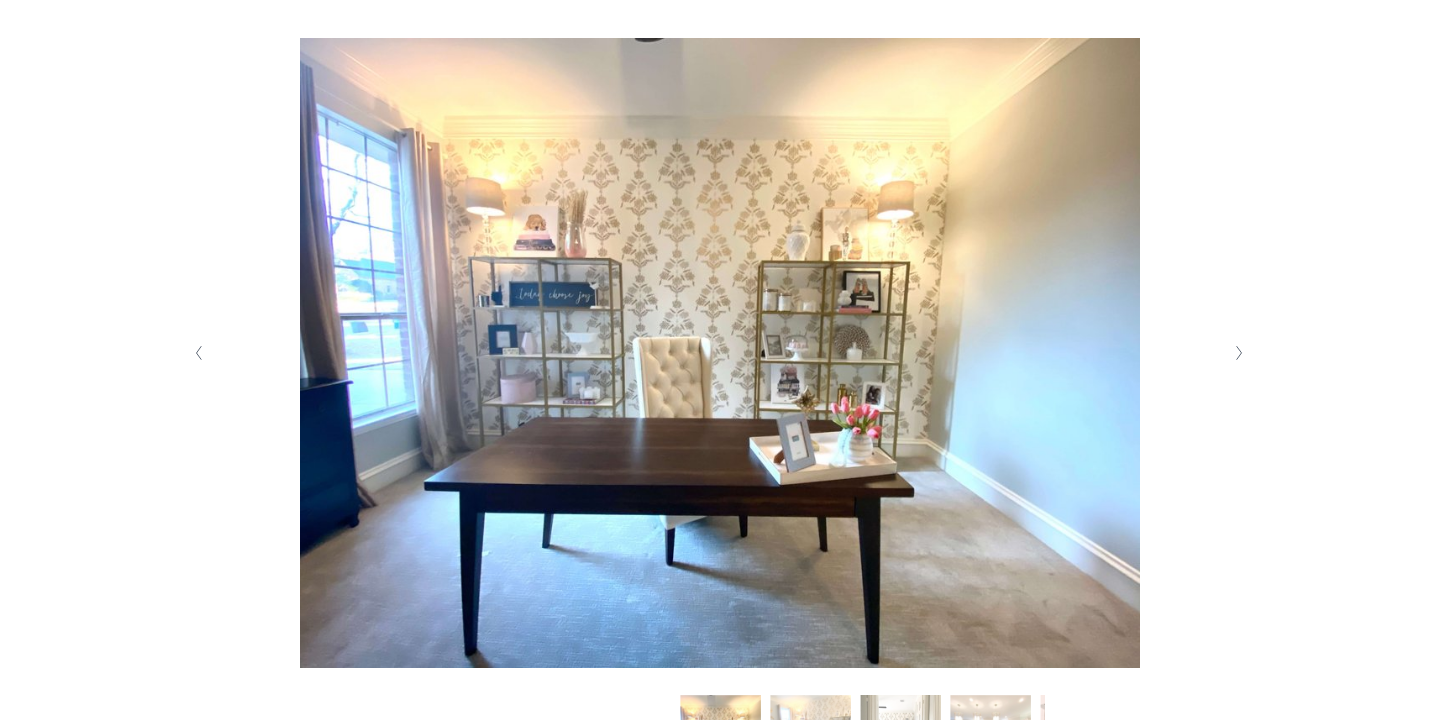 click 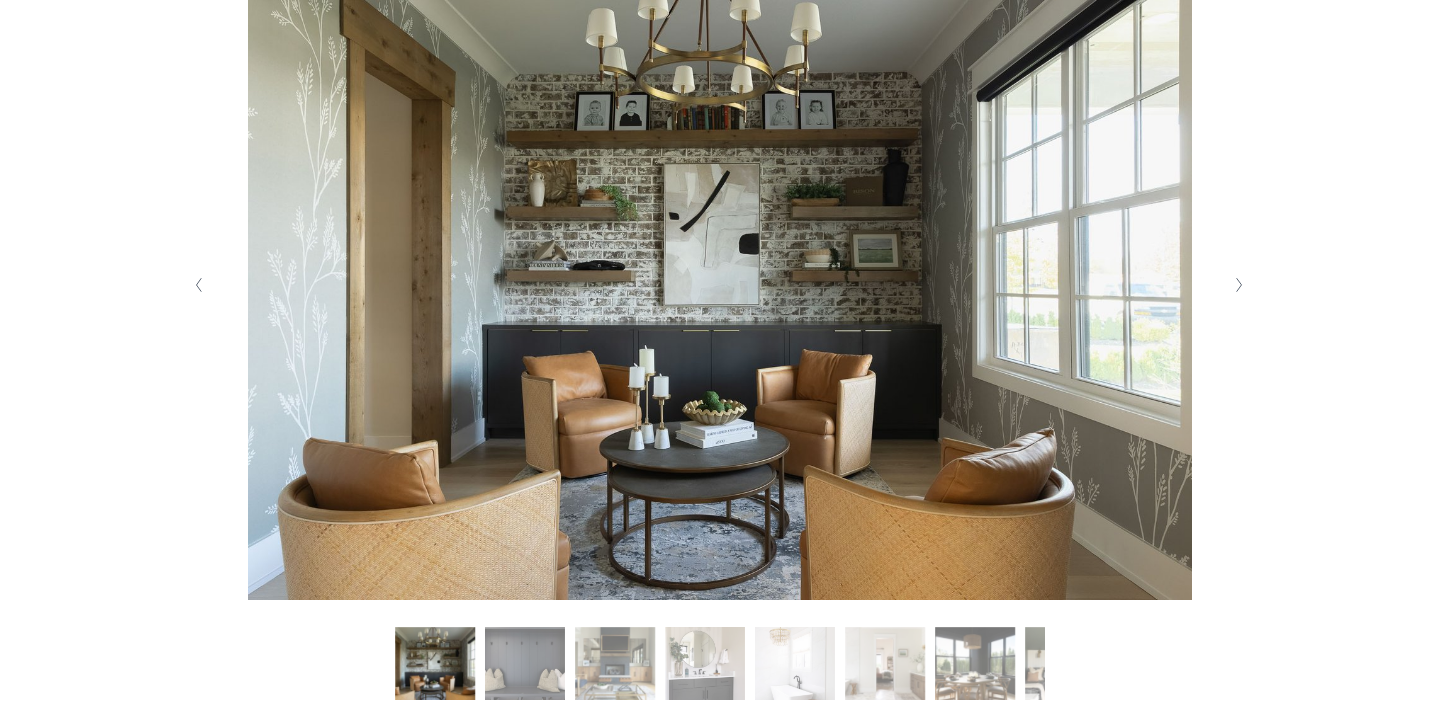 scroll, scrollTop: 464, scrollLeft: 0, axis: vertical 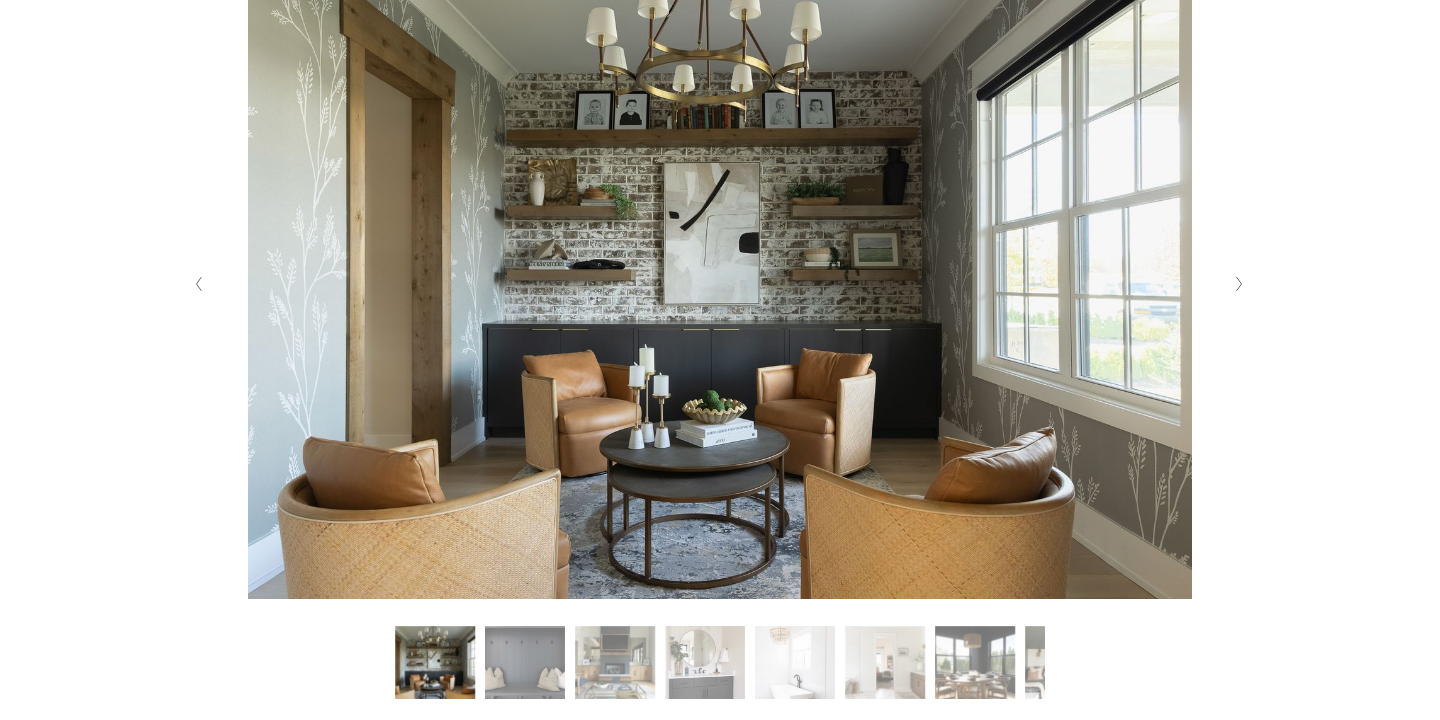 click at bounding box center (1240, 284) 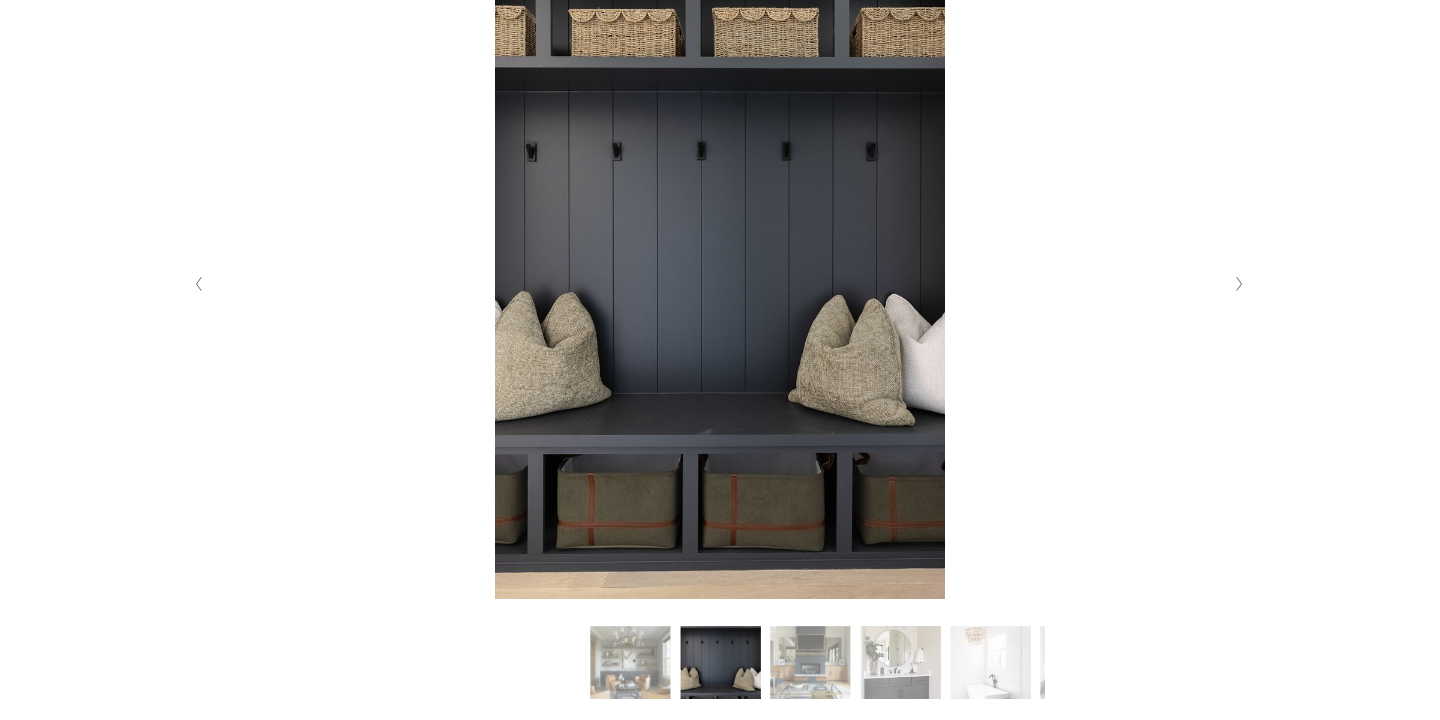 click at bounding box center (1240, 284) 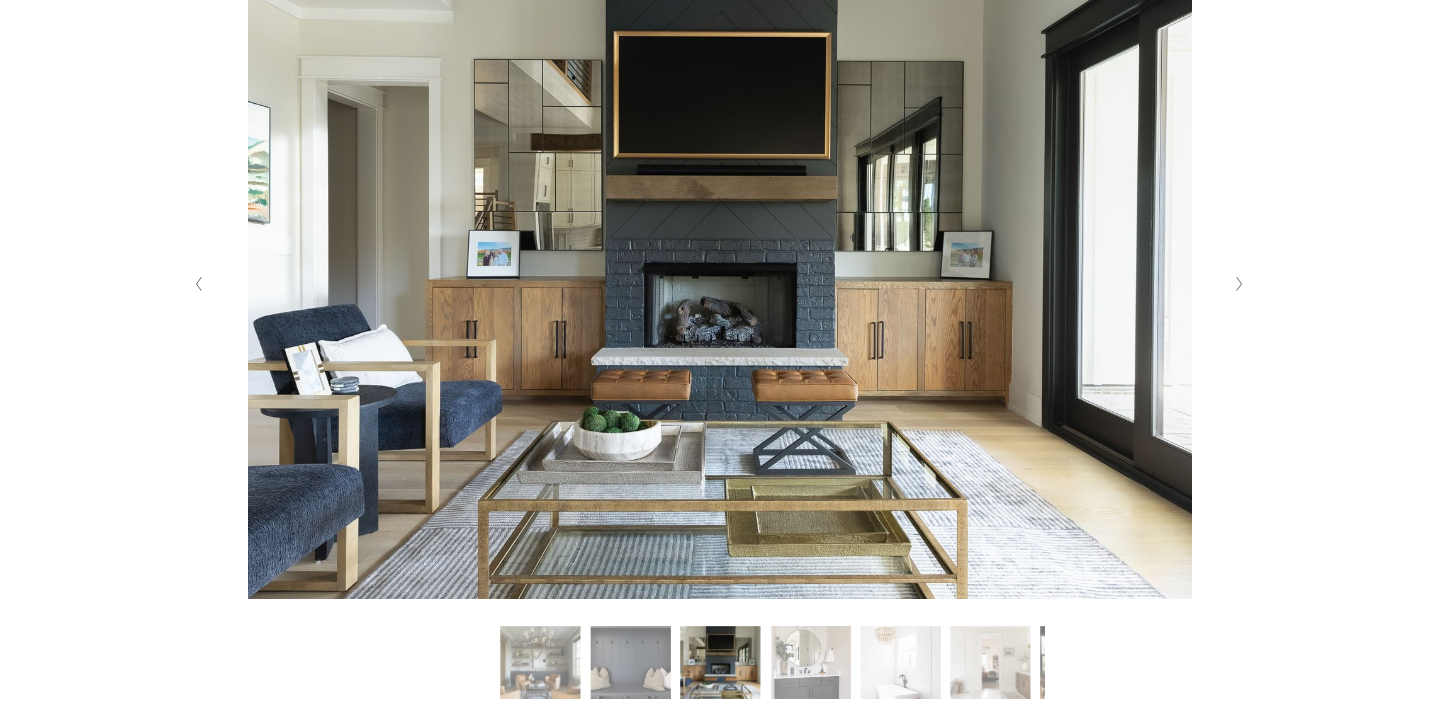 click at bounding box center [1240, 284] 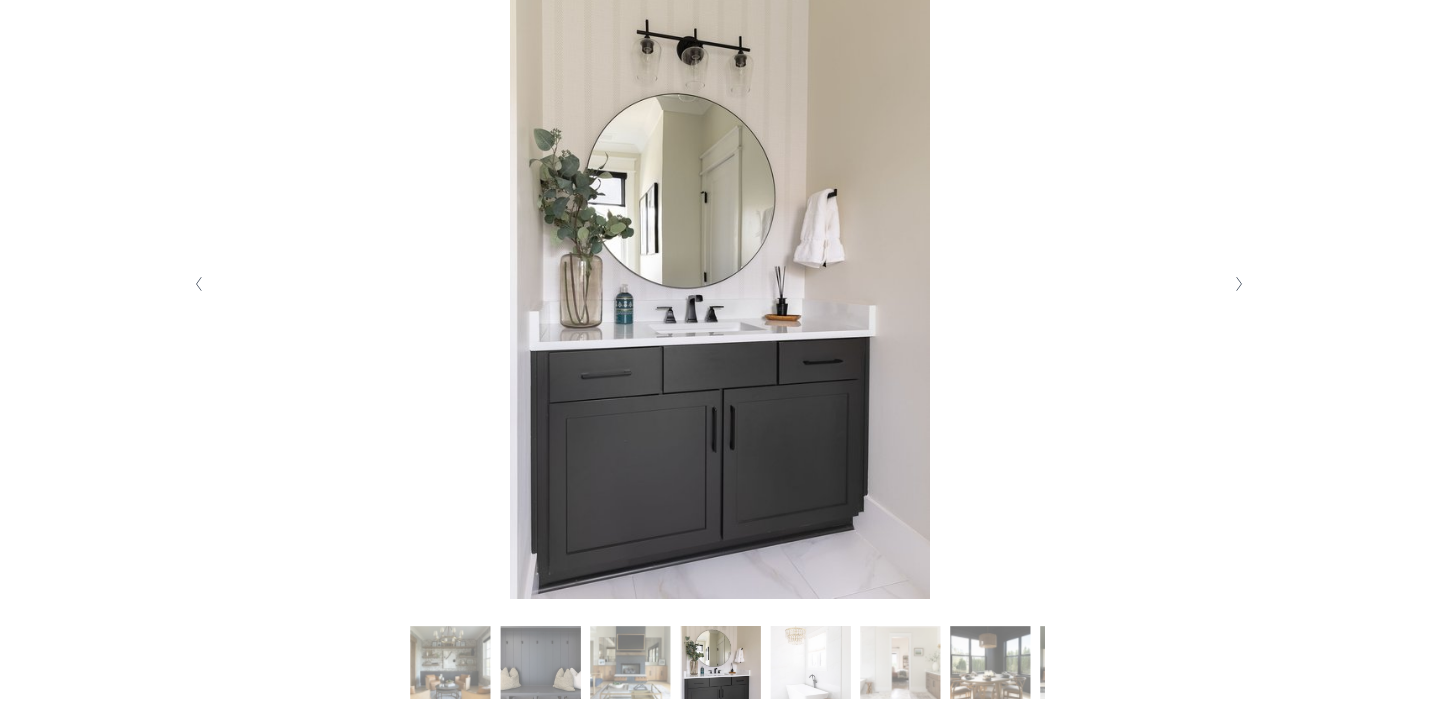 click at bounding box center (1240, 284) 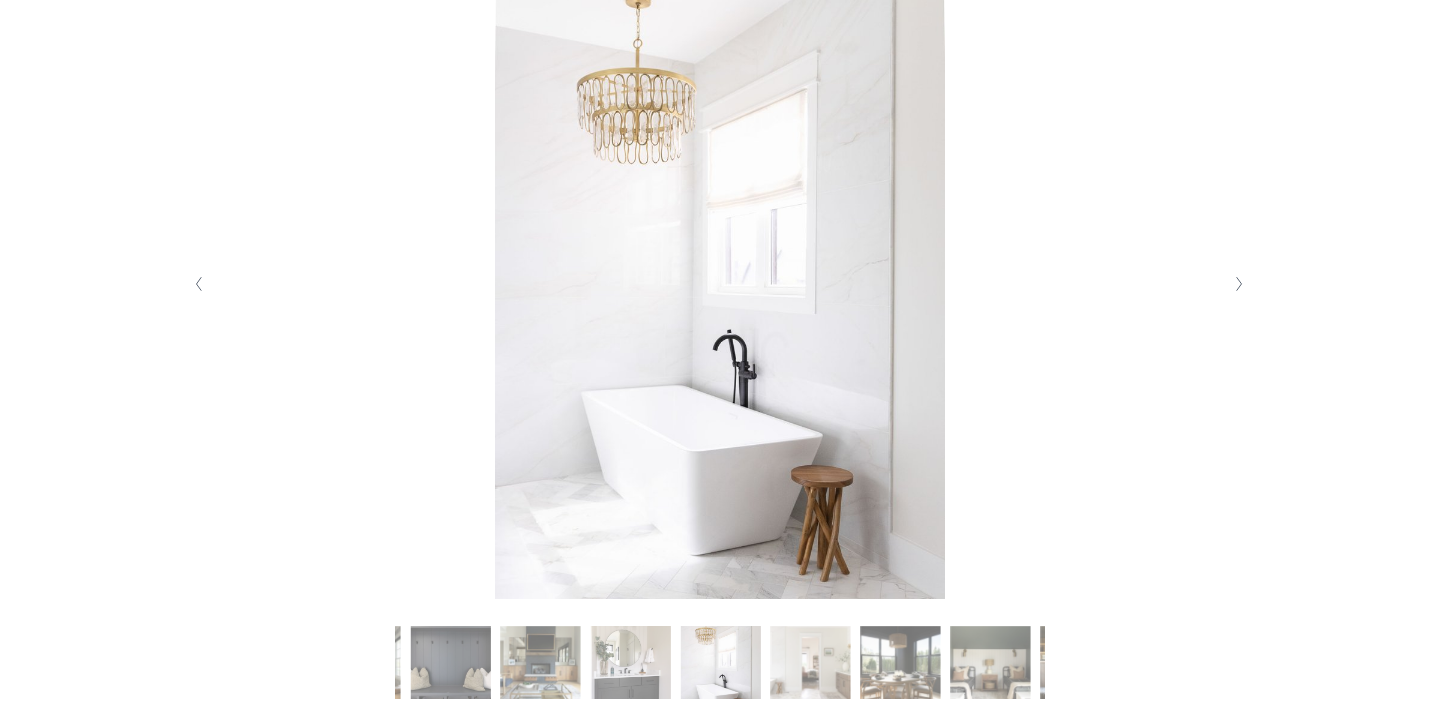 click at bounding box center [1240, 284] 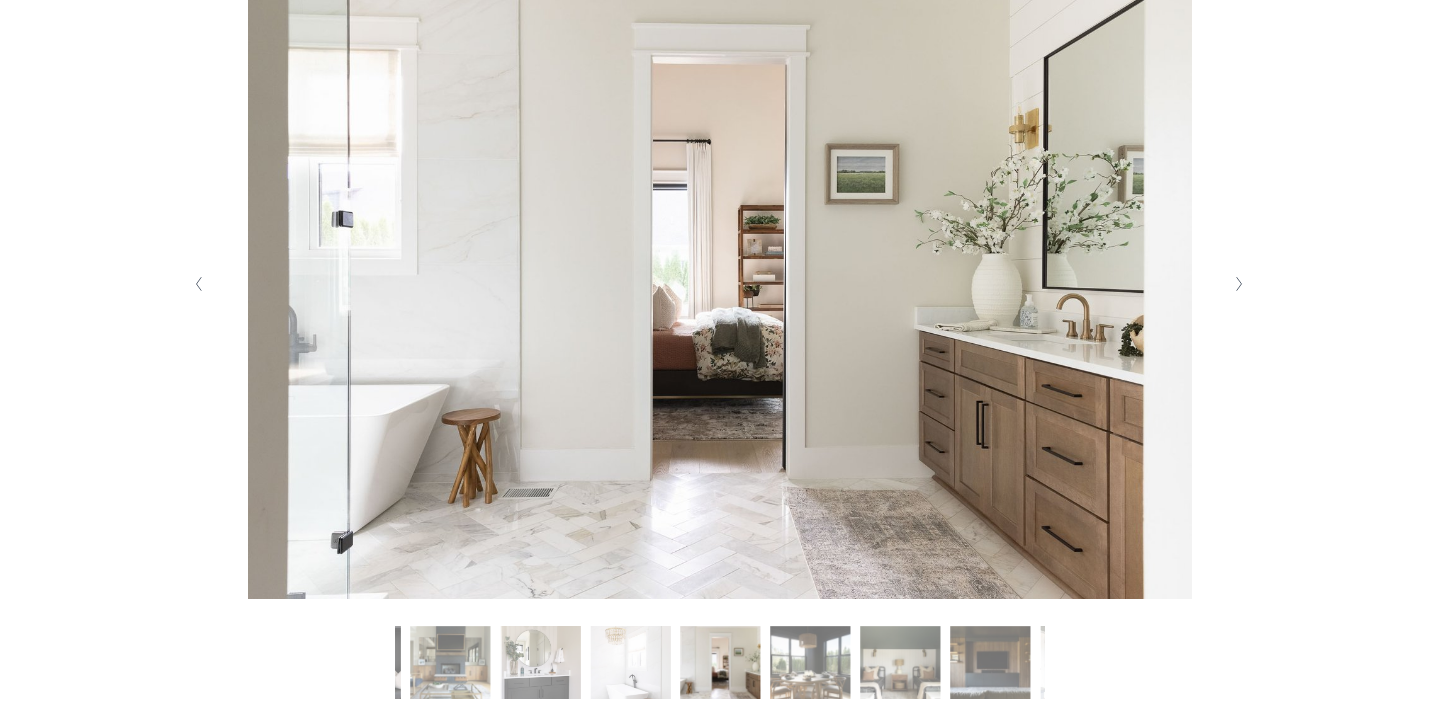 click at bounding box center [1240, 284] 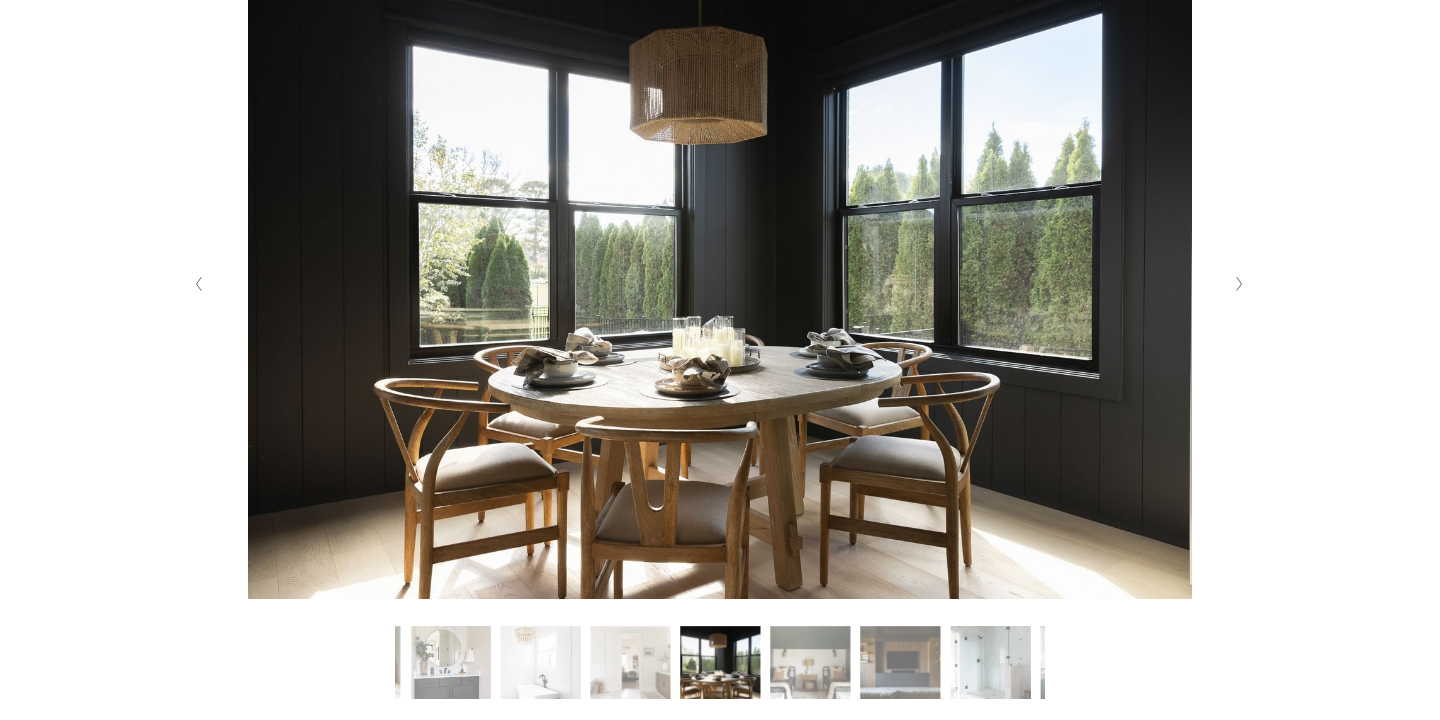 click at bounding box center (1240, 284) 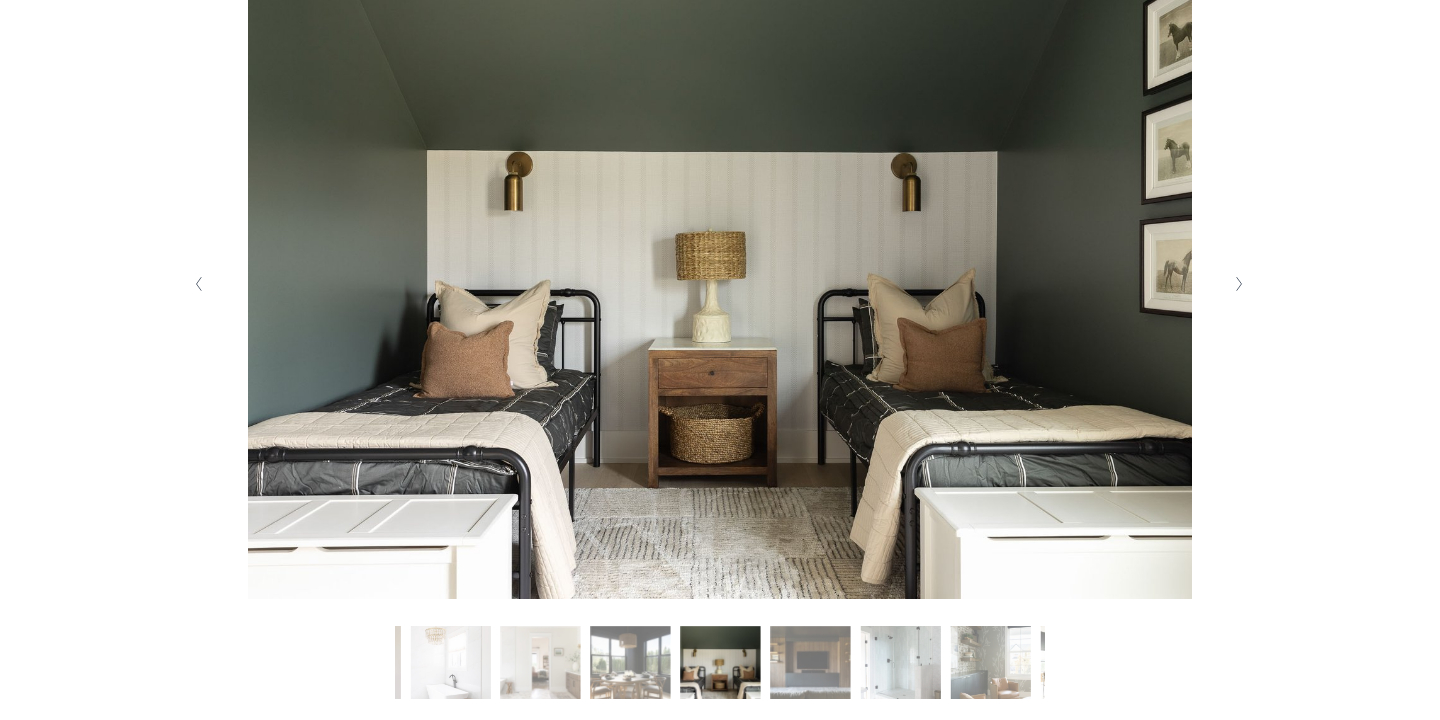 click at bounding box center (1240, 284) 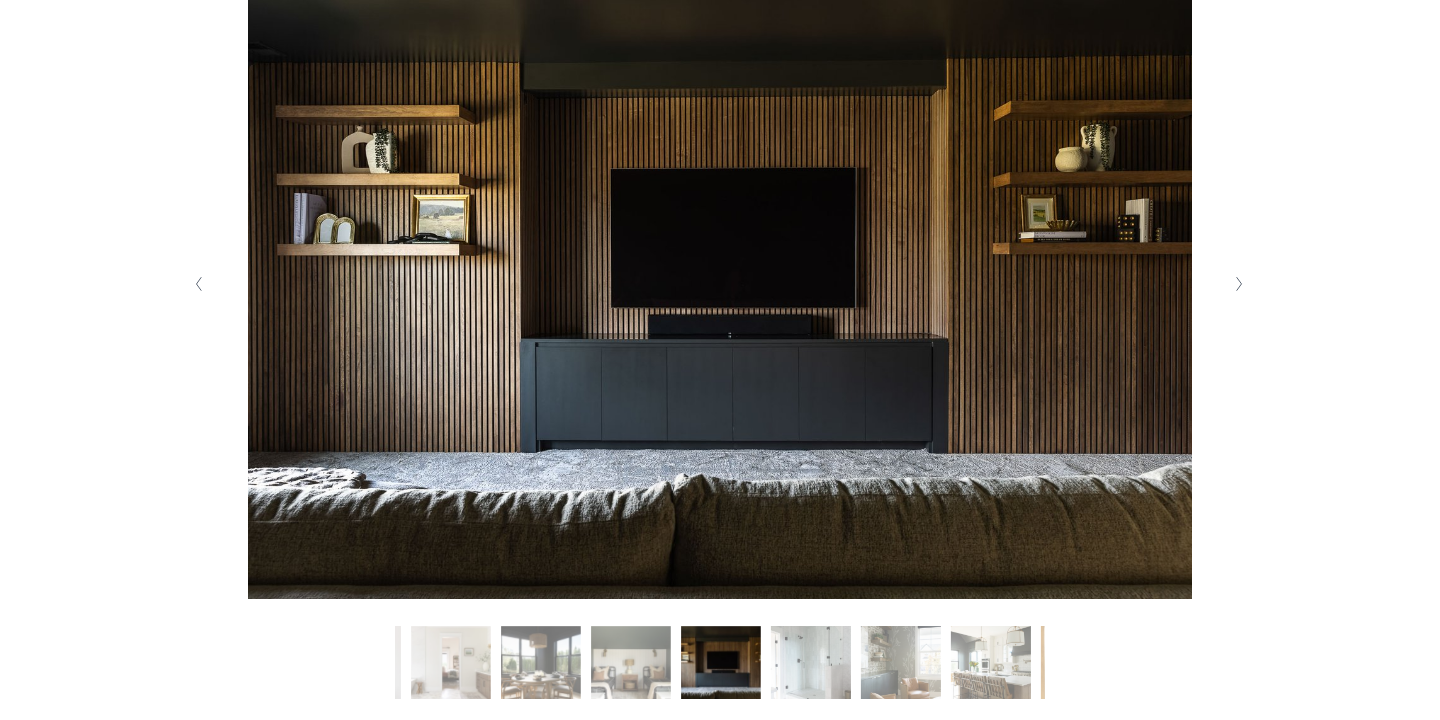 click at bounding box center (1240, 284) 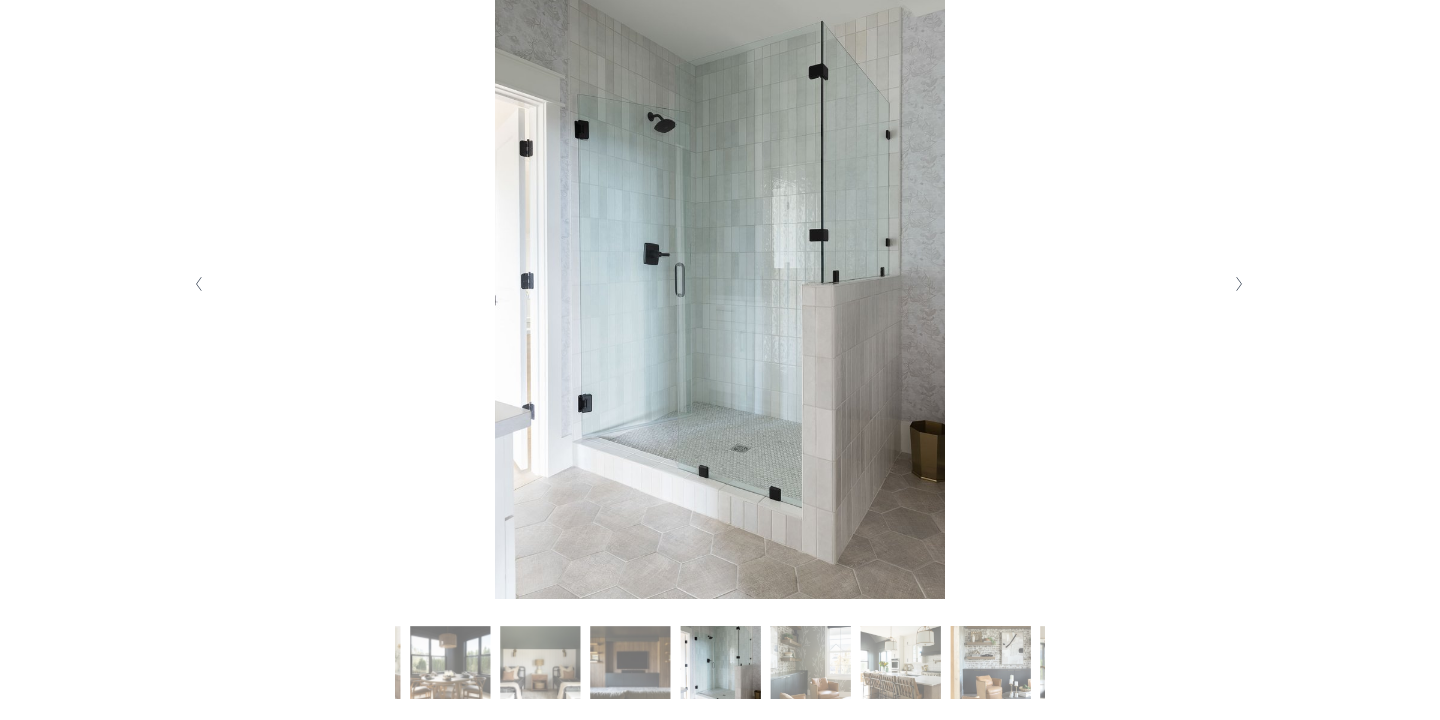 click at bounding box center [1240, 284] 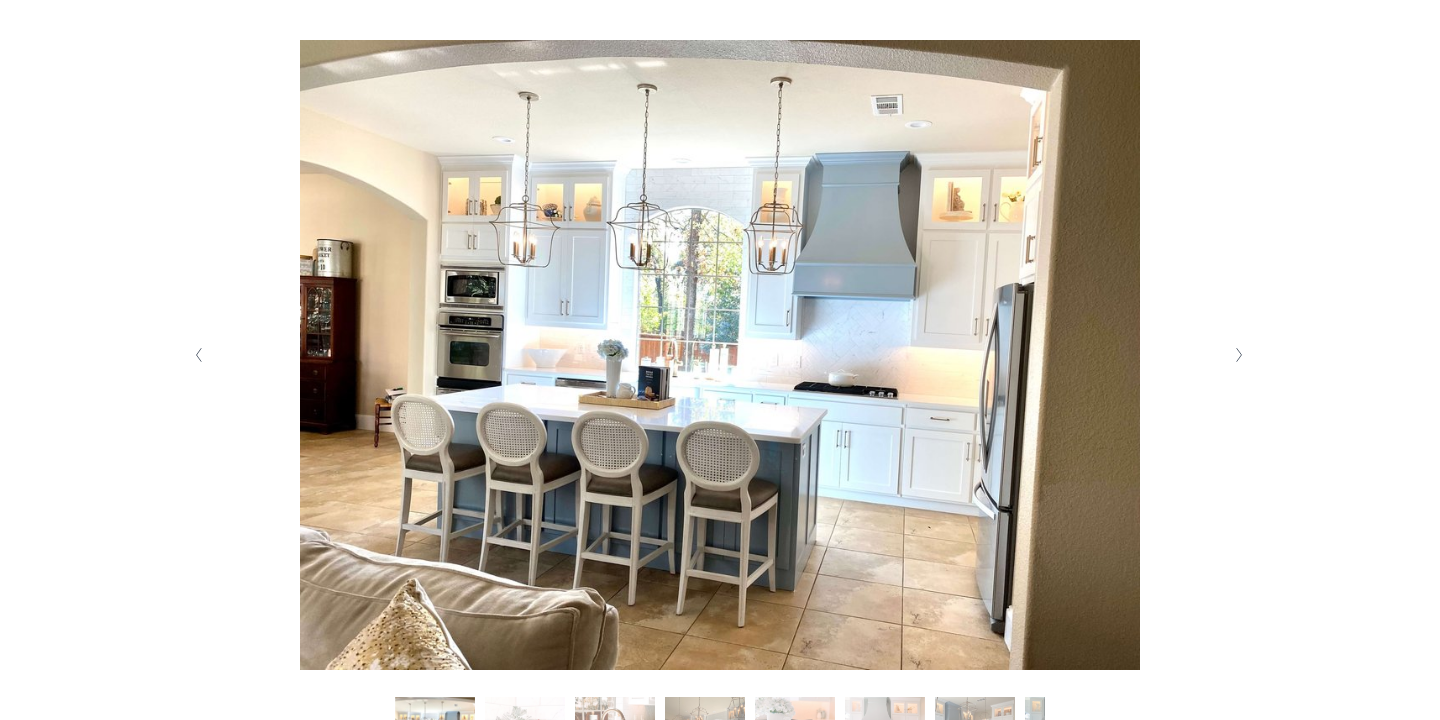 scroll, scrollTop: 394, scrollLeft: 0, axis: vertical 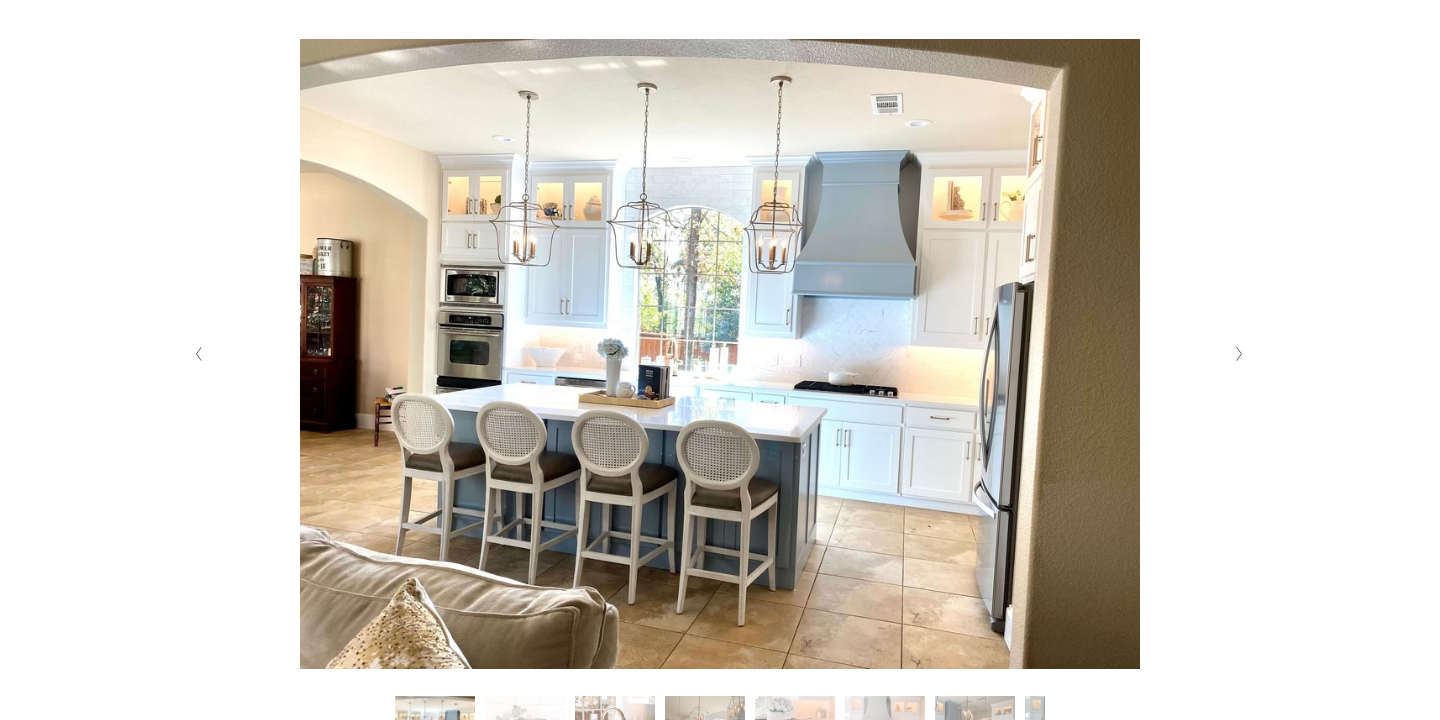 click at bounding box center (1240, 354) 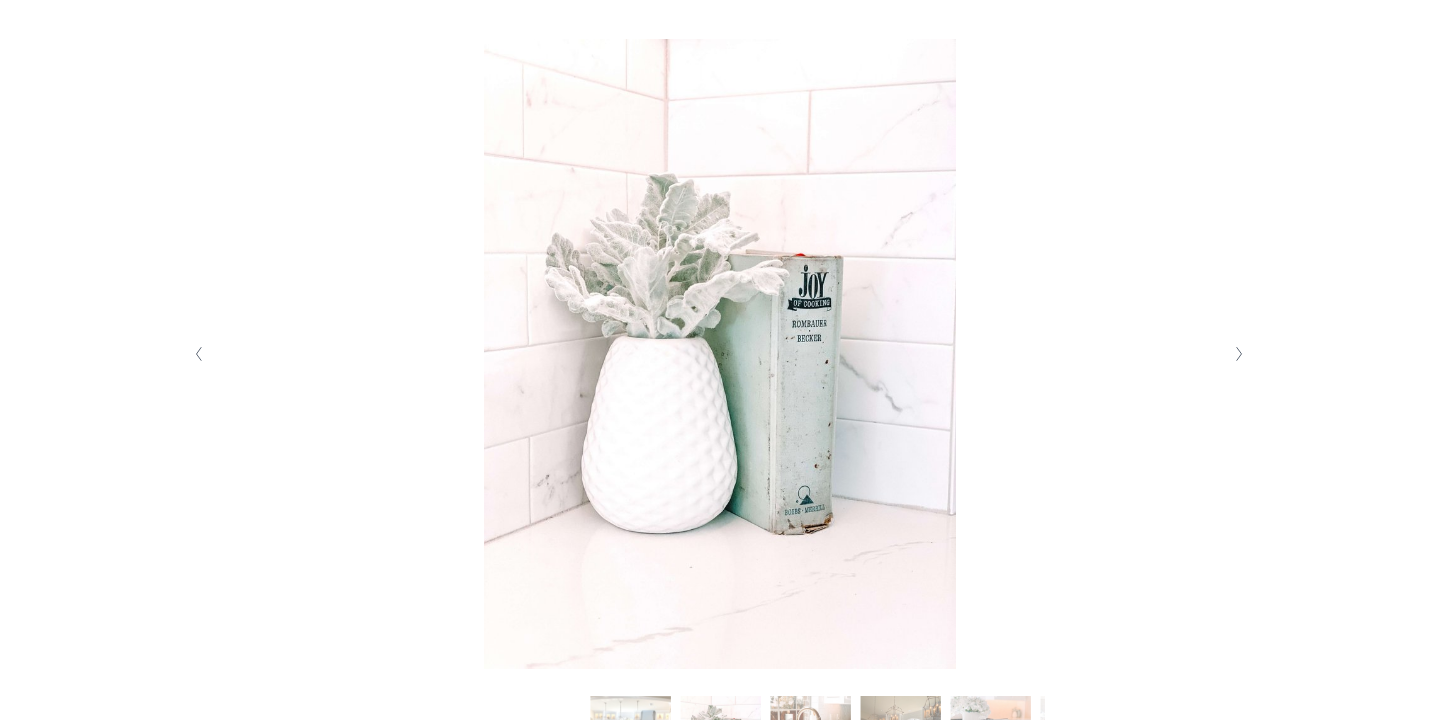 click at bounding box center (1240, 354) 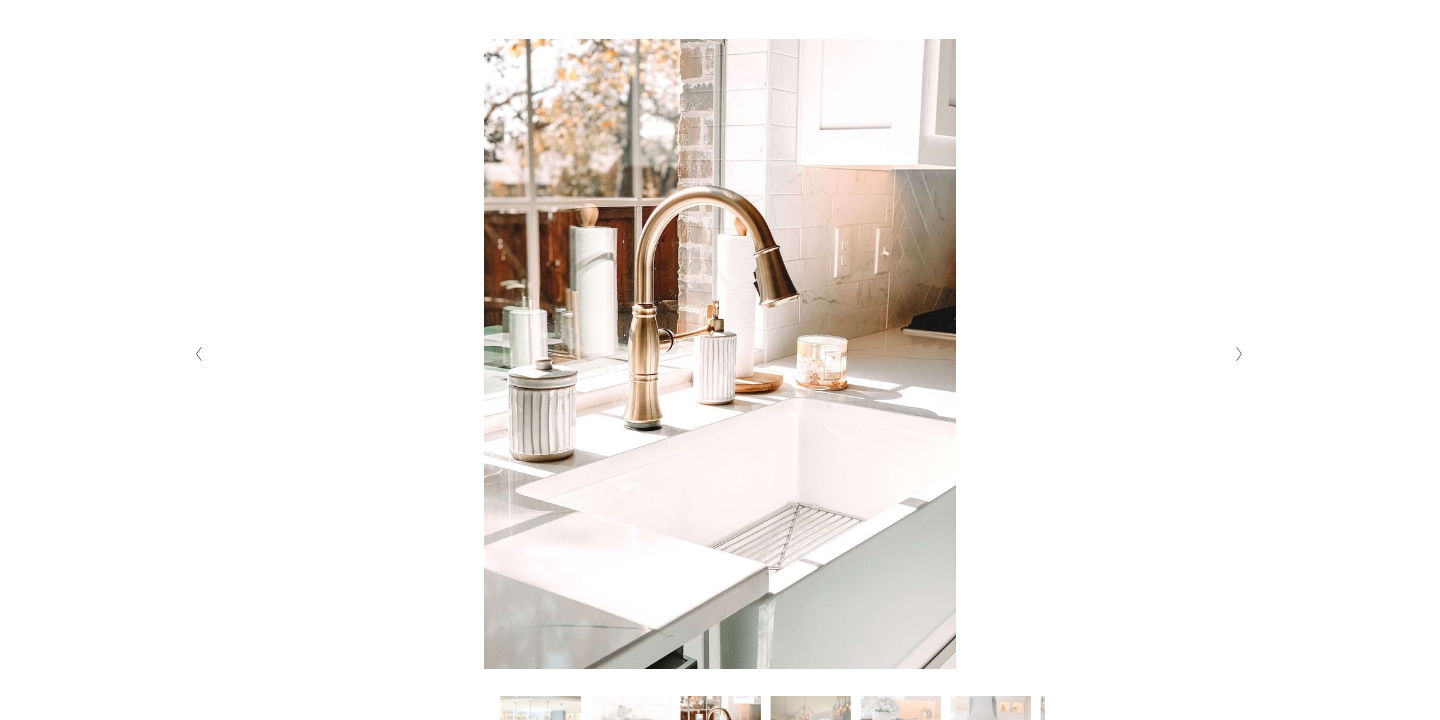 click at bounding box center [1240, 354] 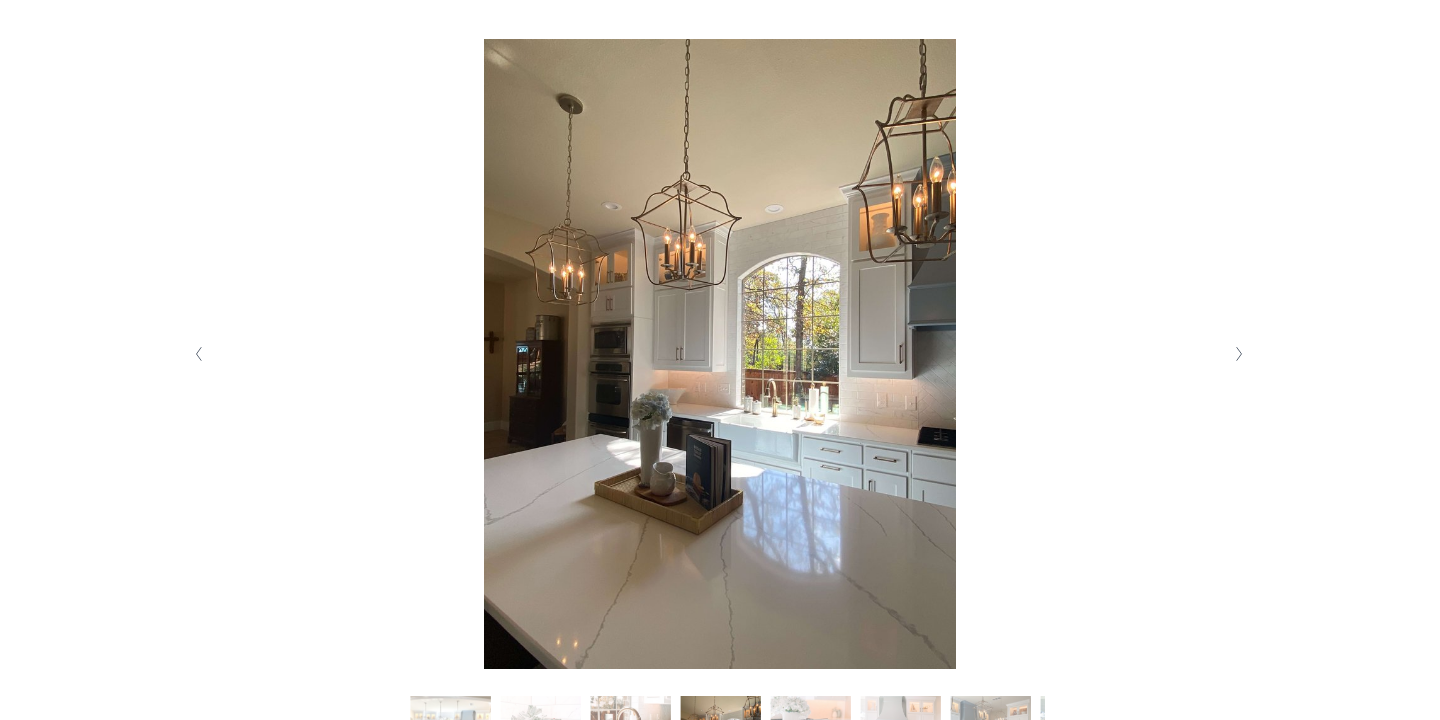 click at bounding box center (1240, 354) 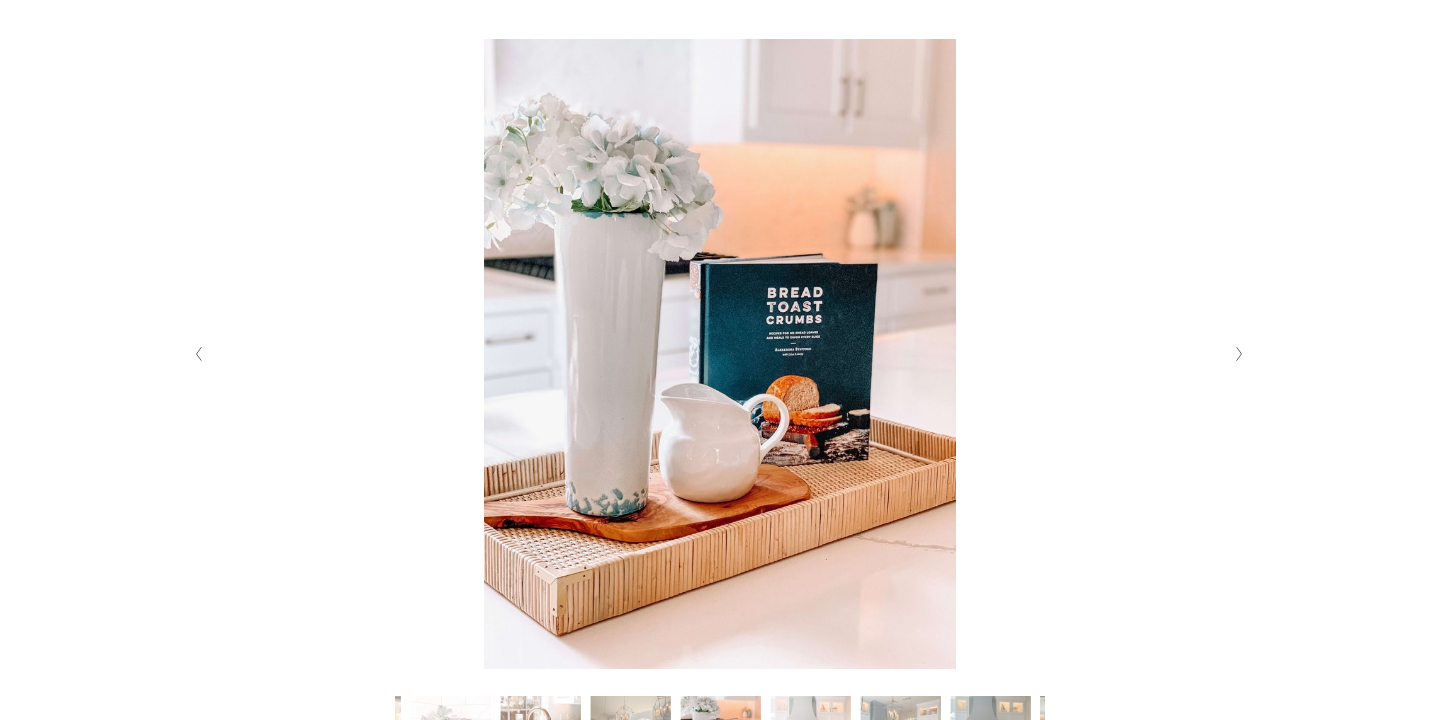 click at bounding box center [1240, 354] 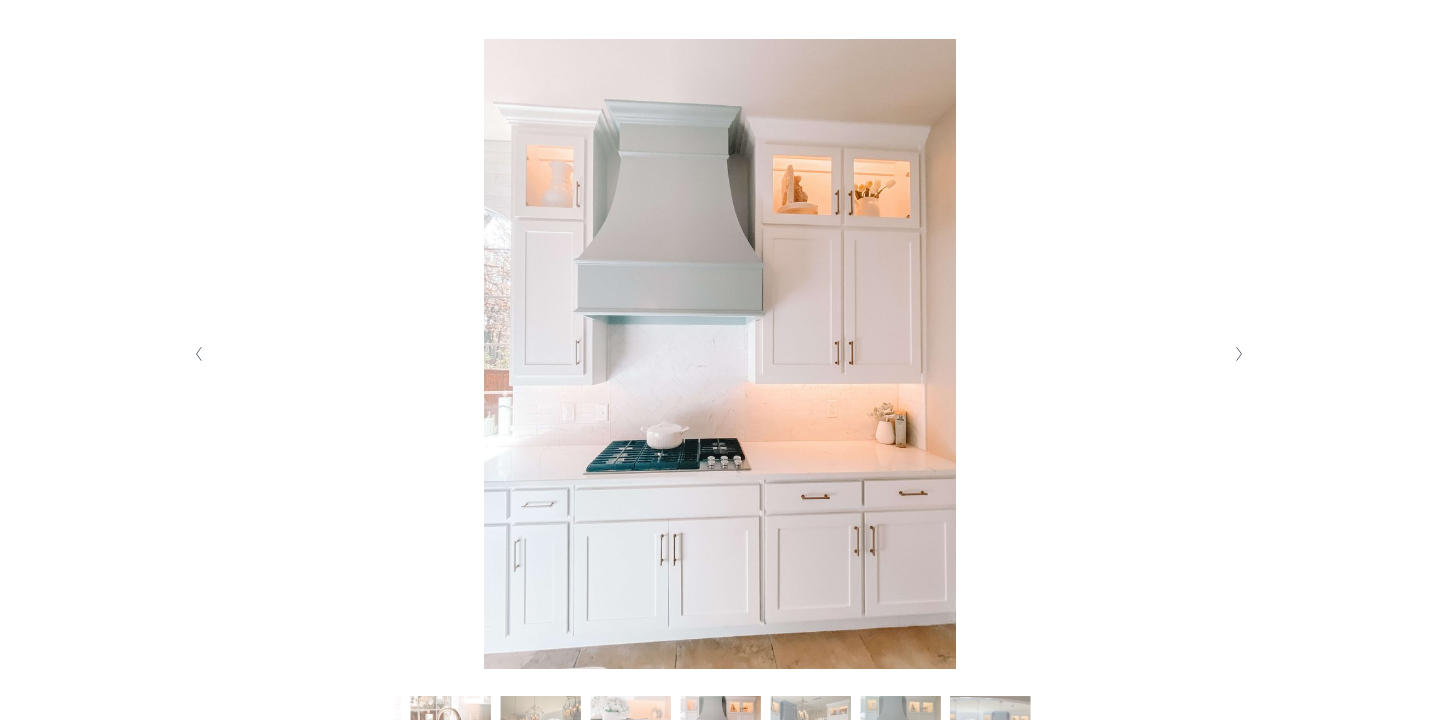 click at bounding box center [1240, 354] 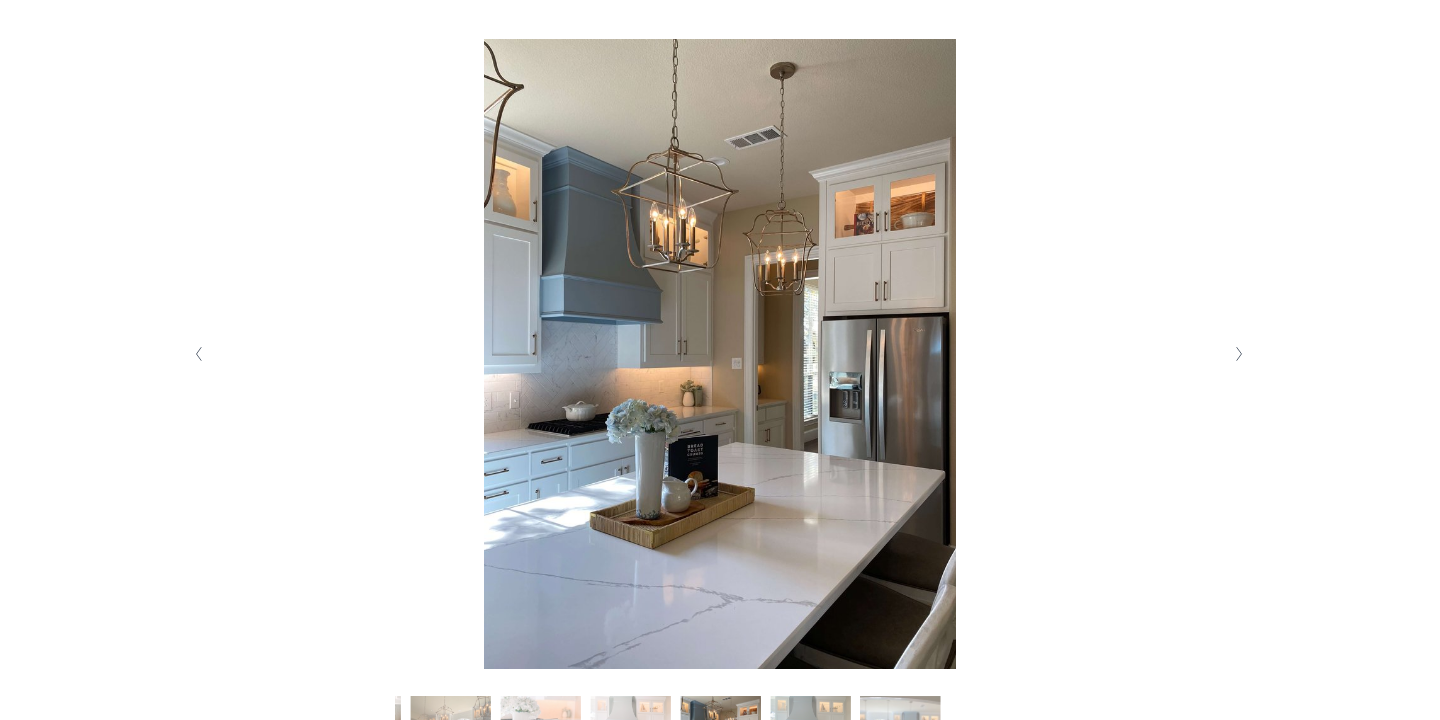 click at bounding box center [1240, 354] 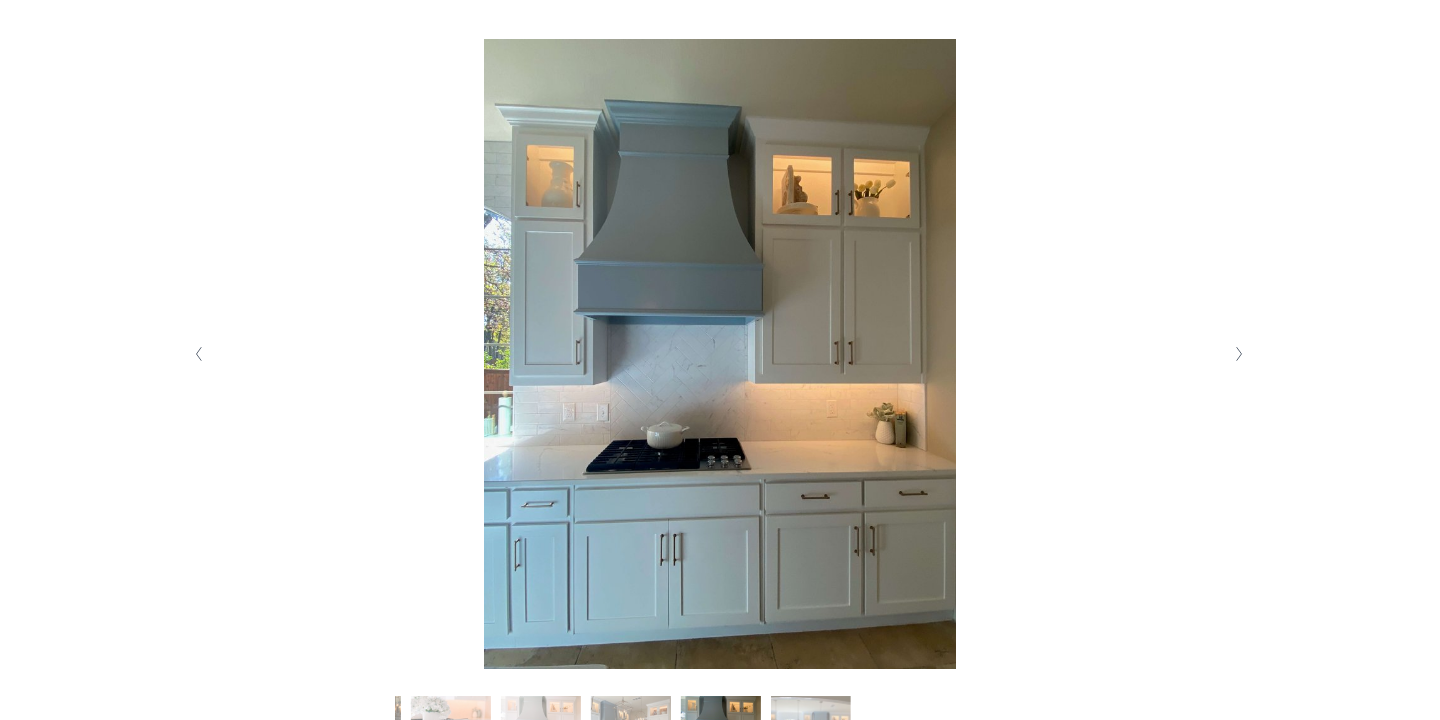 click at bounding box center [1240, 354] 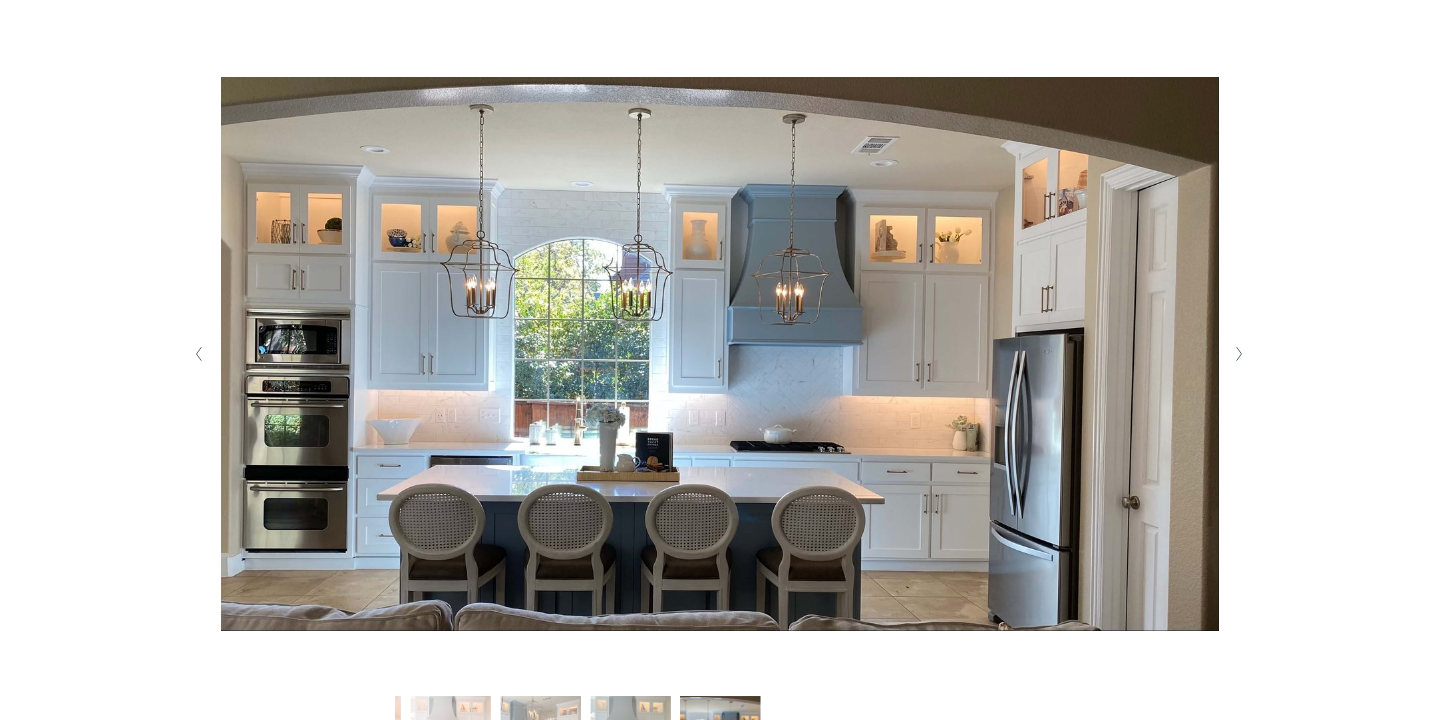 click at bounding box center [1240, 354] 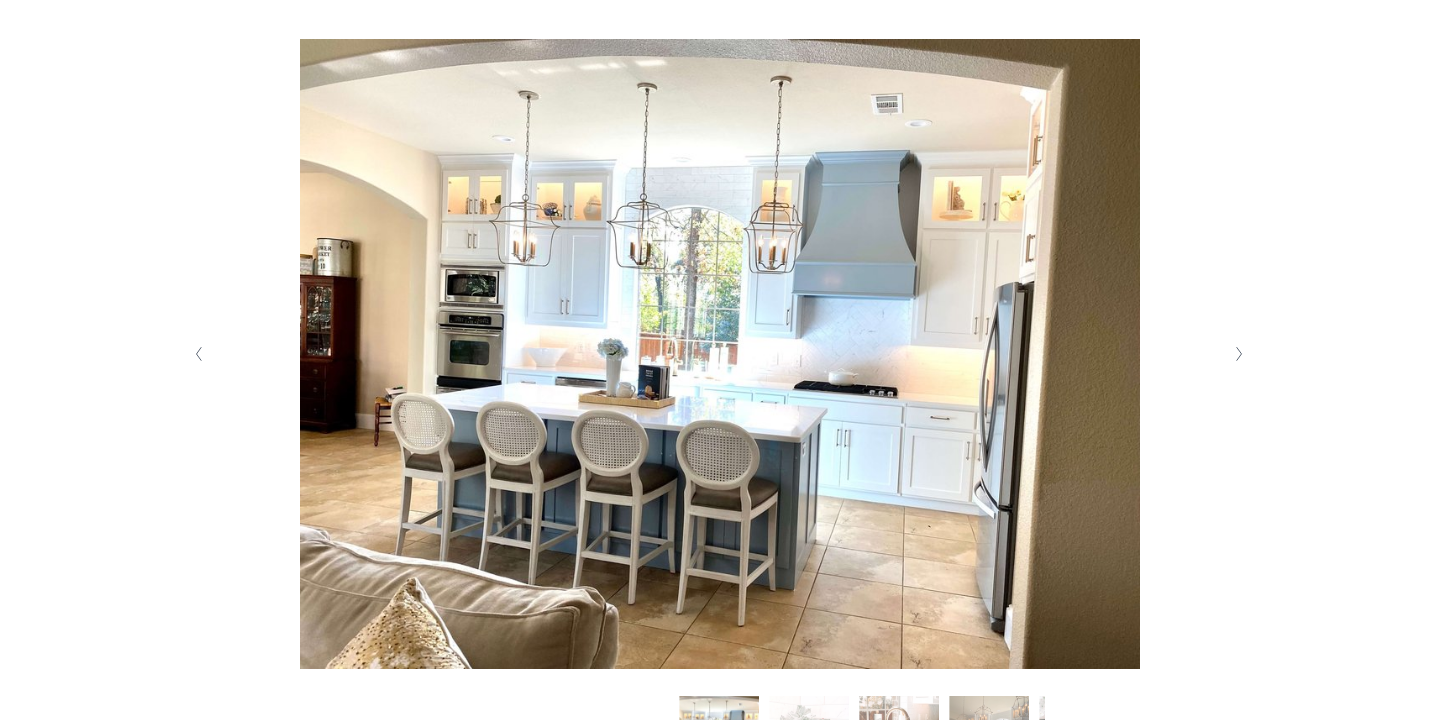 click at bounding box center (1240, 354) 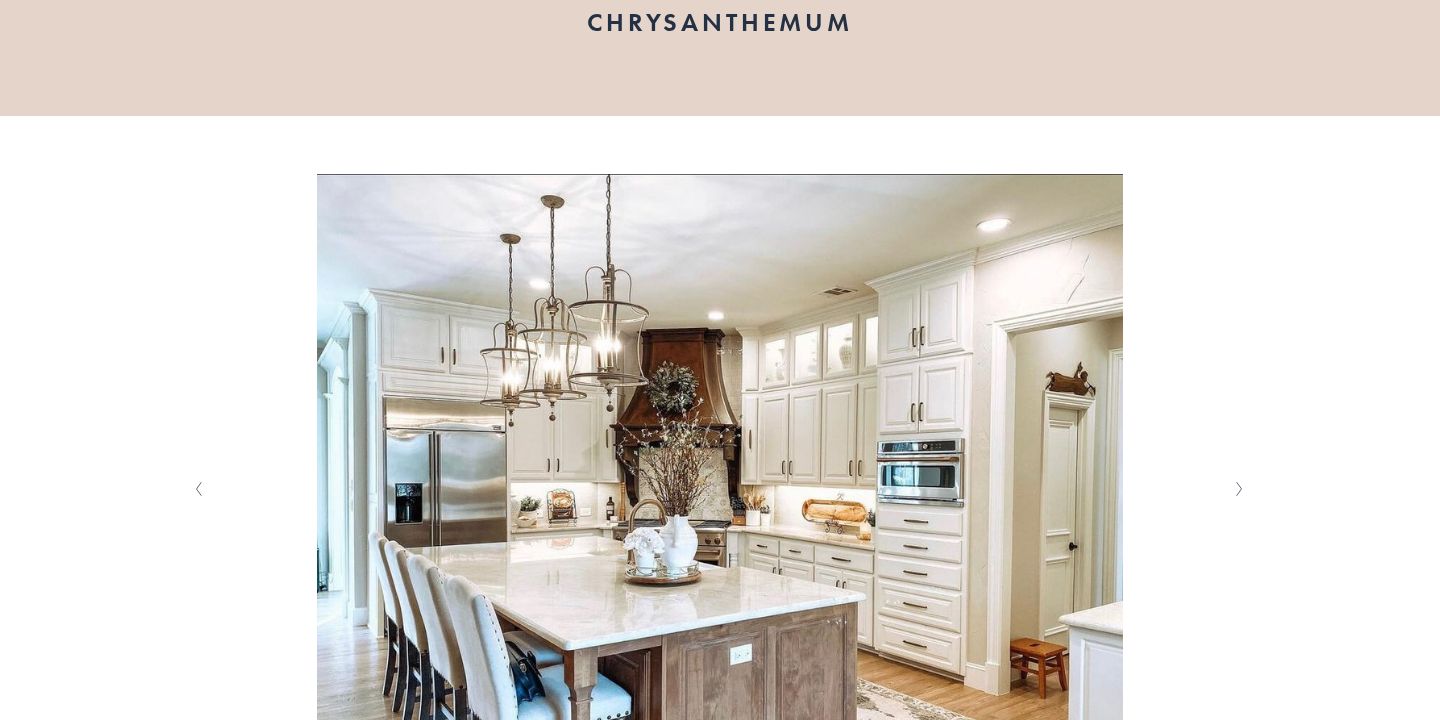 scroll, scrollTop: 393, scrollLeft: 0, axis: vertical 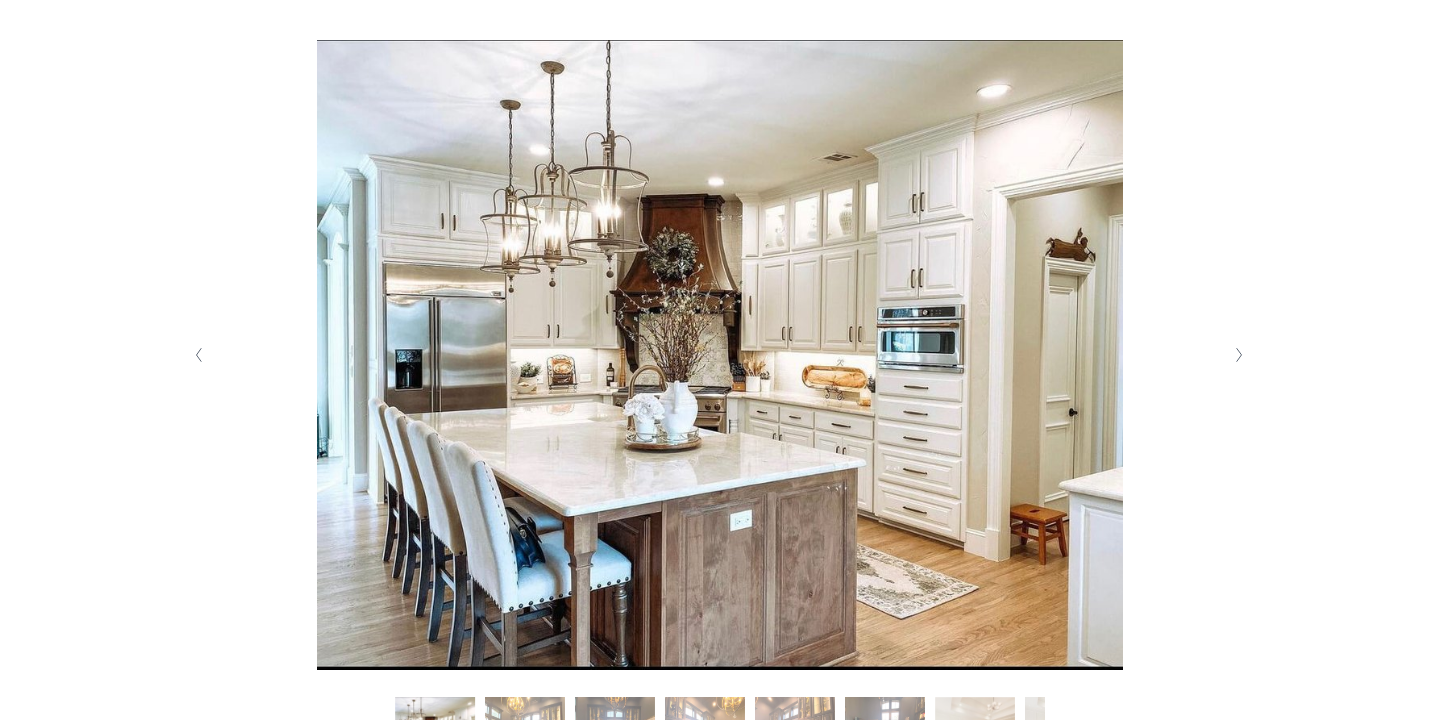 click at bounding box center [1240, 355] 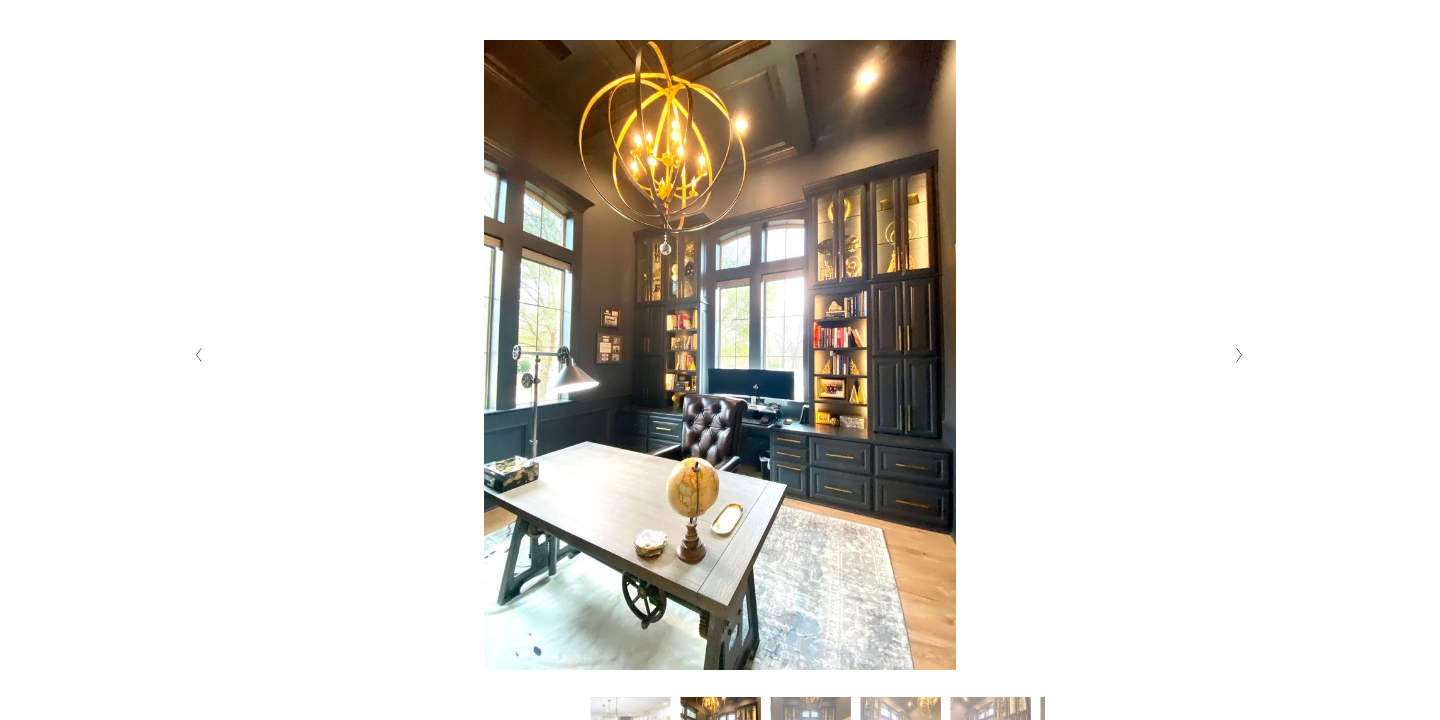 click at bounding box center [1240, 355] 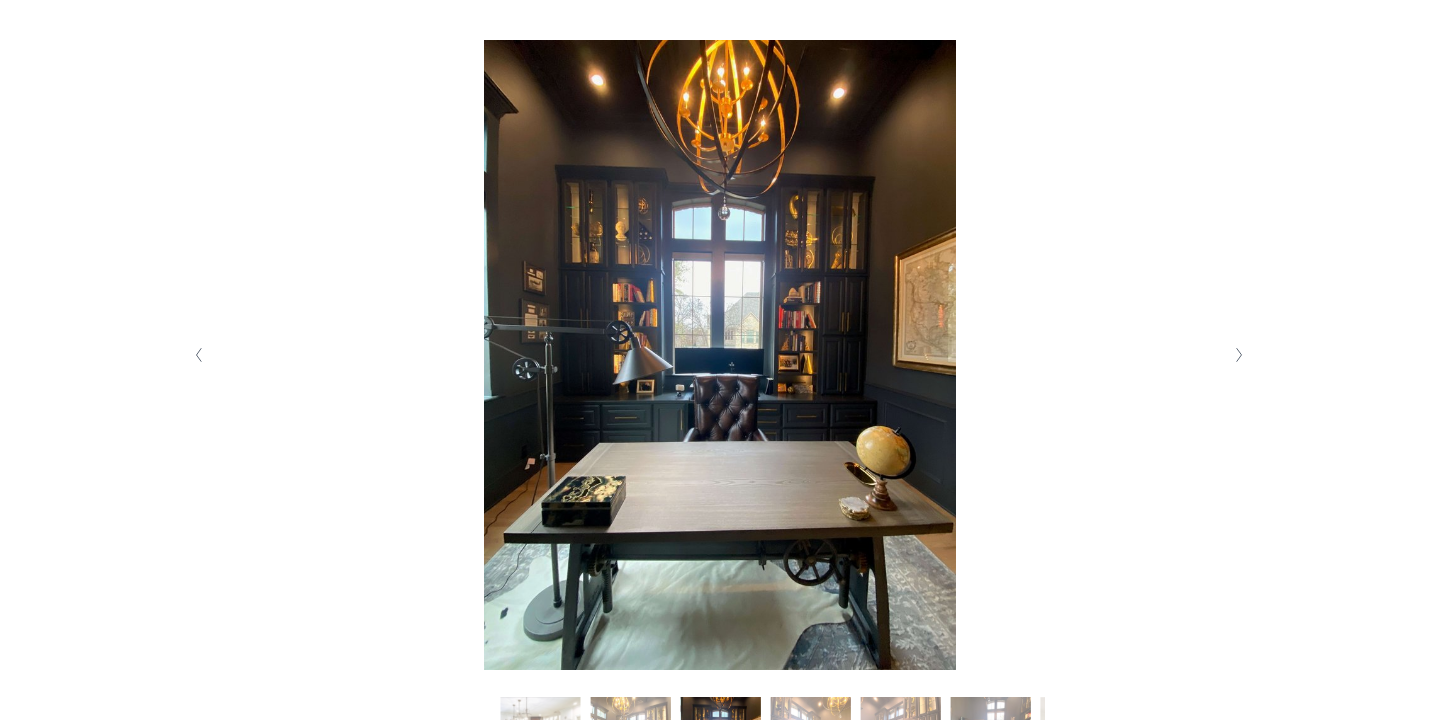click at bounding box center [1240, 355] 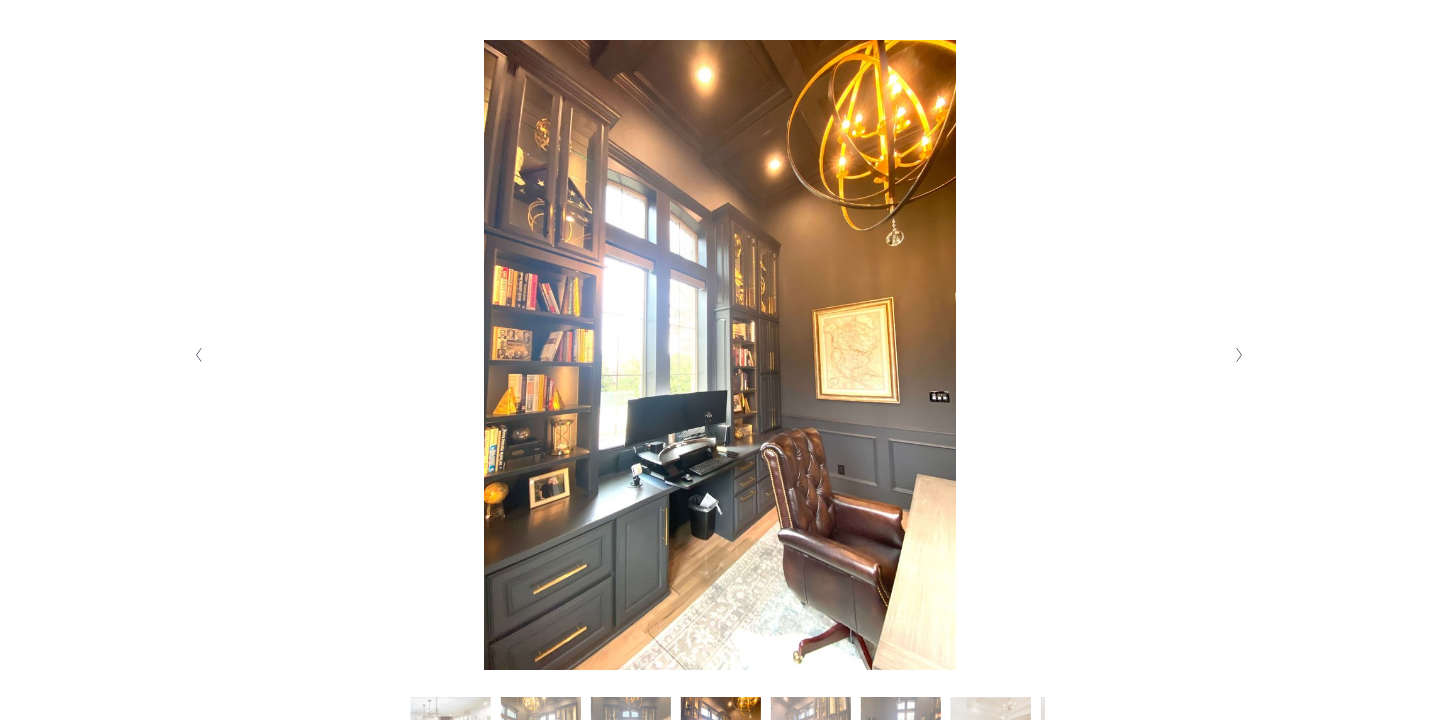 click at bounding box center [1240, 355] 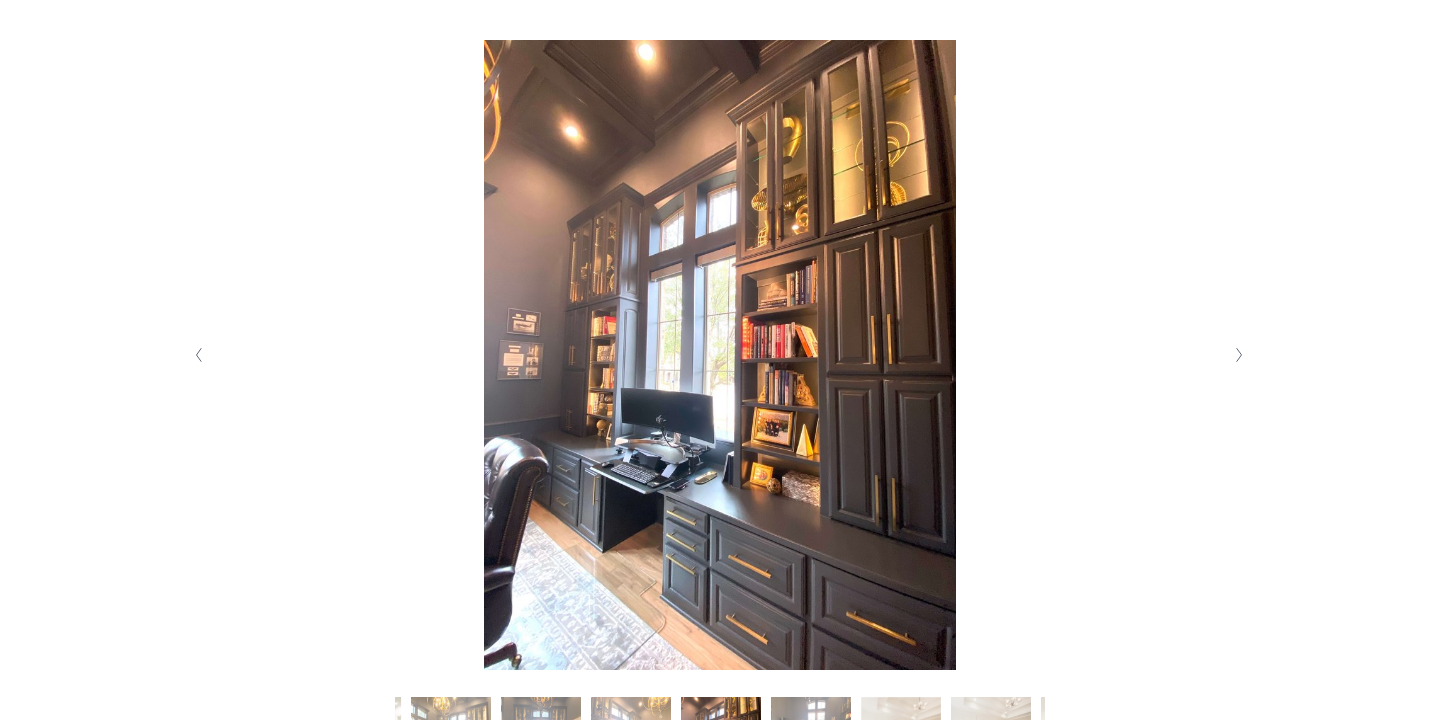 click at bounding box center (1240, 355) 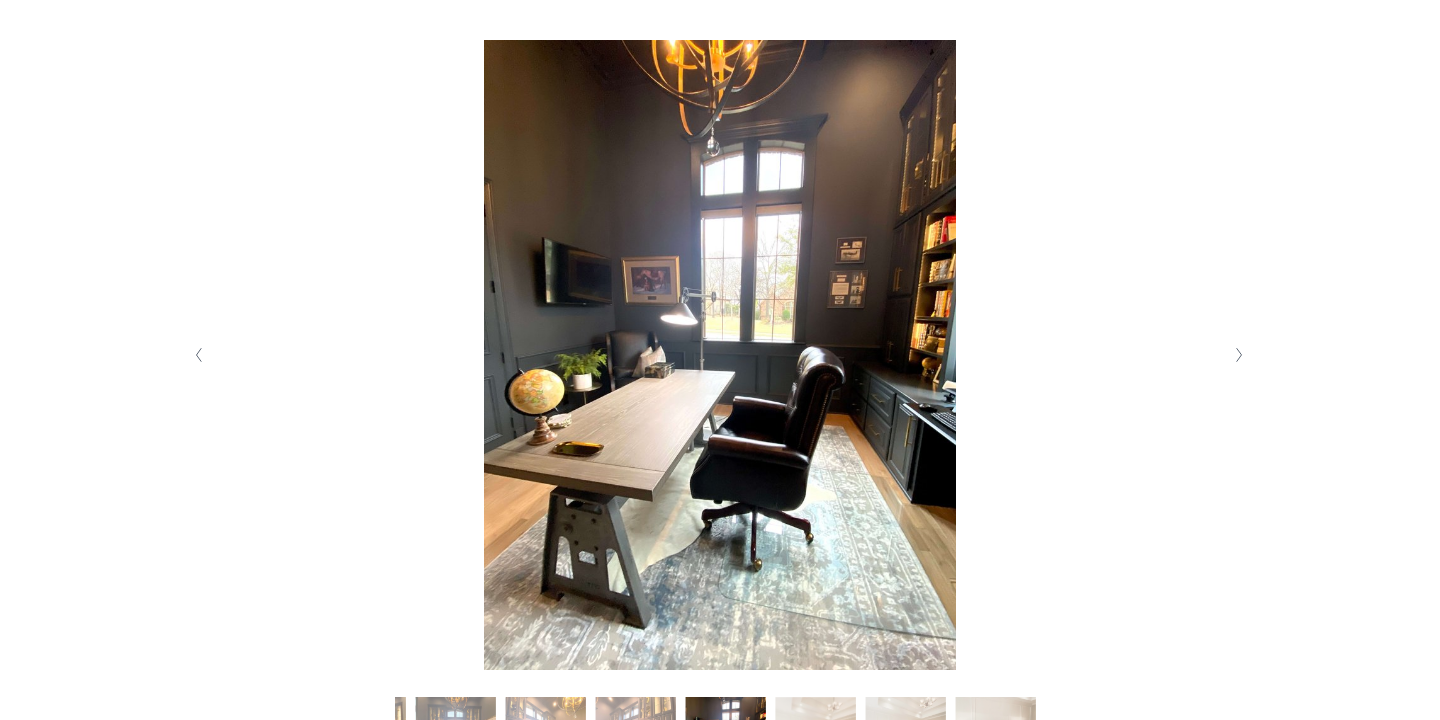 click at bounding box center (1240, 355) 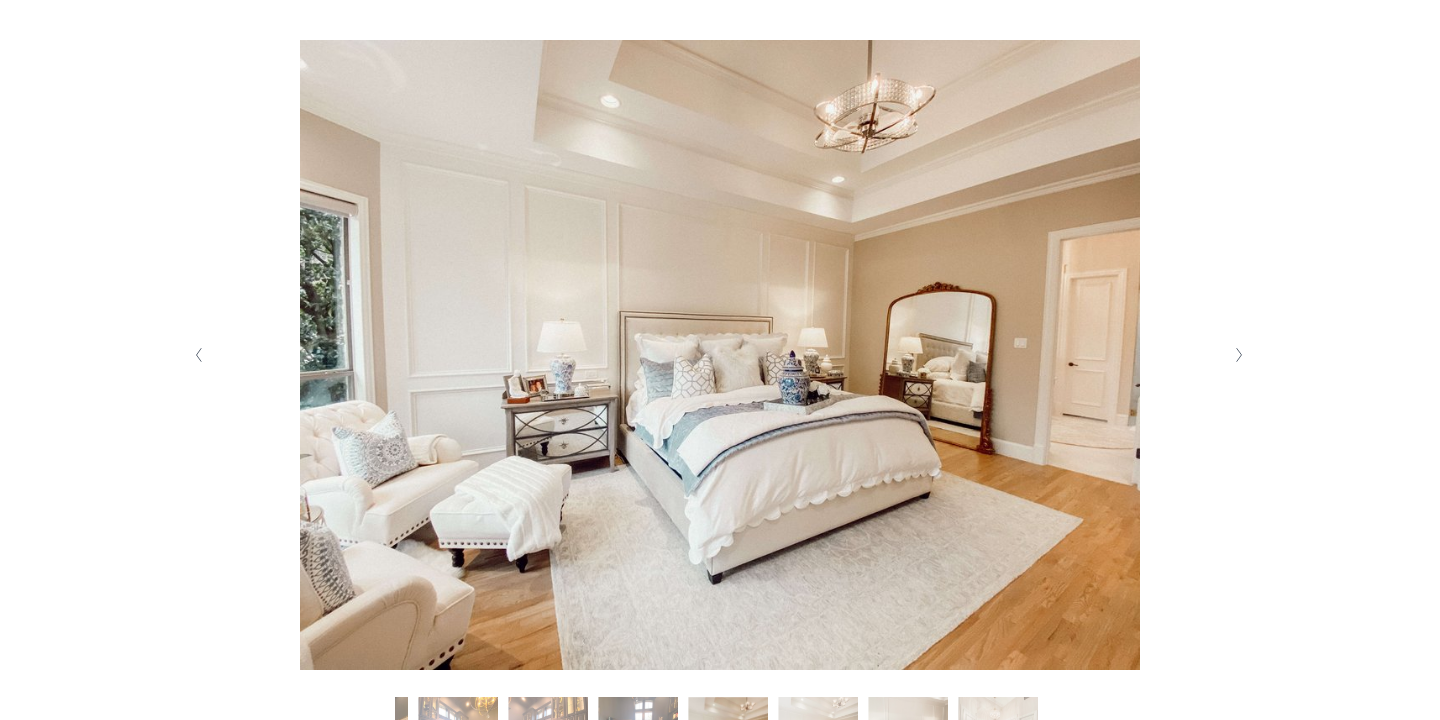 click at bounding box center (1240, 355) 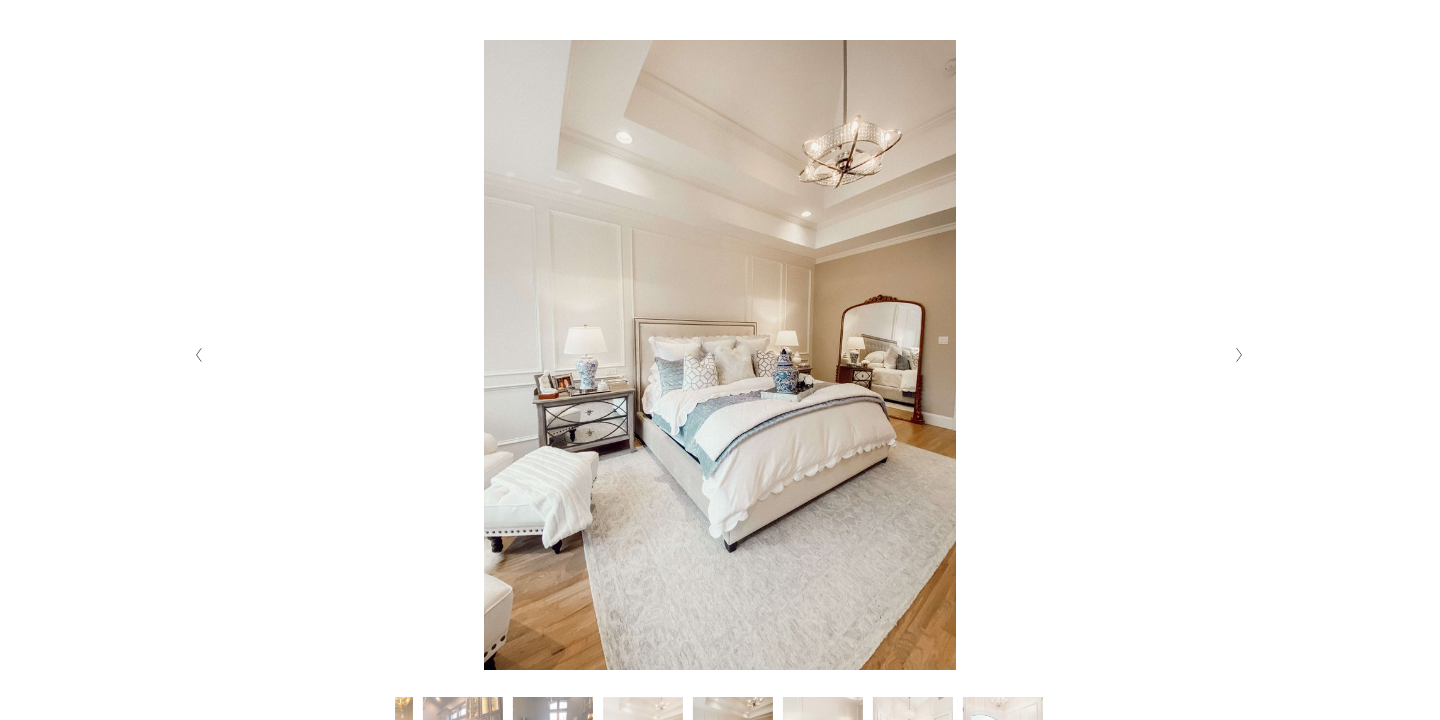 click at bounding box center [1240, 355] 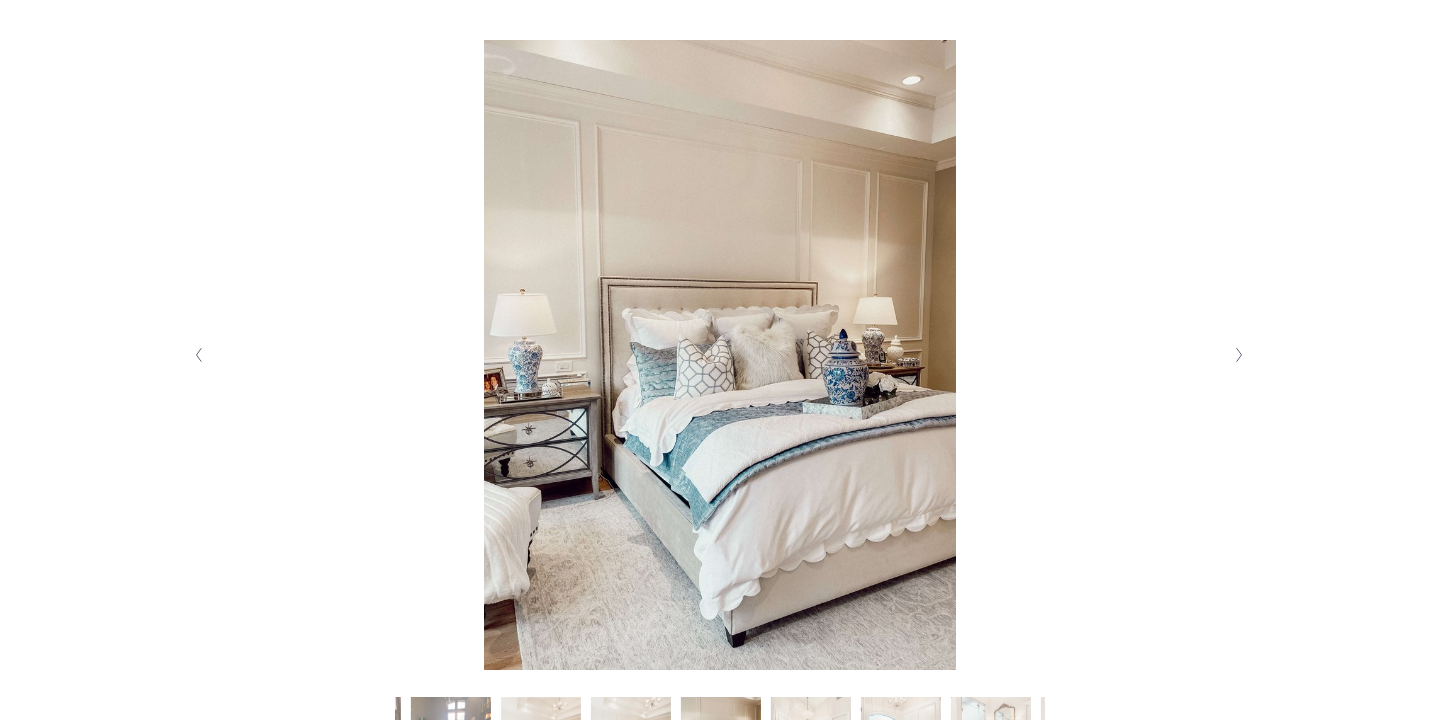 click at bounding box center [1240, 355] 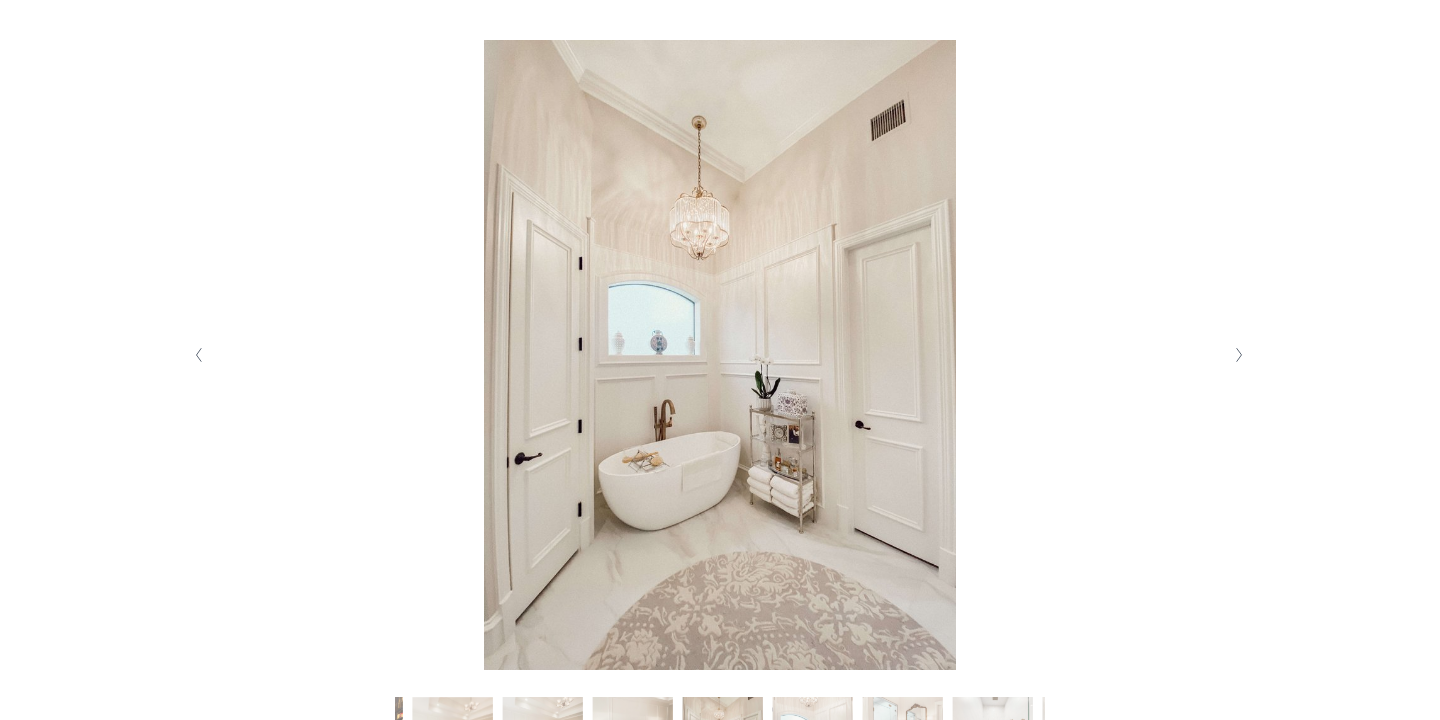 click at bounding box center (1240, 355) 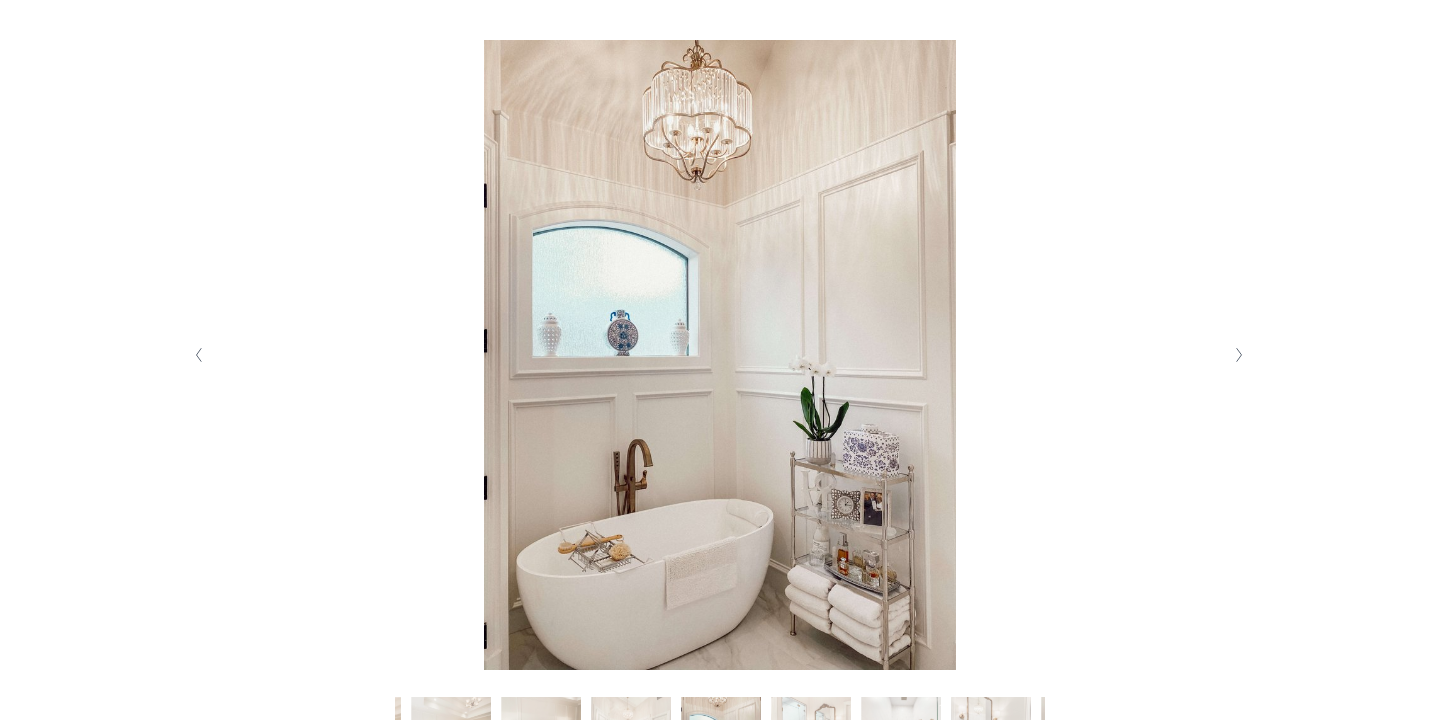 click at bounding box center (1240, 355) 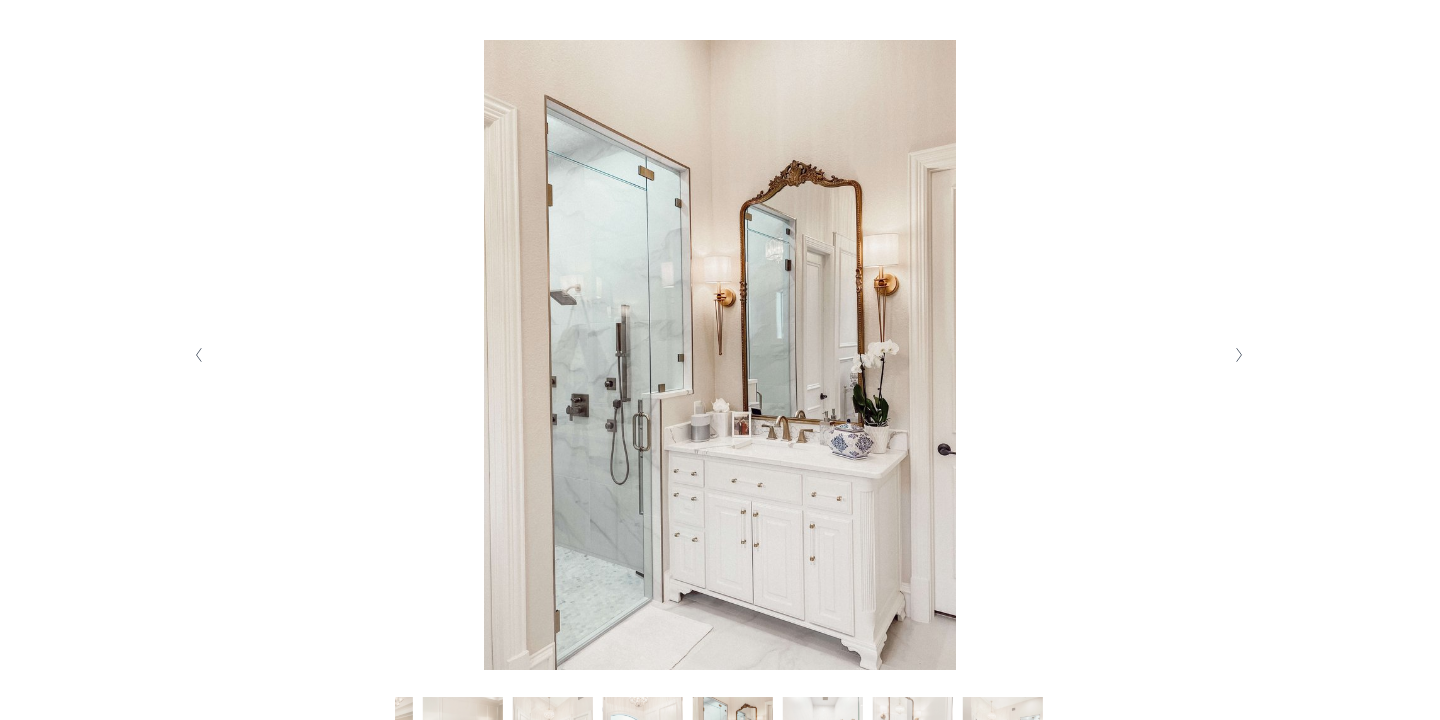 click at bounding box center [1240, 355] 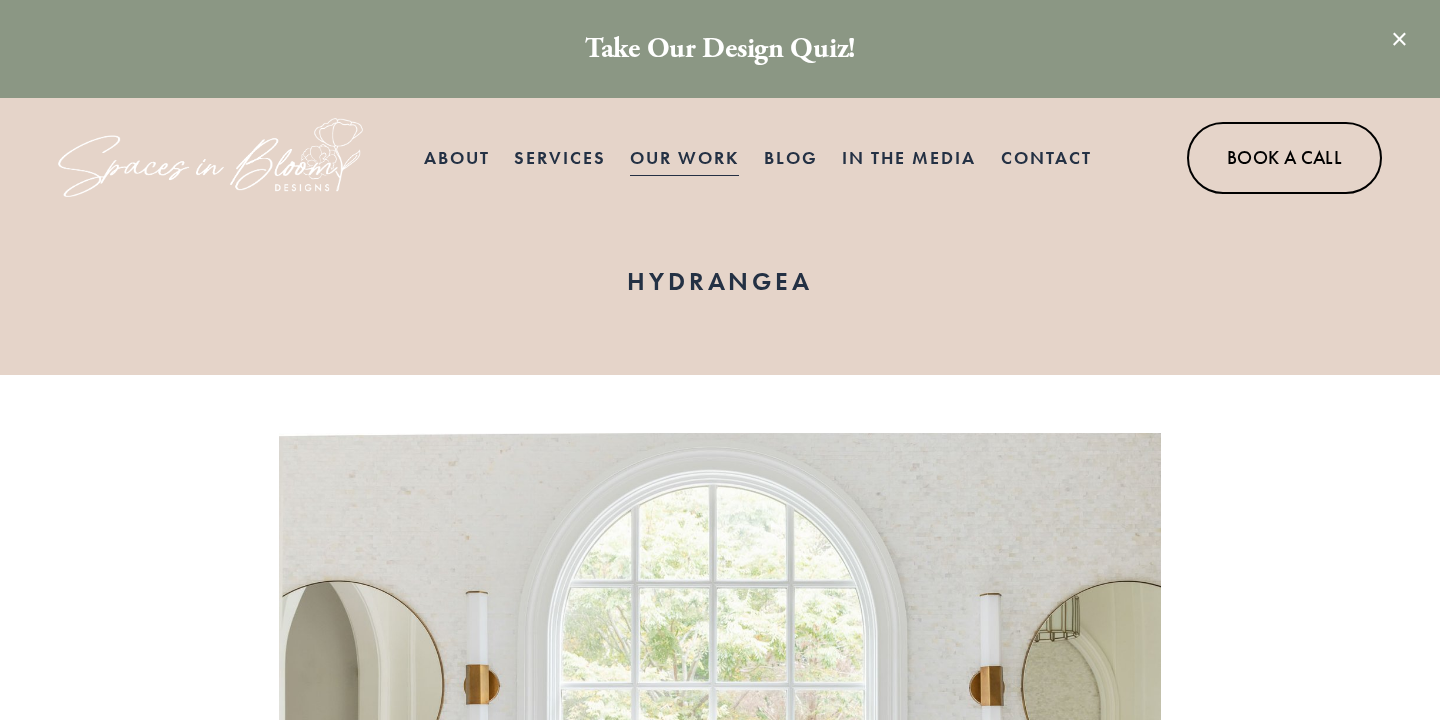 scroll, scrollTop: 475, scrollLeft: 0, axis: vertical 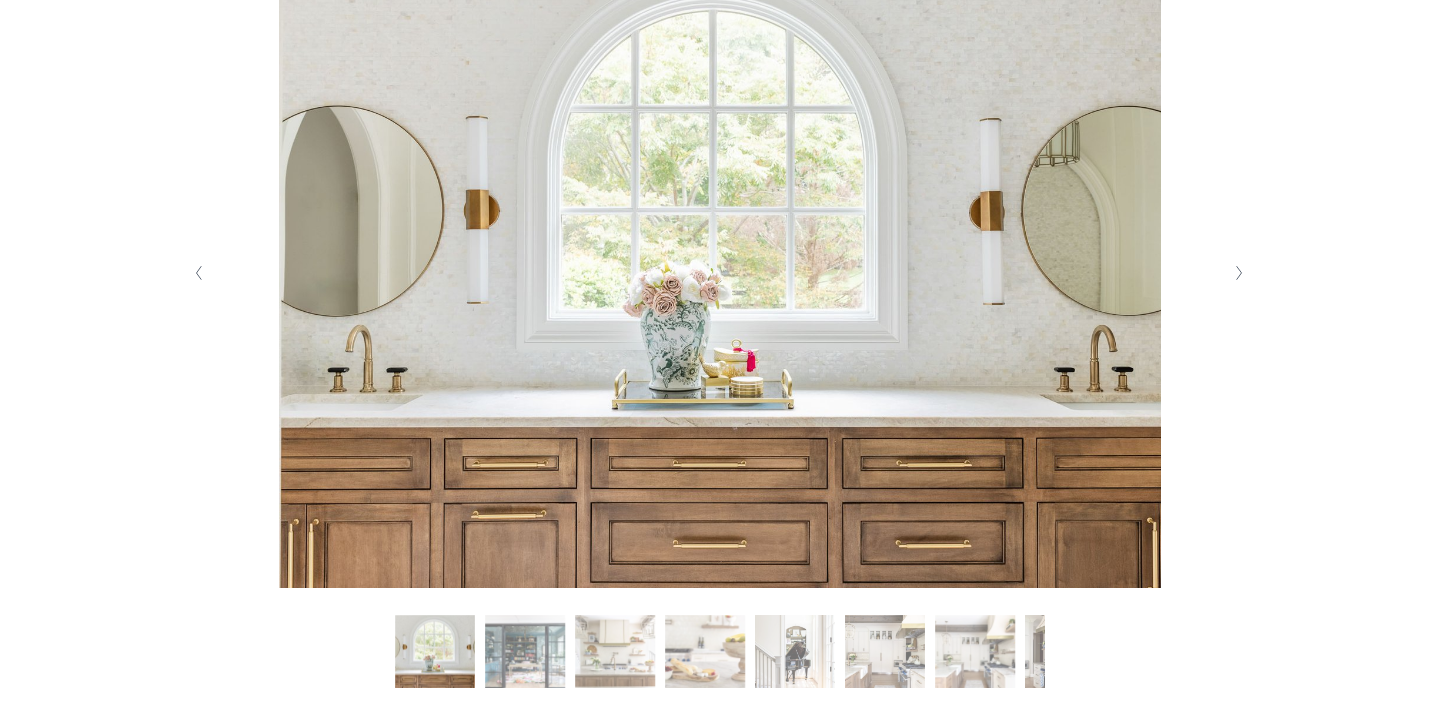 click 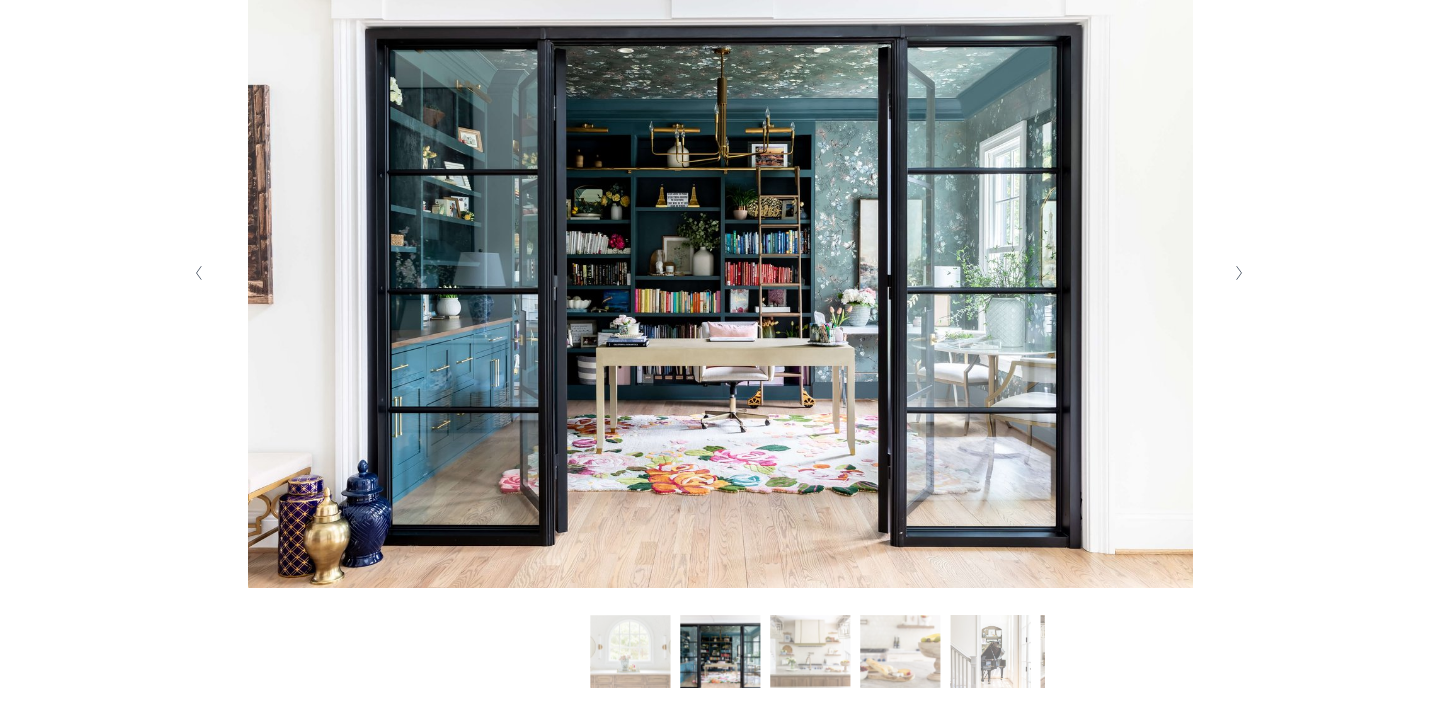 click 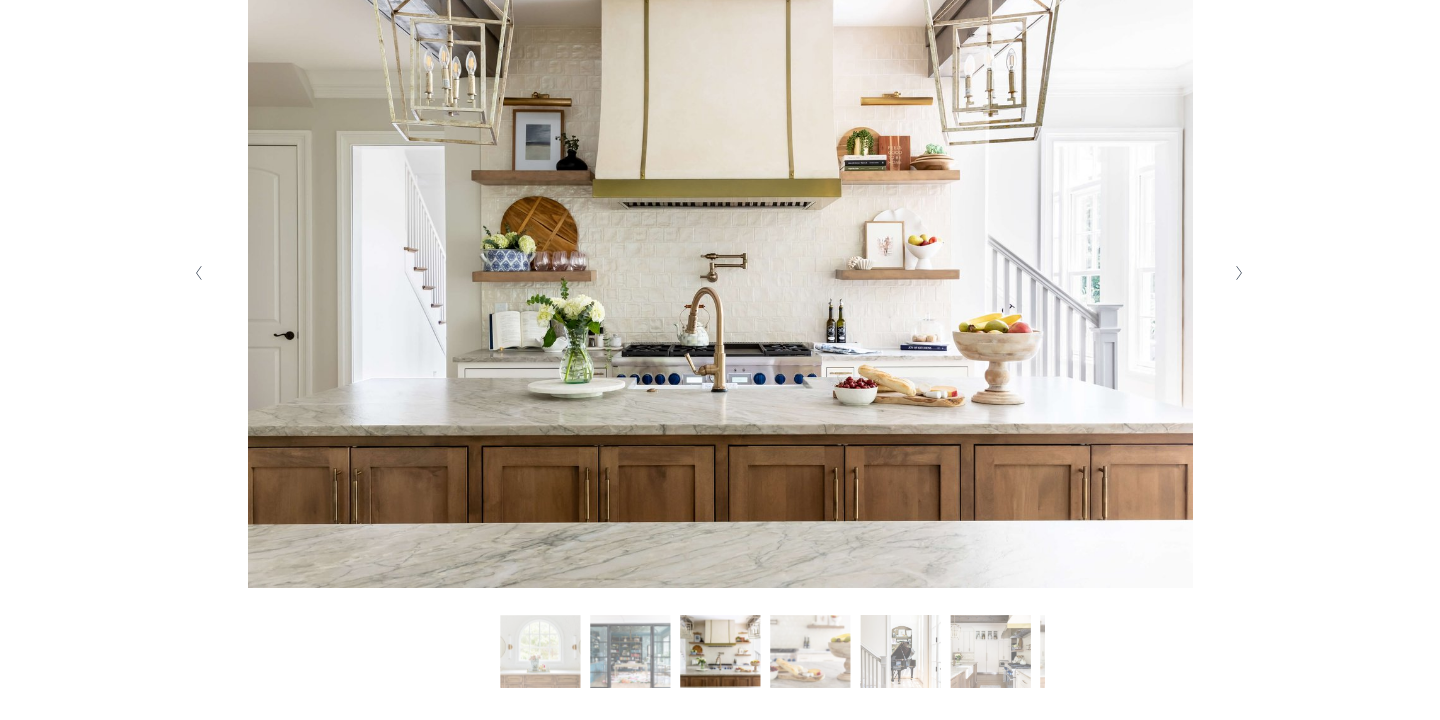 click 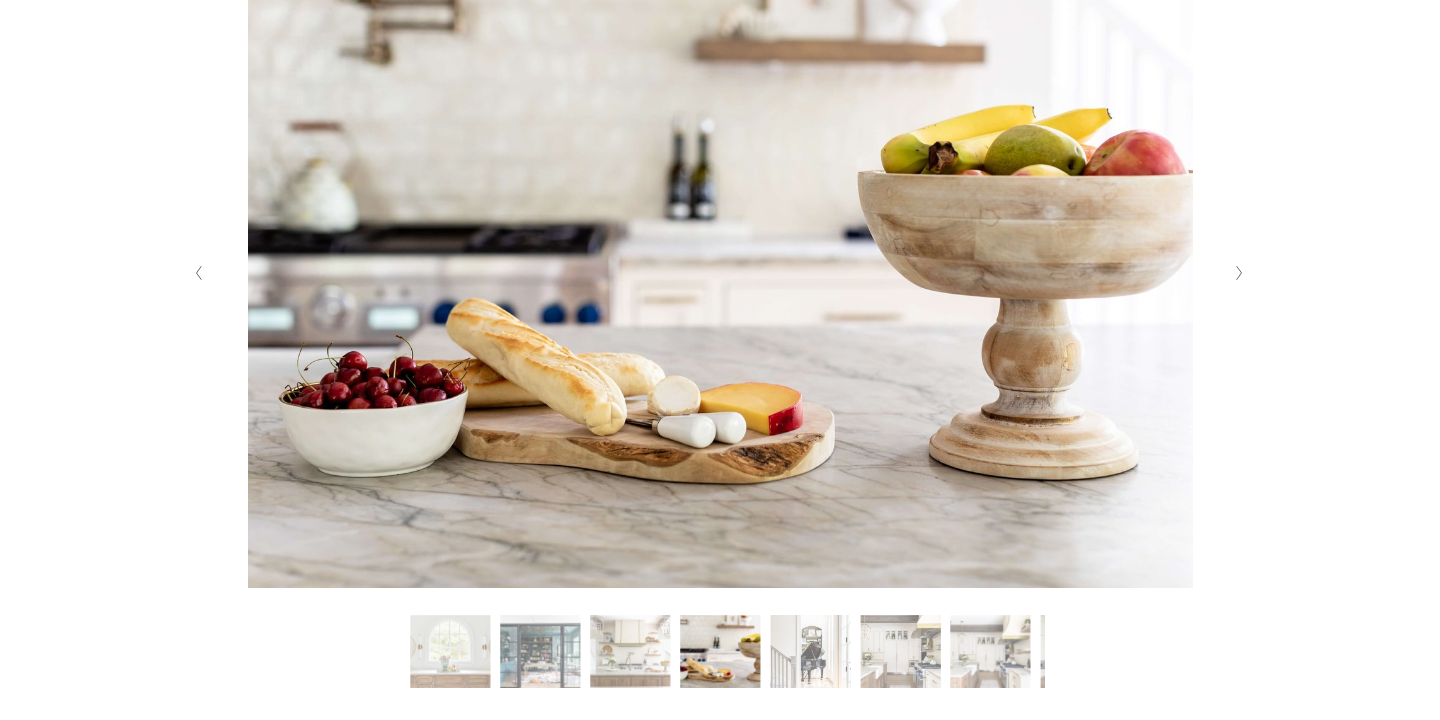 click 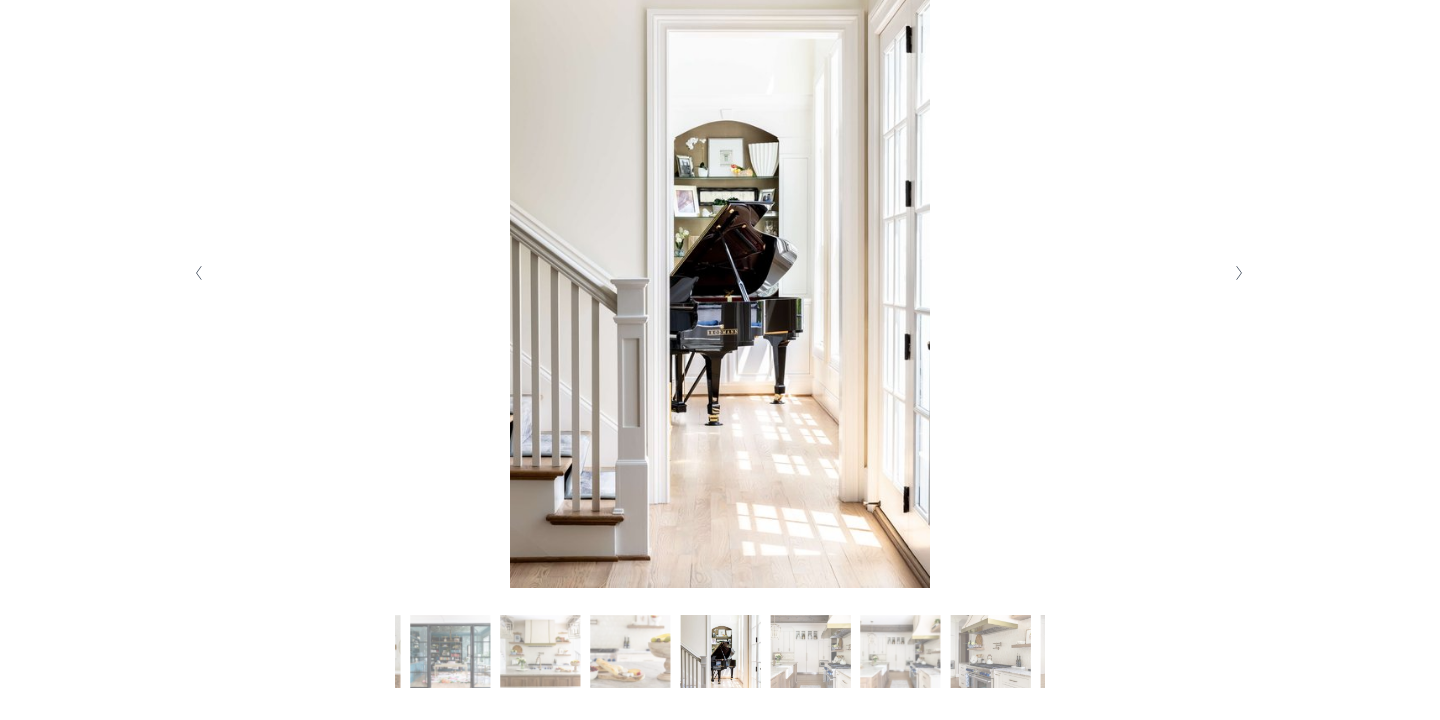 click 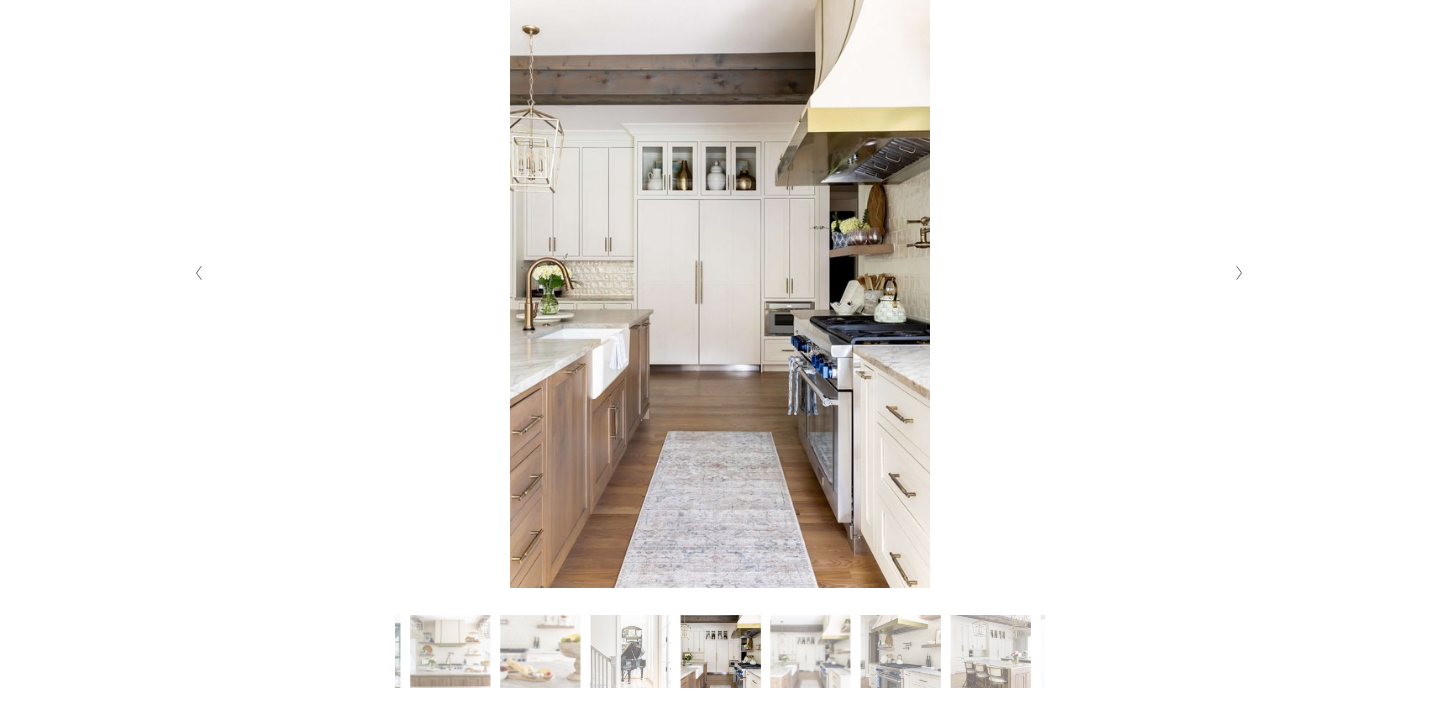 click 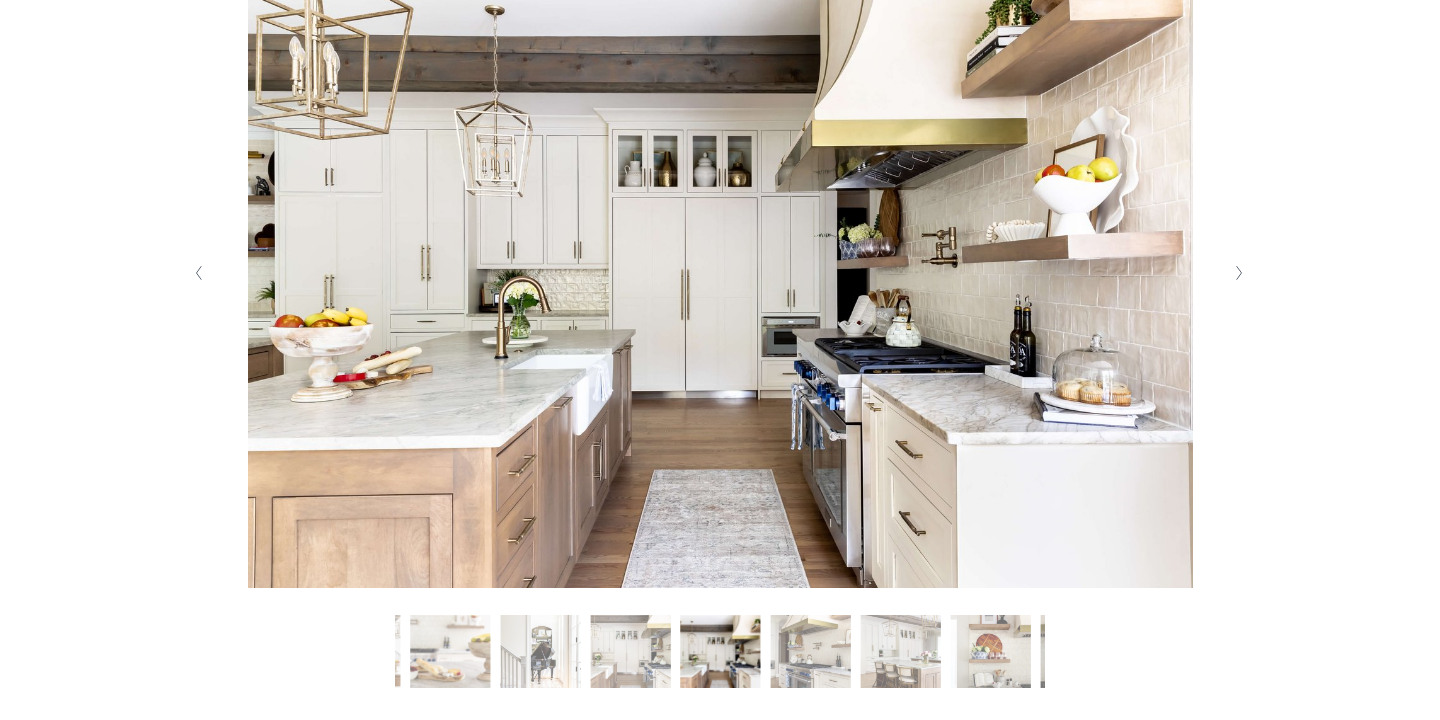 click 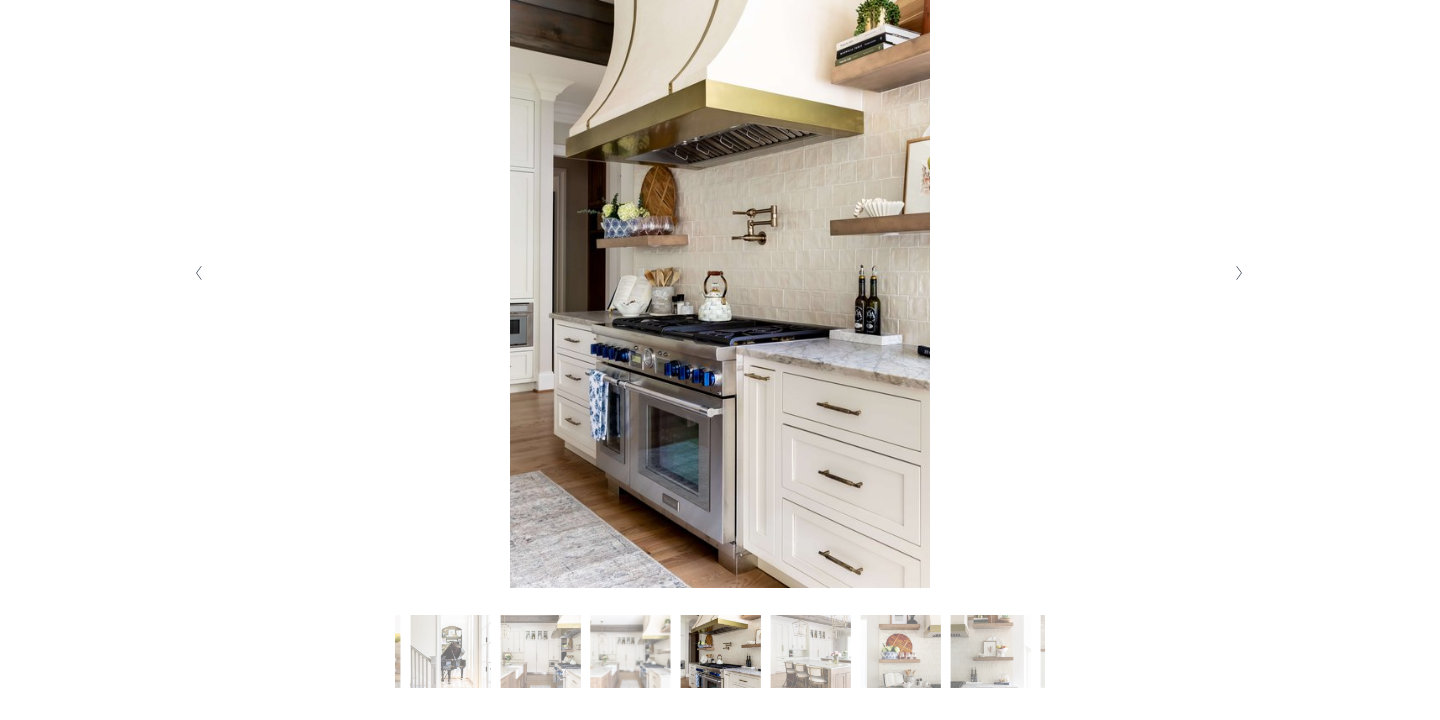click 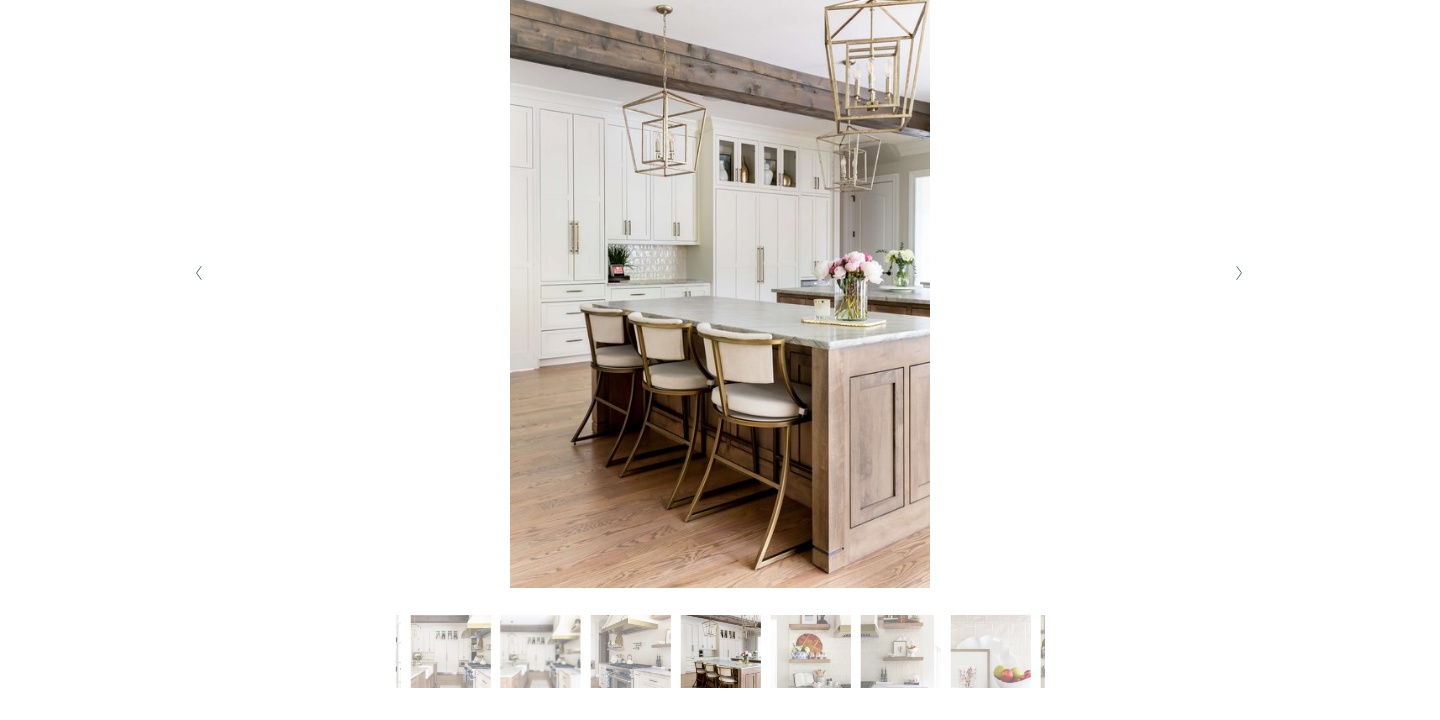 click 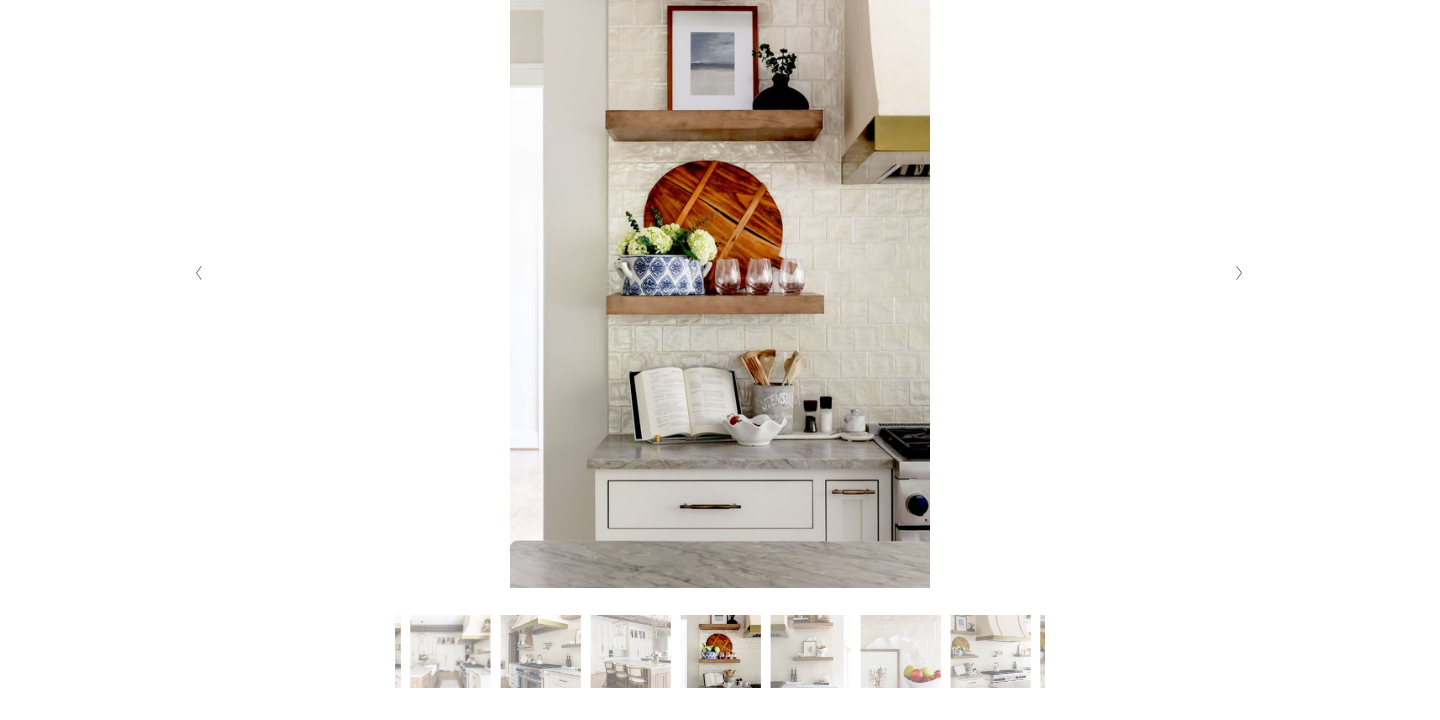 click 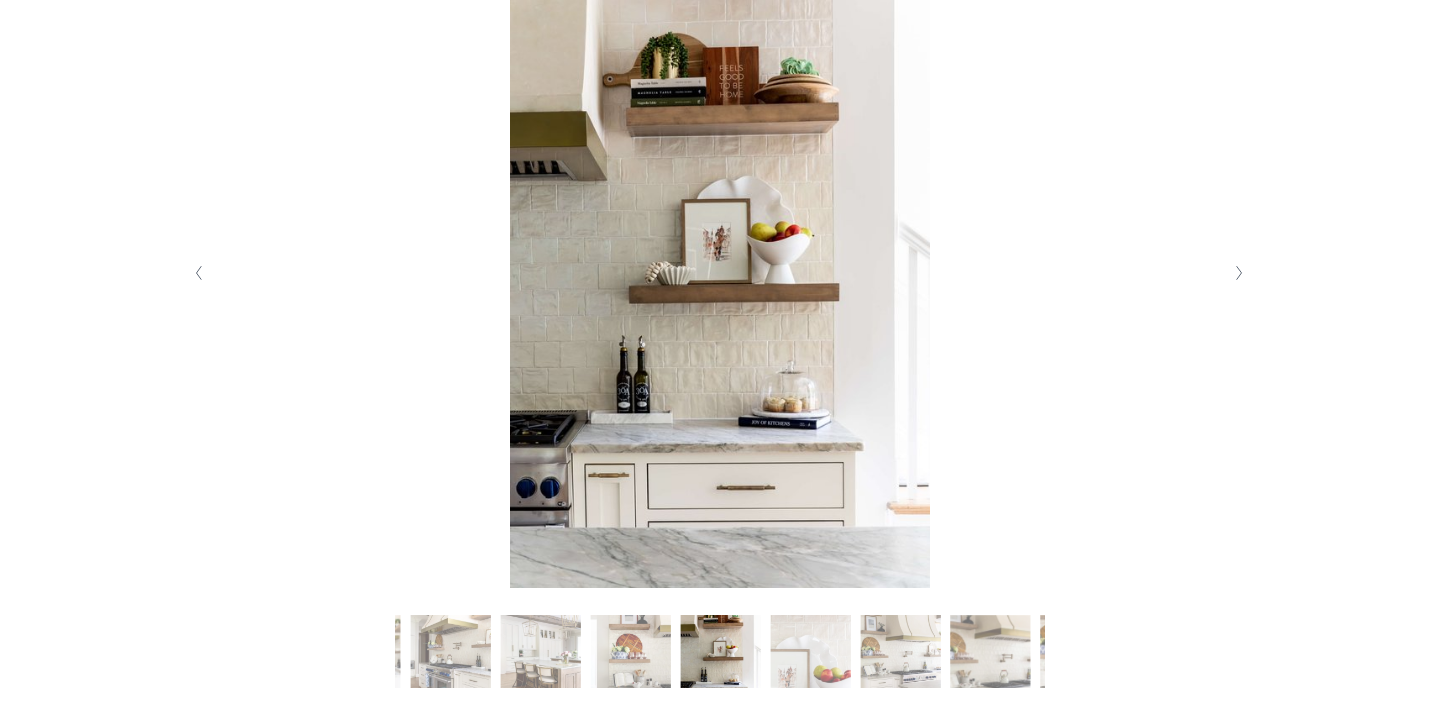 click 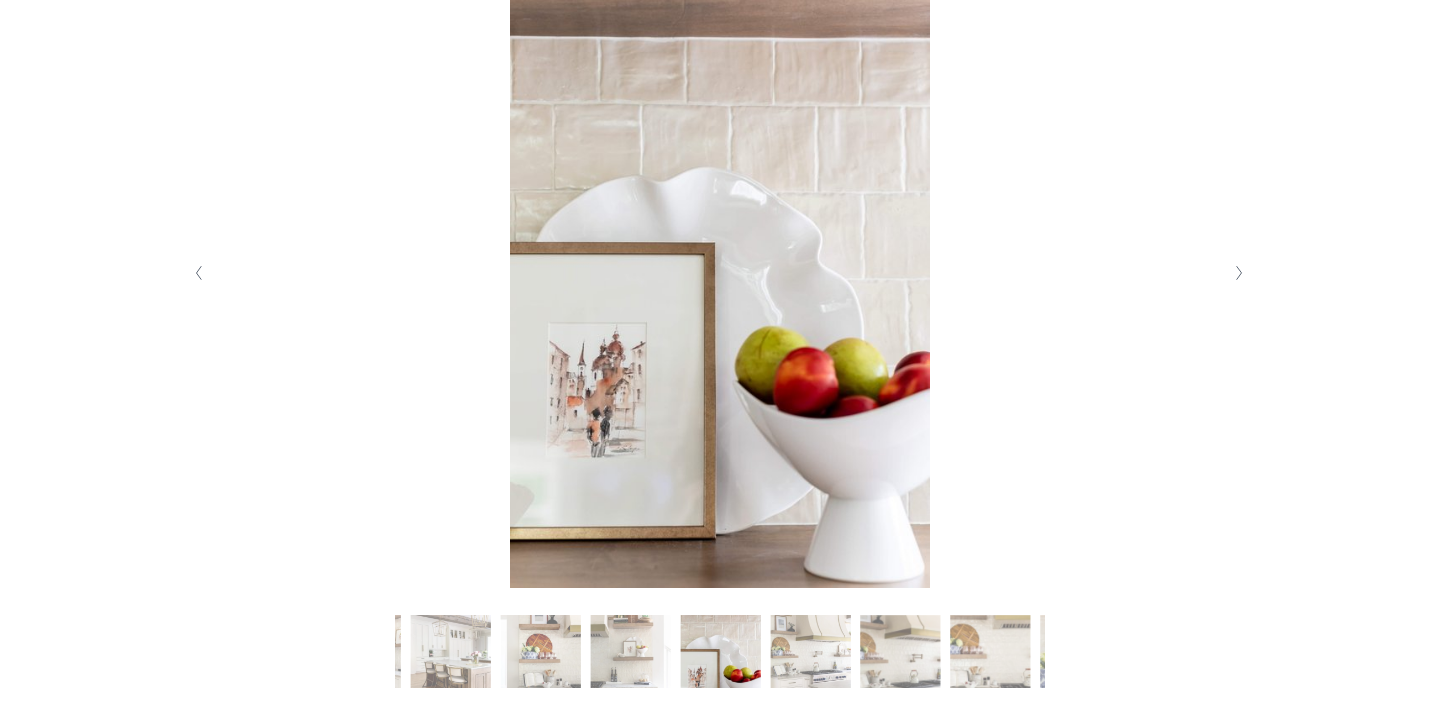 click 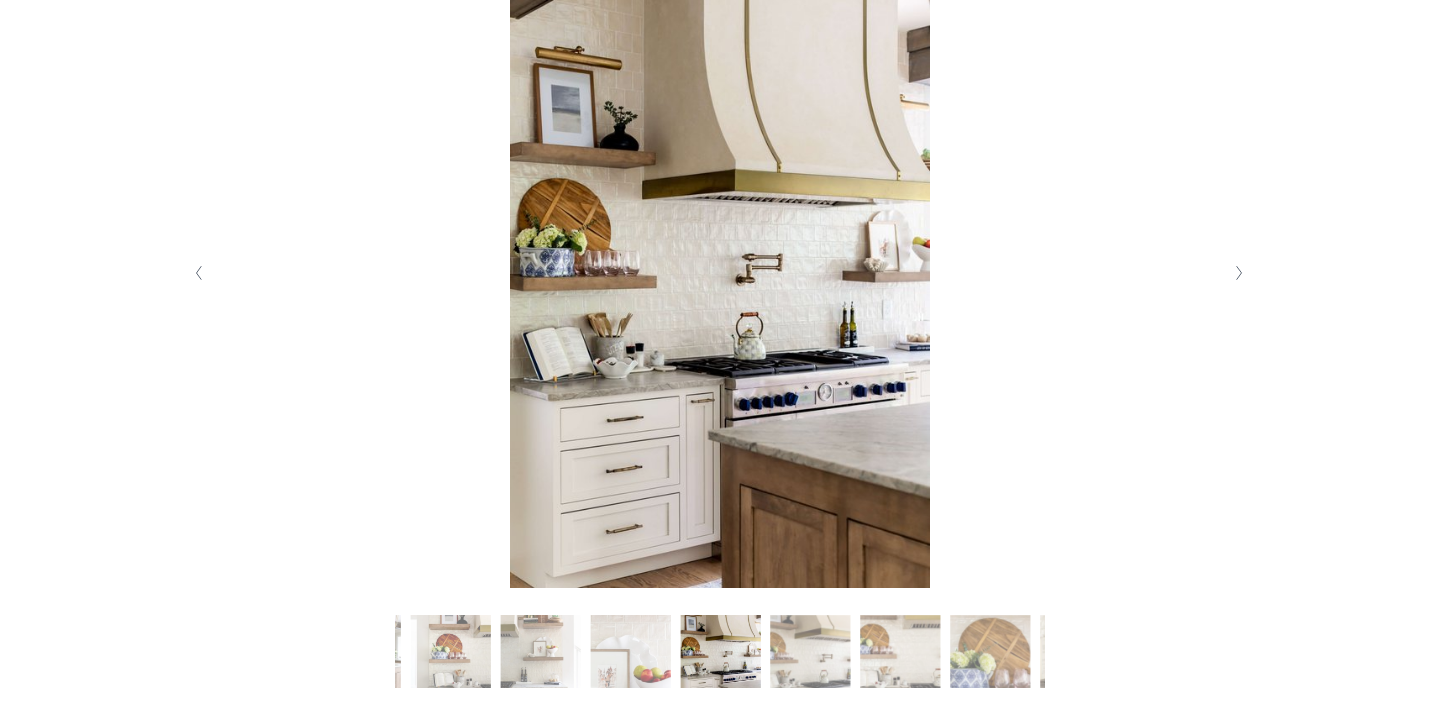 click 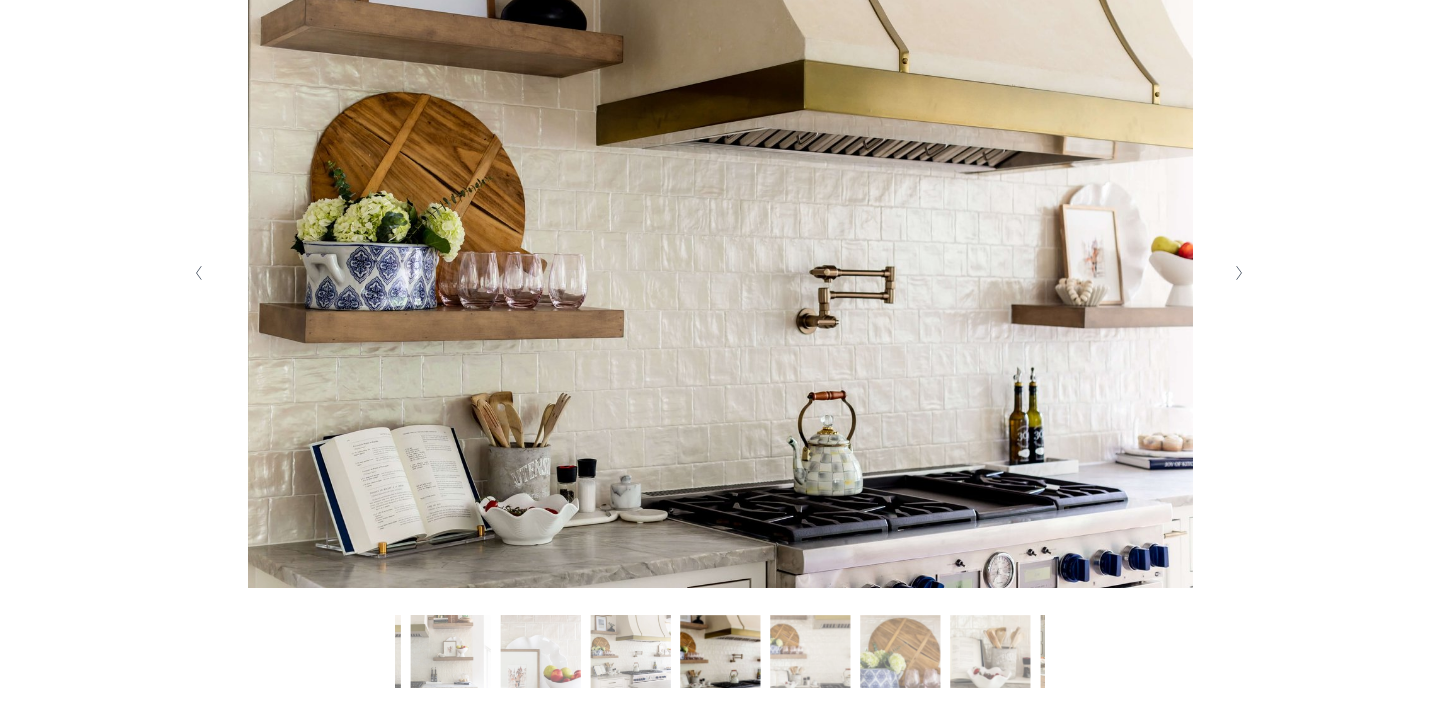 click 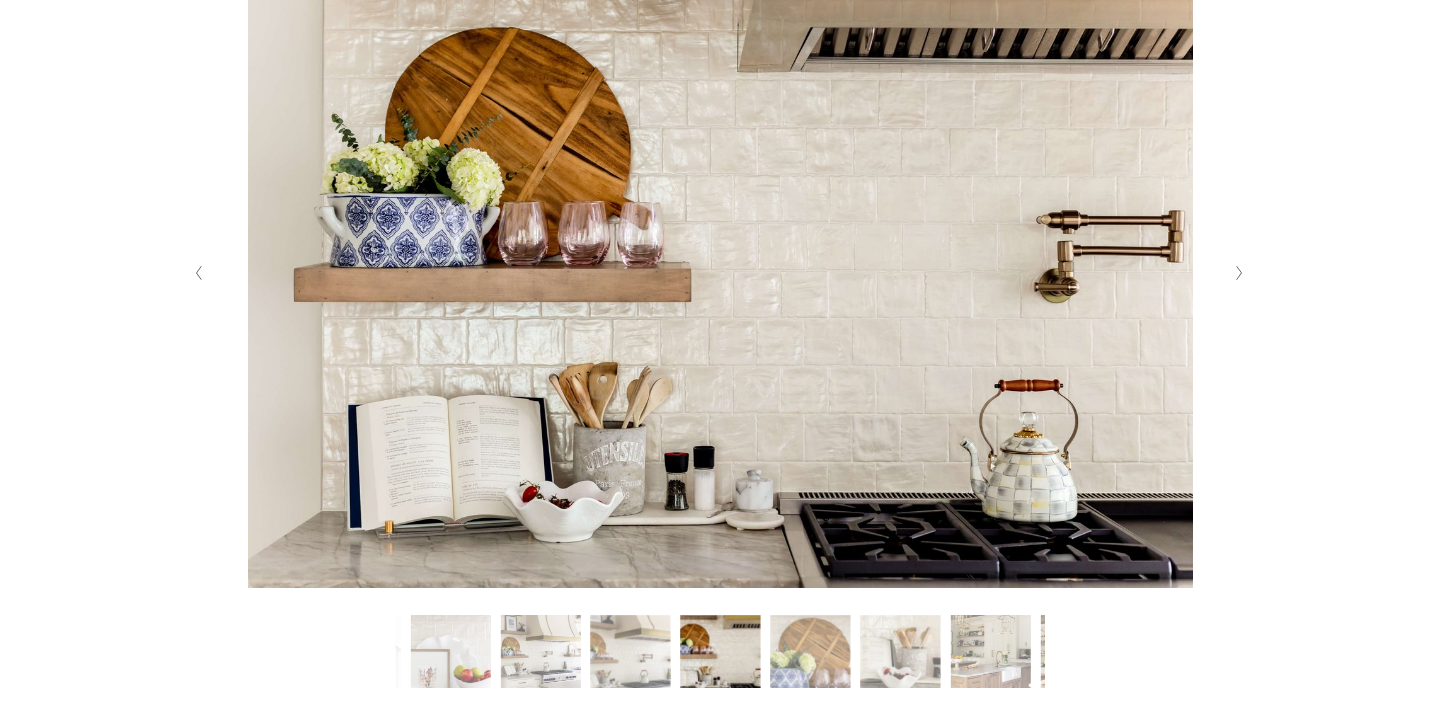click 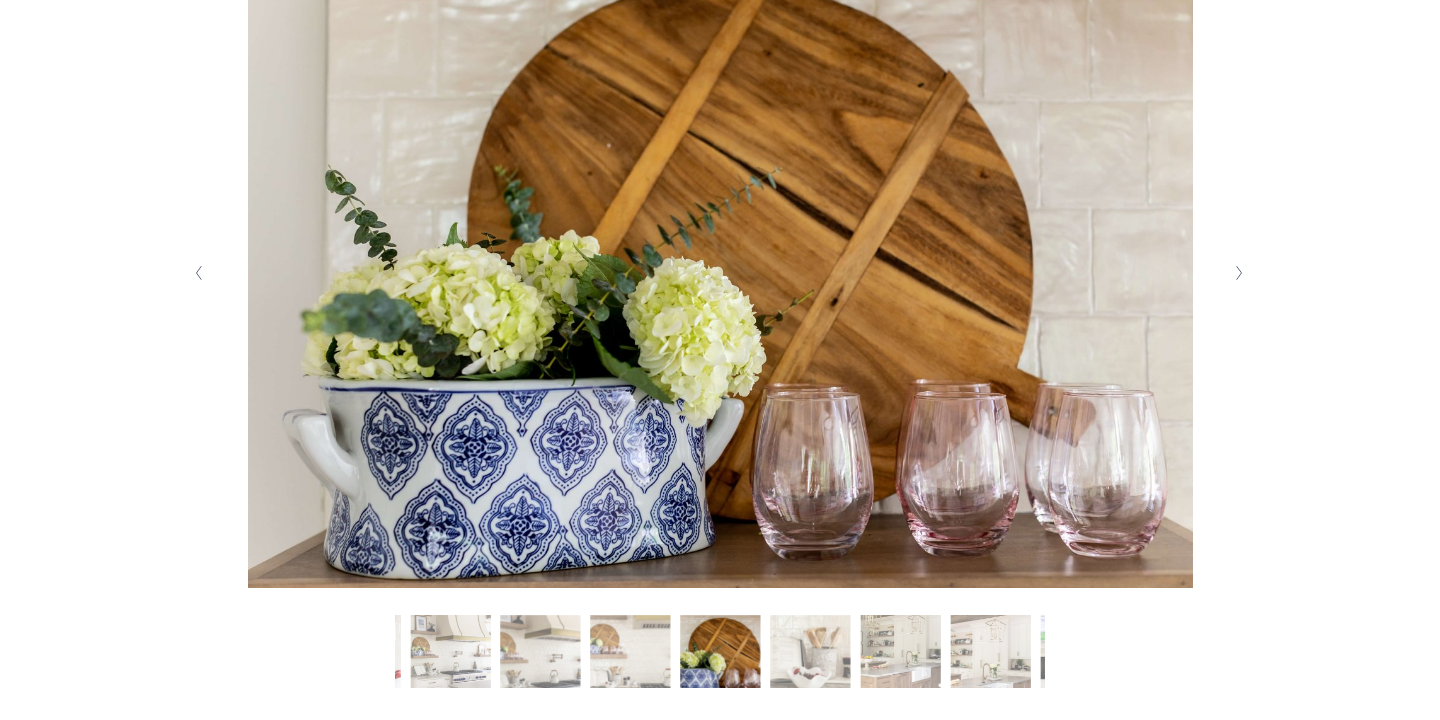 click 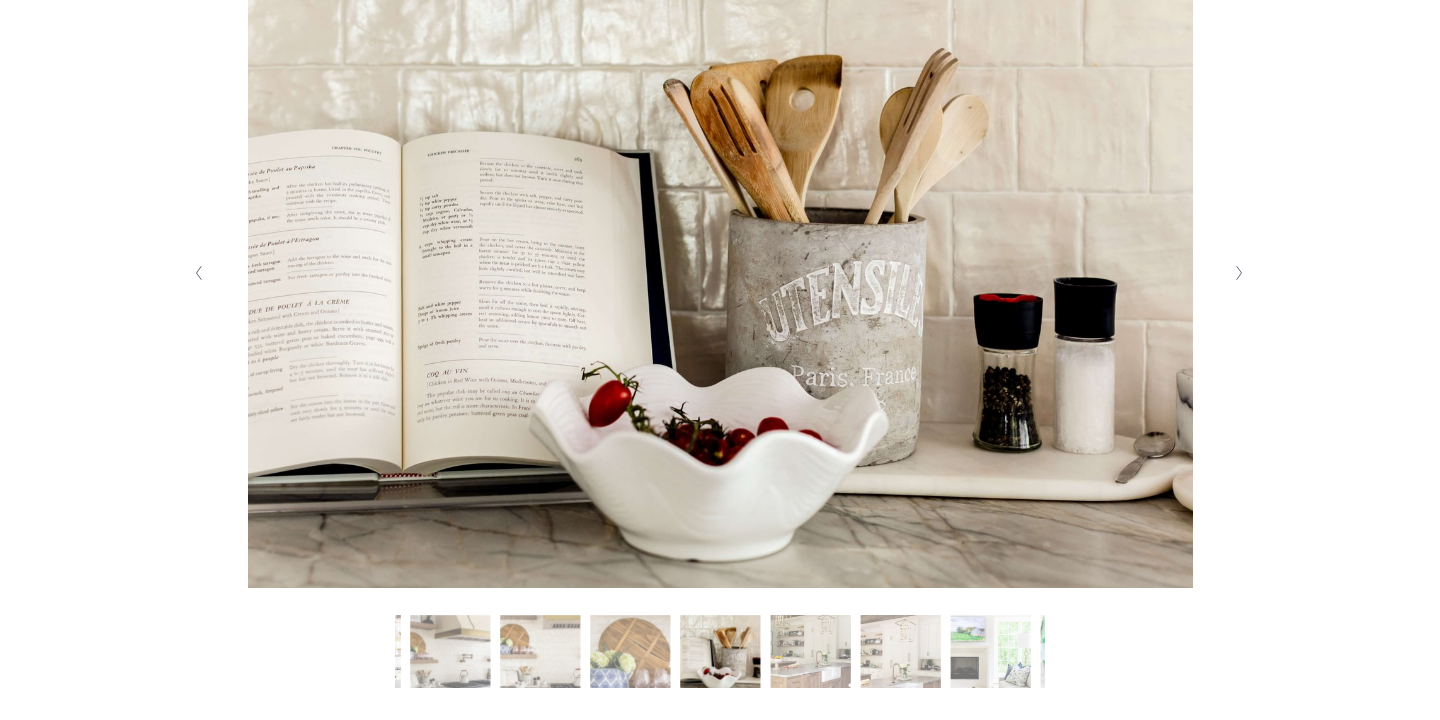 click 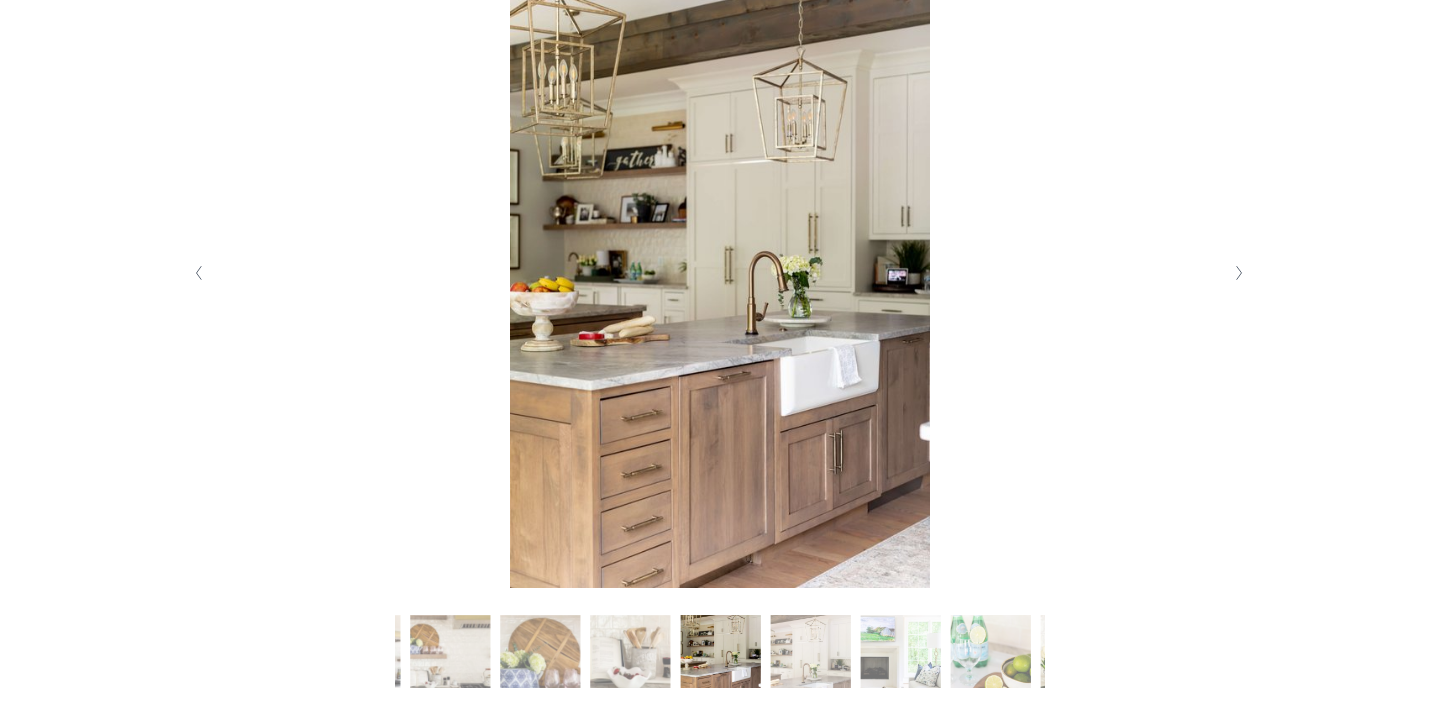 click 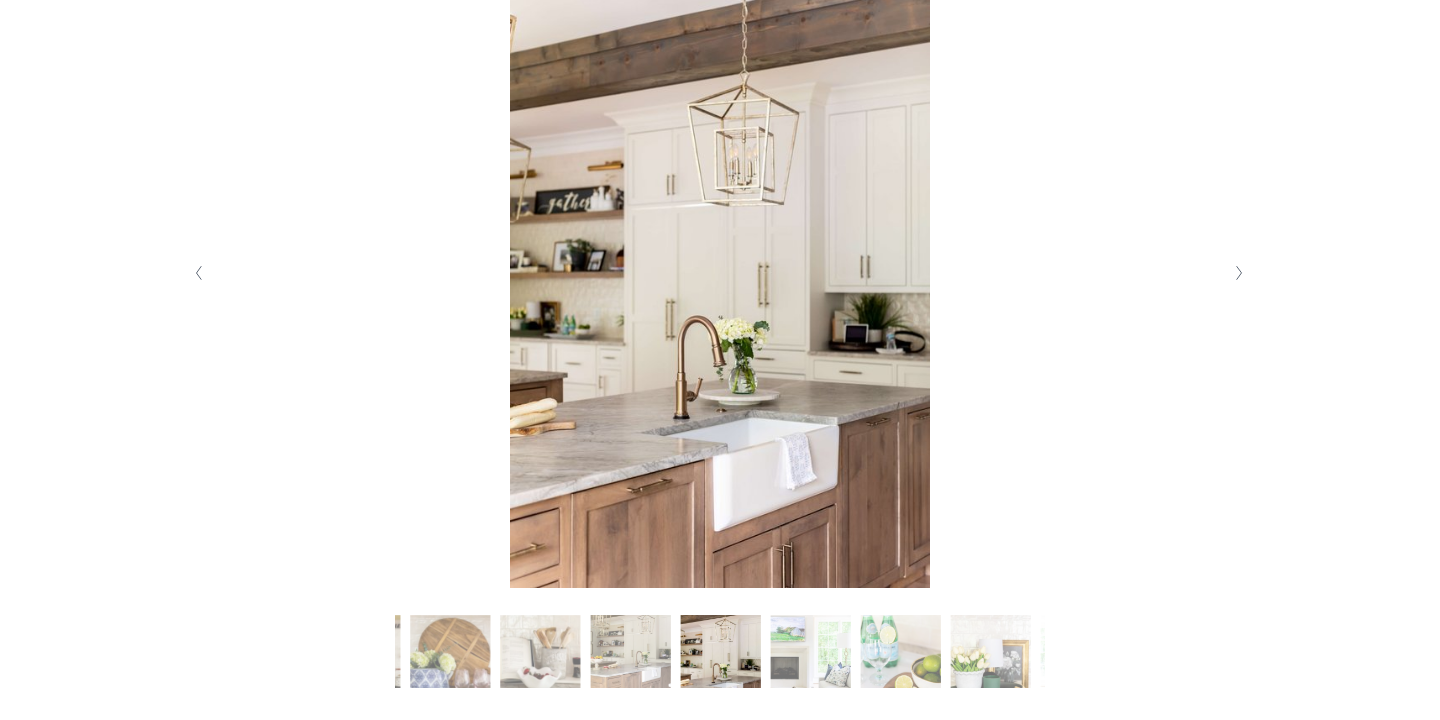 click 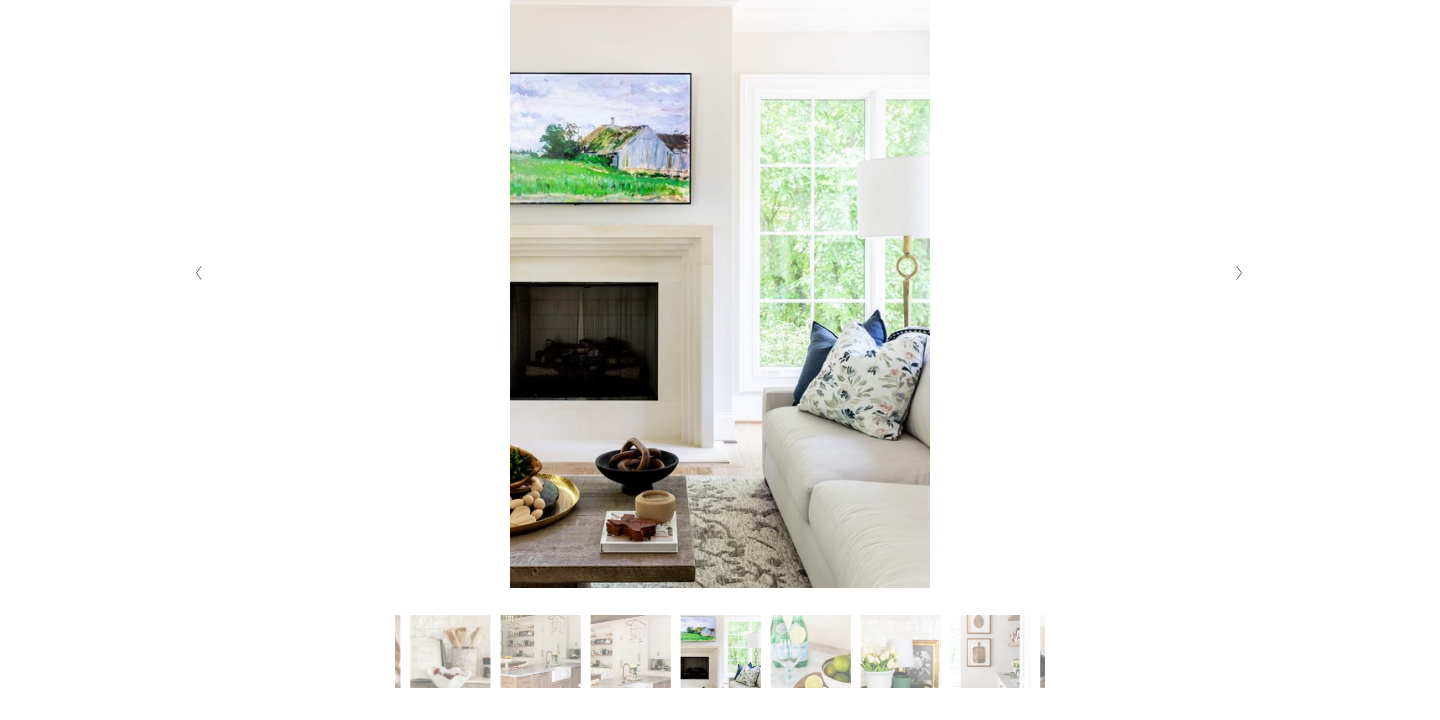 click 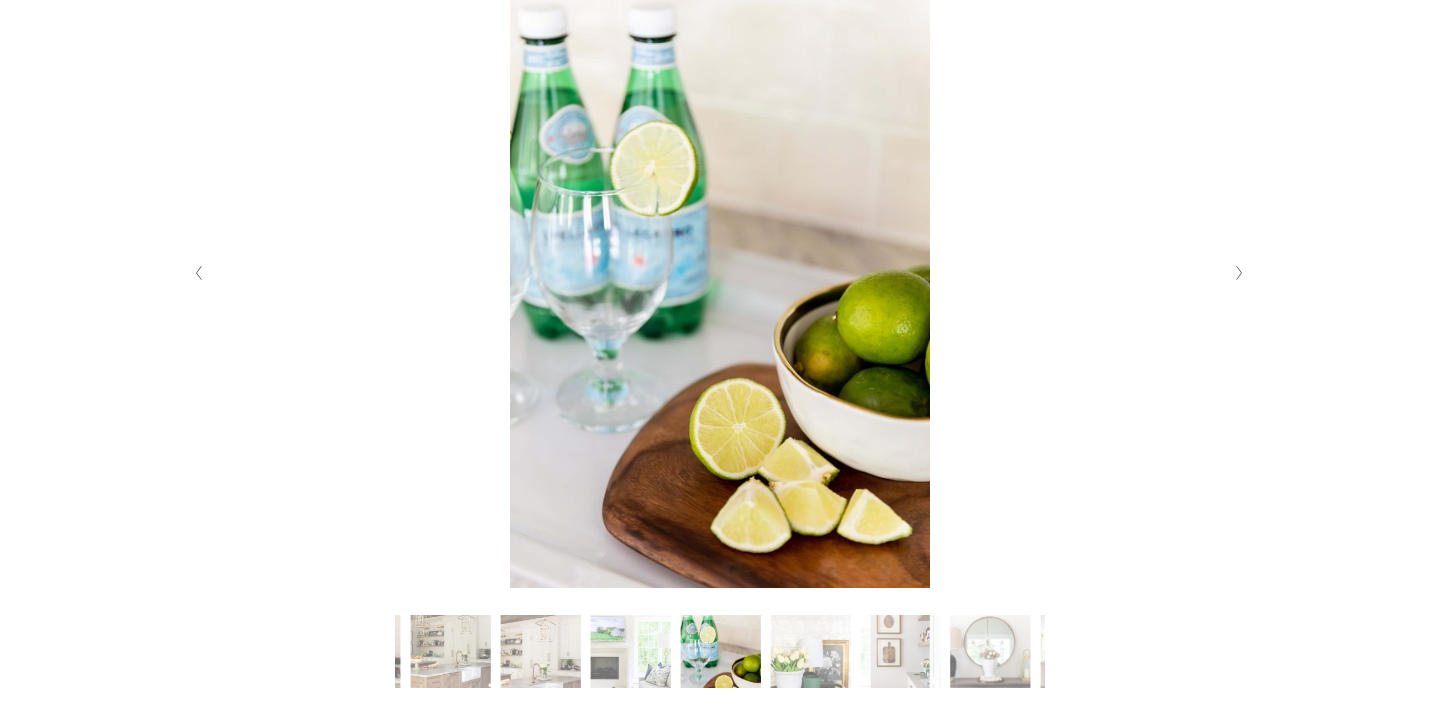 click 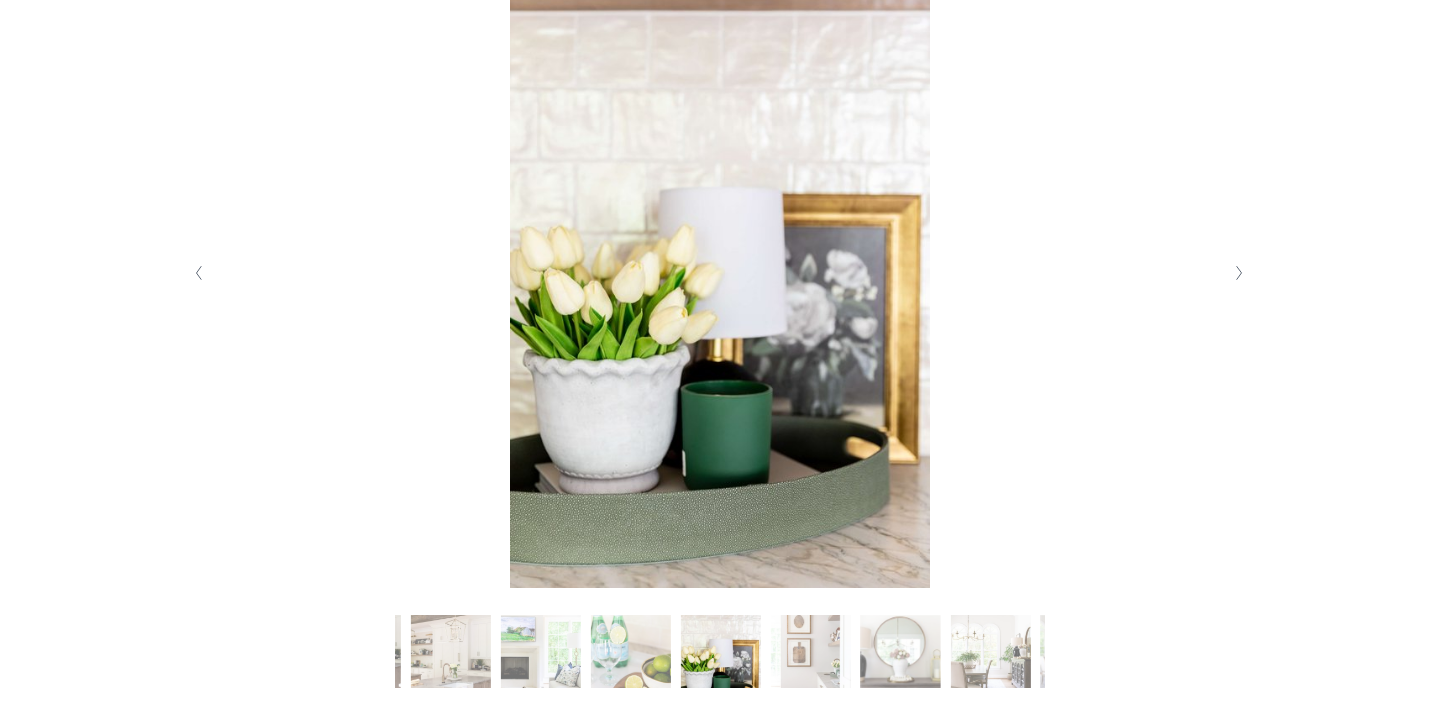 click 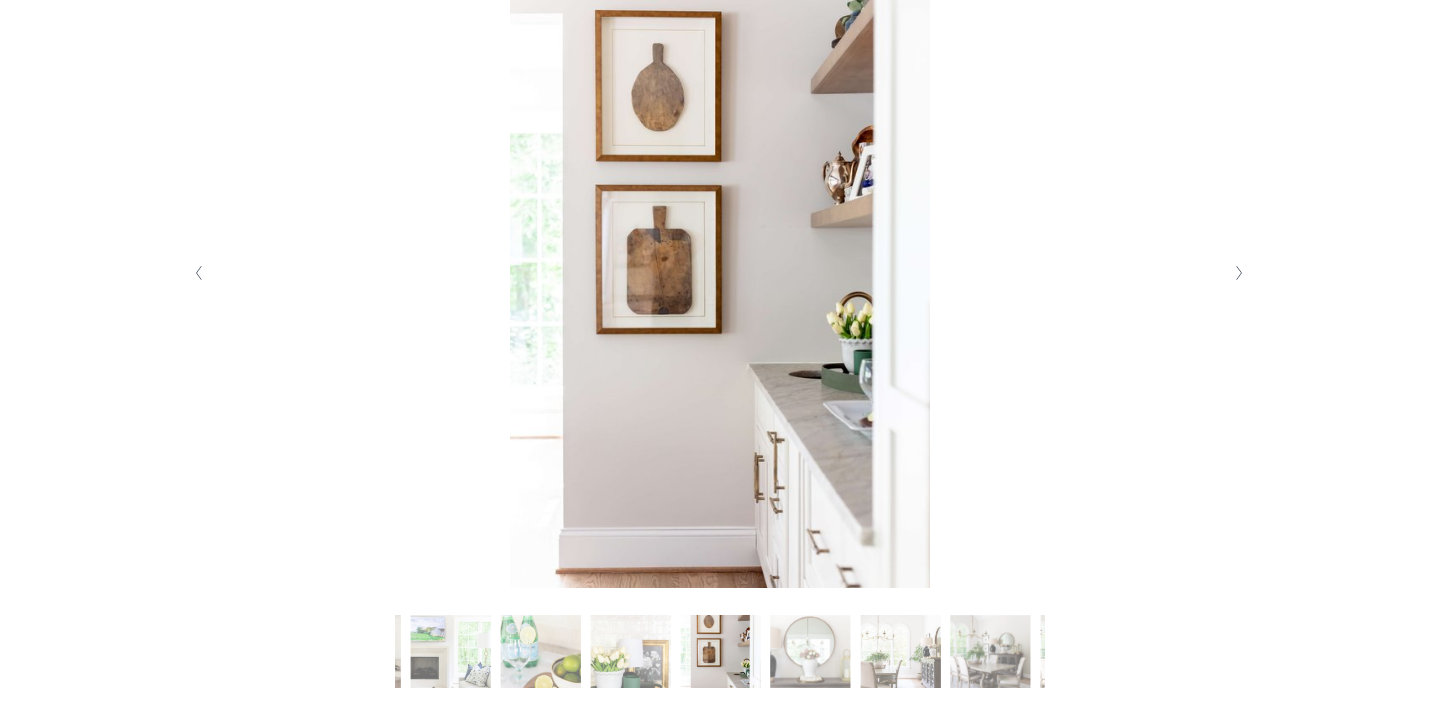 click 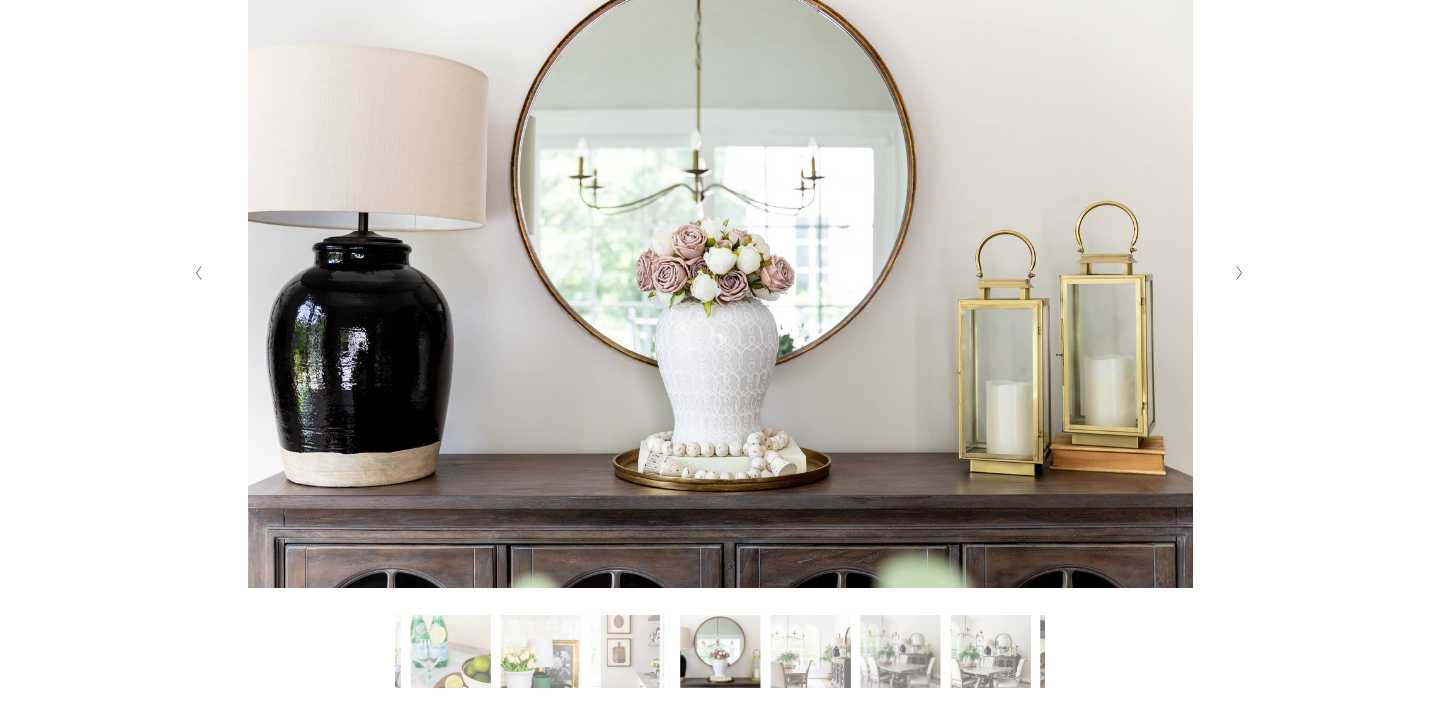 click 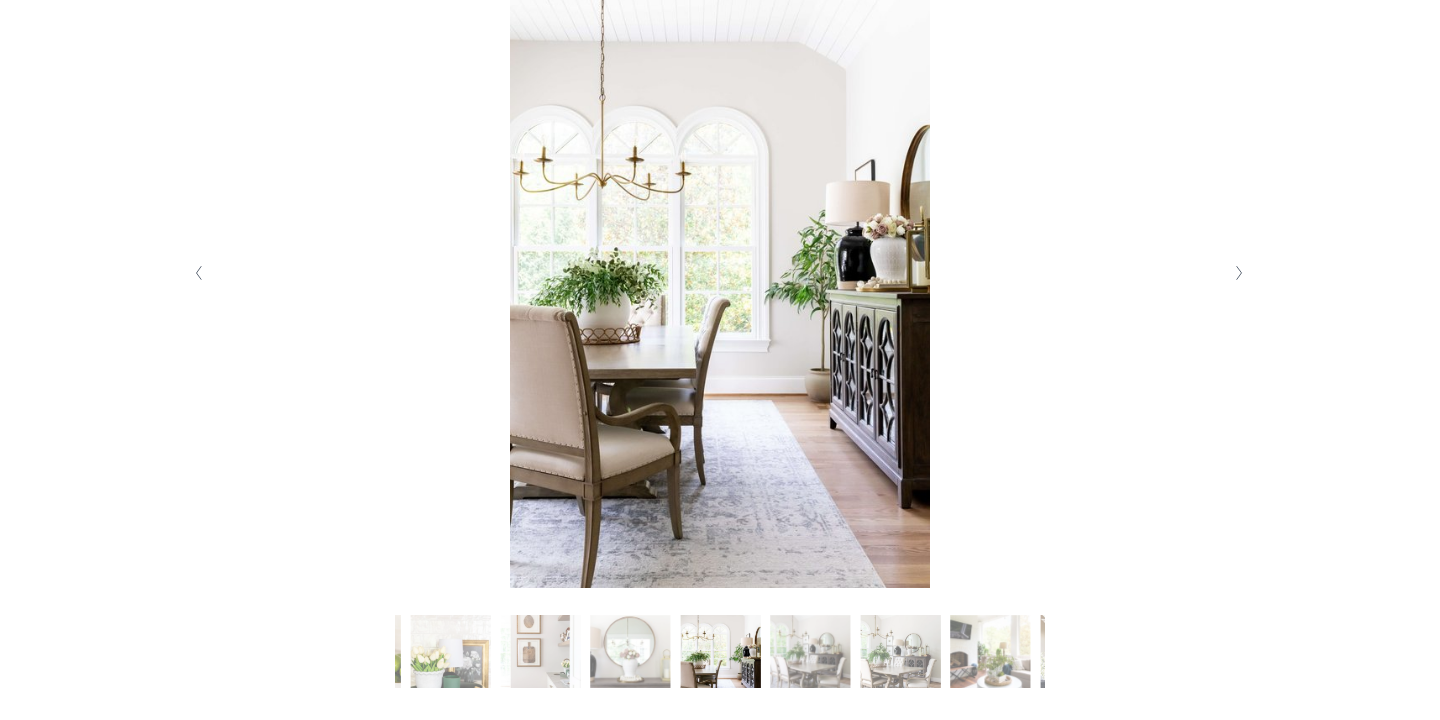 click 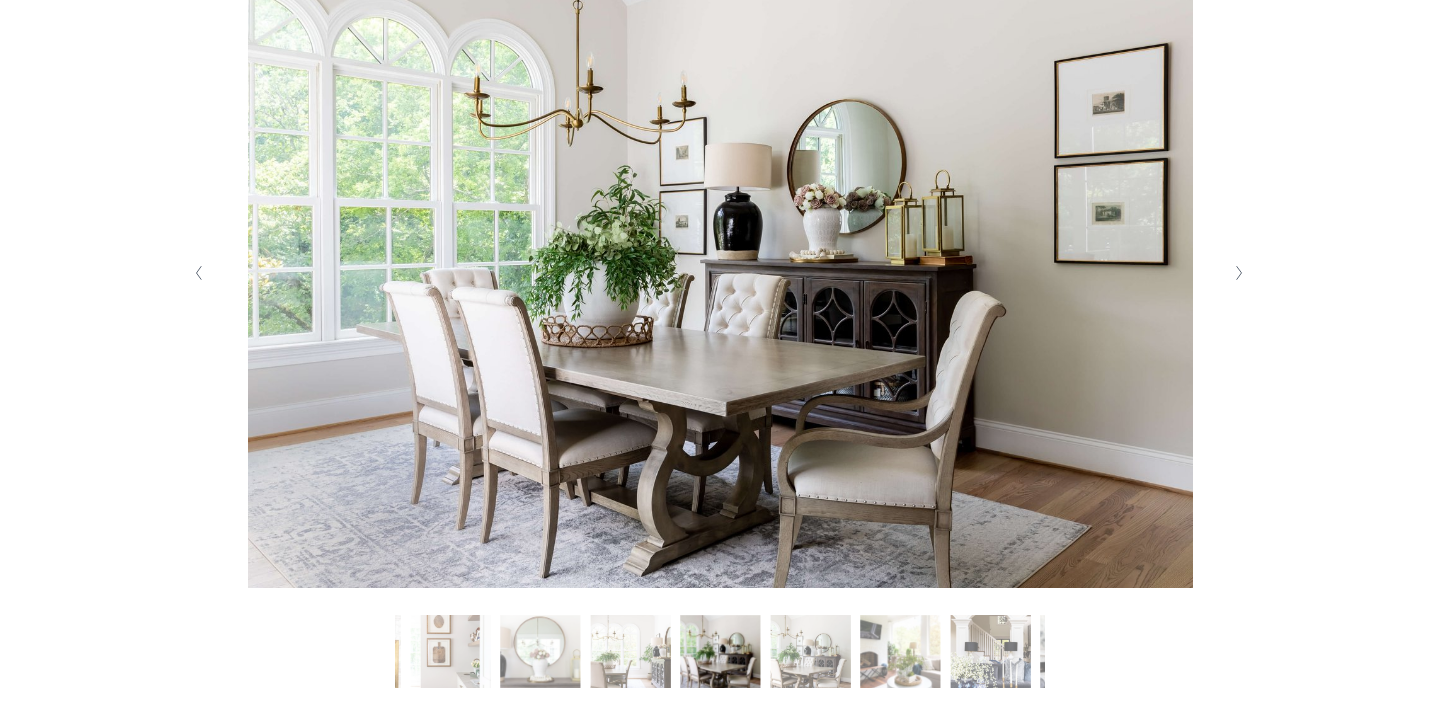 click at bounding box center [199, 273] 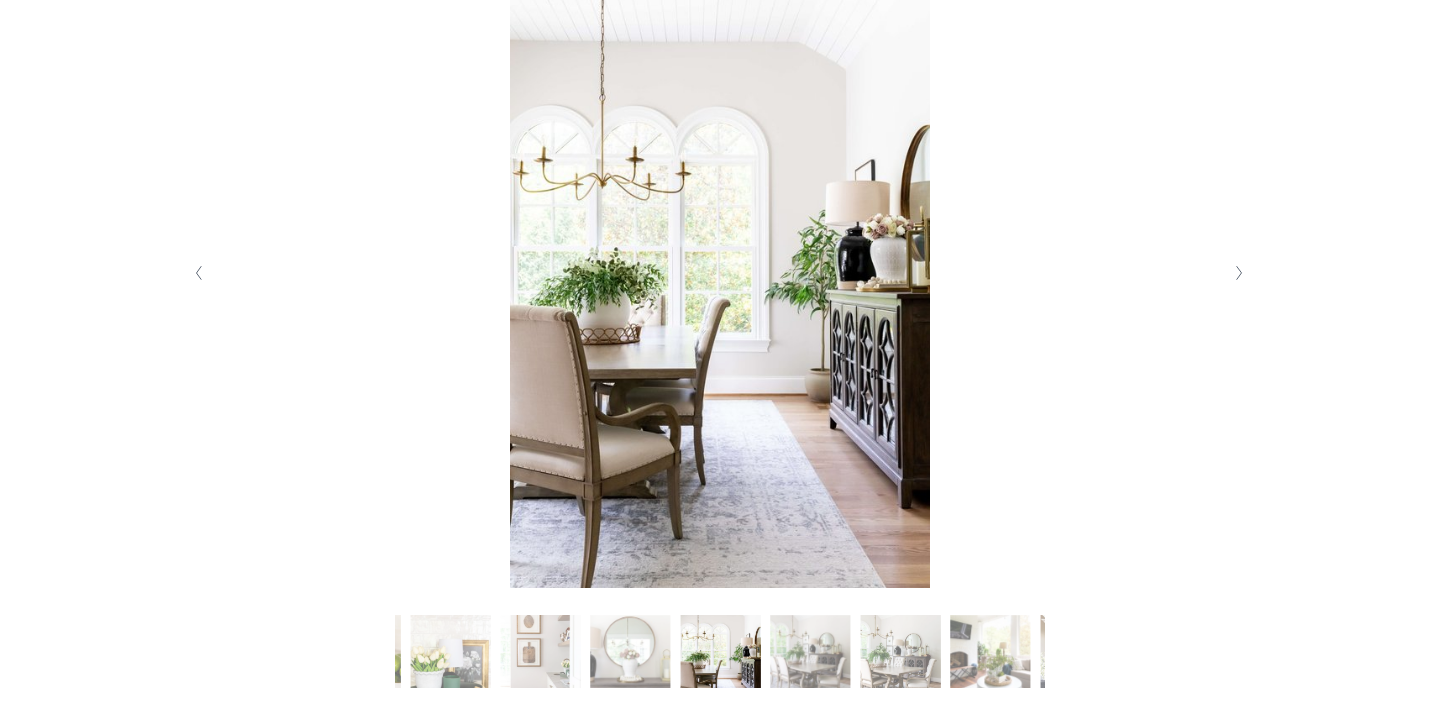 click at bounding box center (1240, 273) 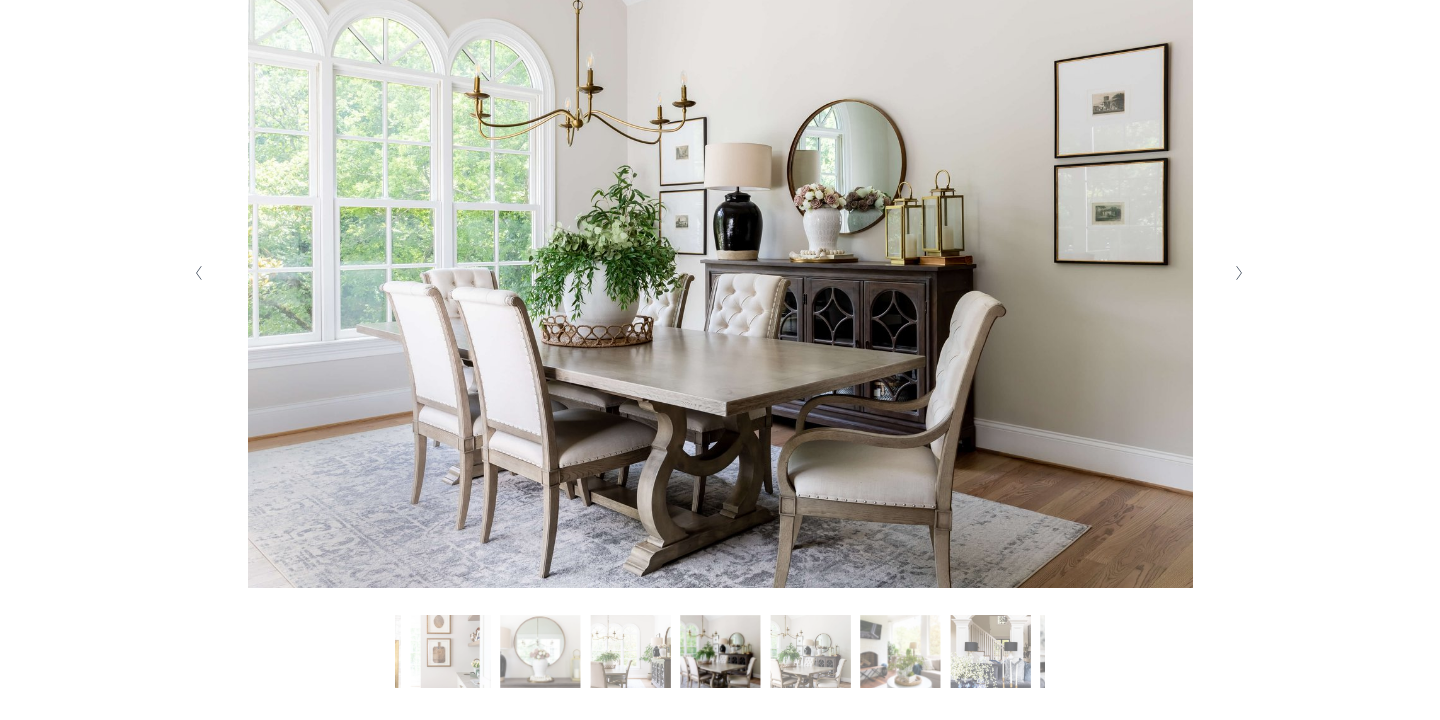 click at bounding box center [1240, 273] 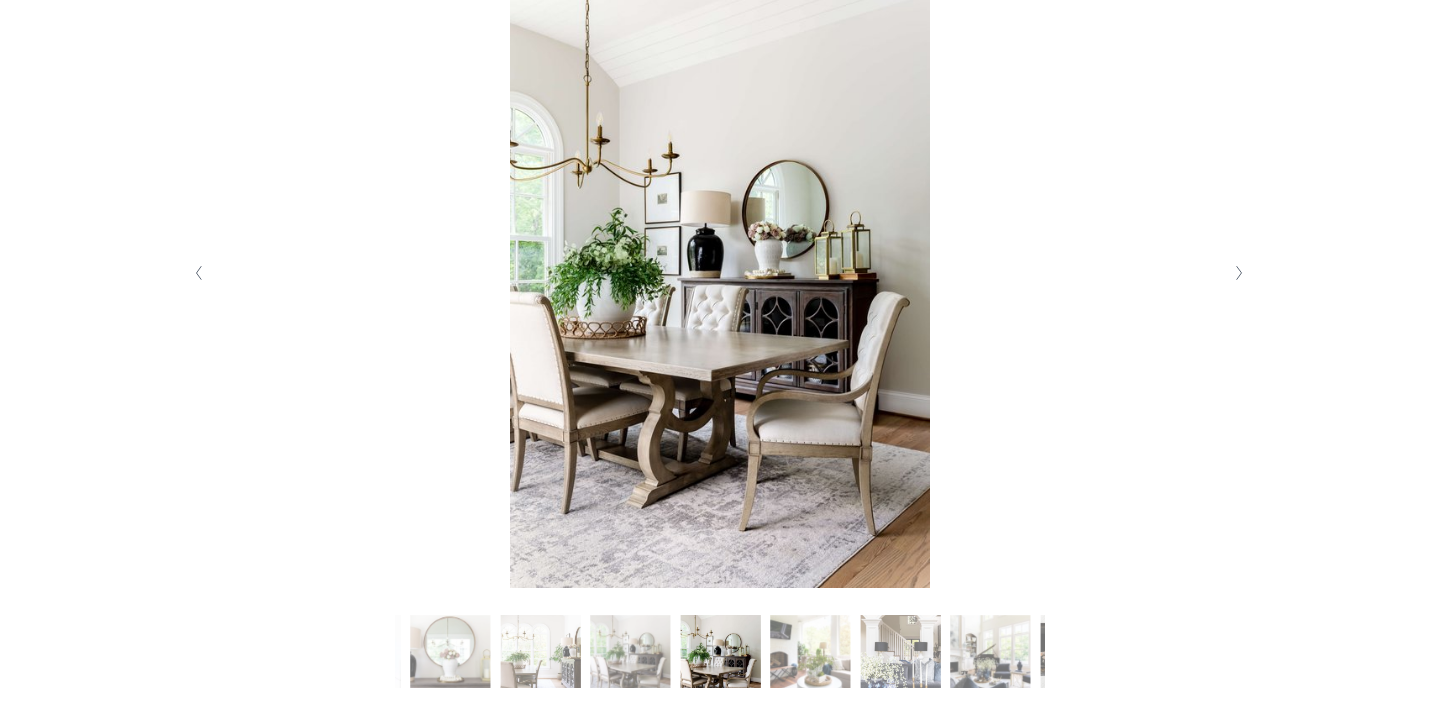 click at bounding box center [1240, 273] 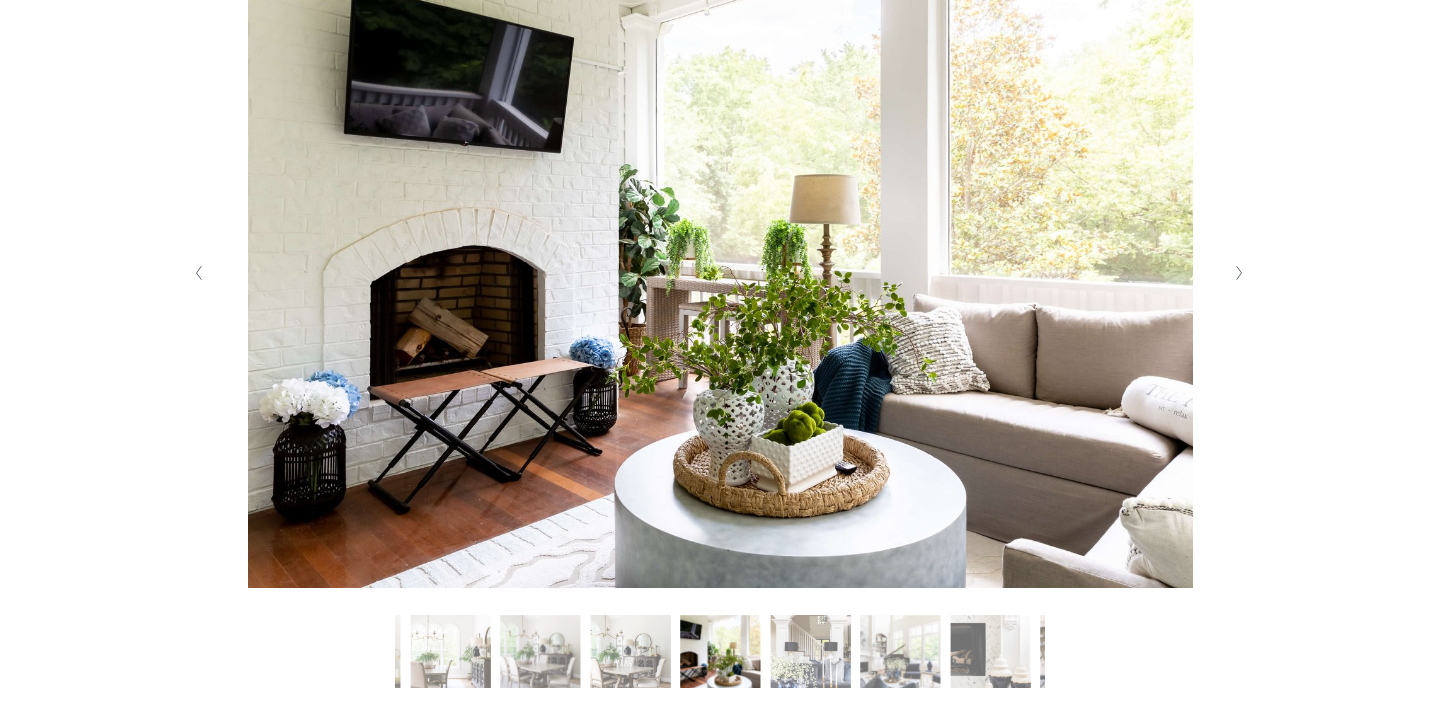 click at bounding box center (1240, 273) 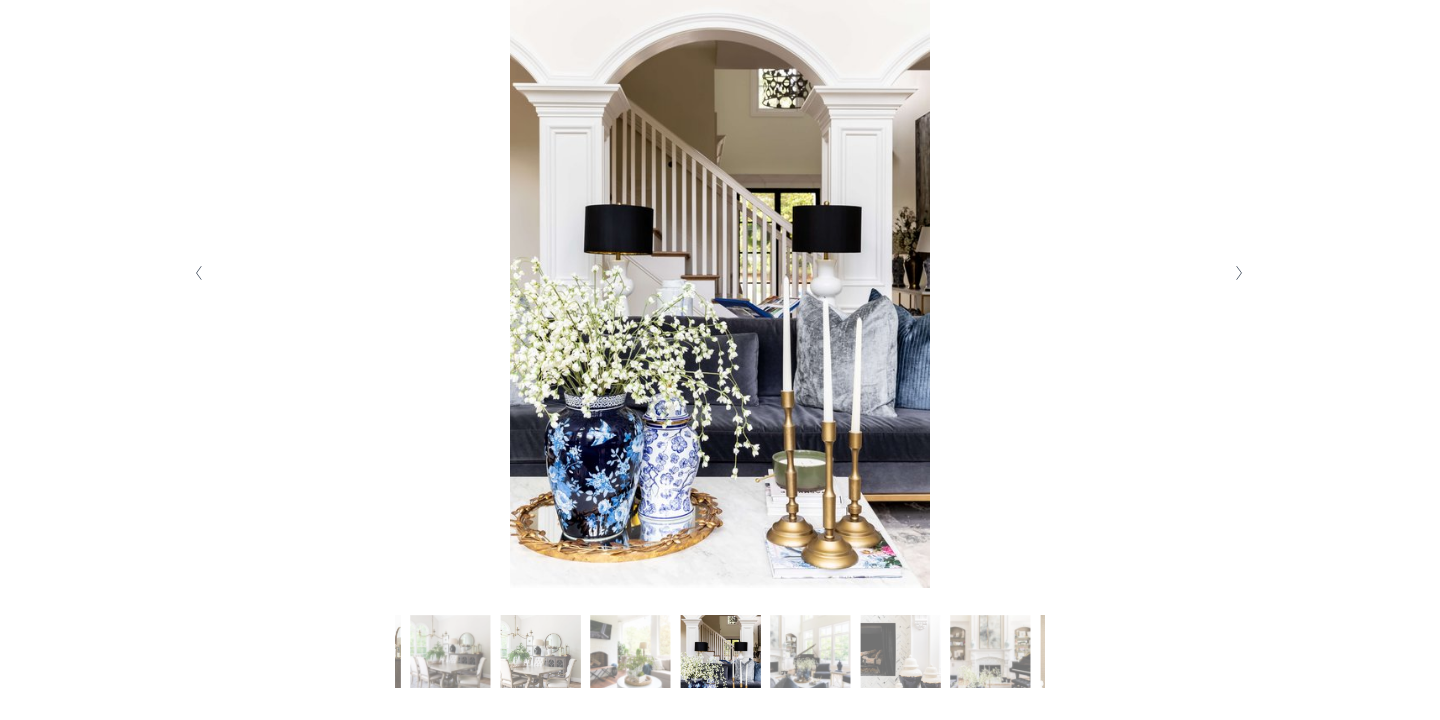 click at bounding box center [1240, 273] 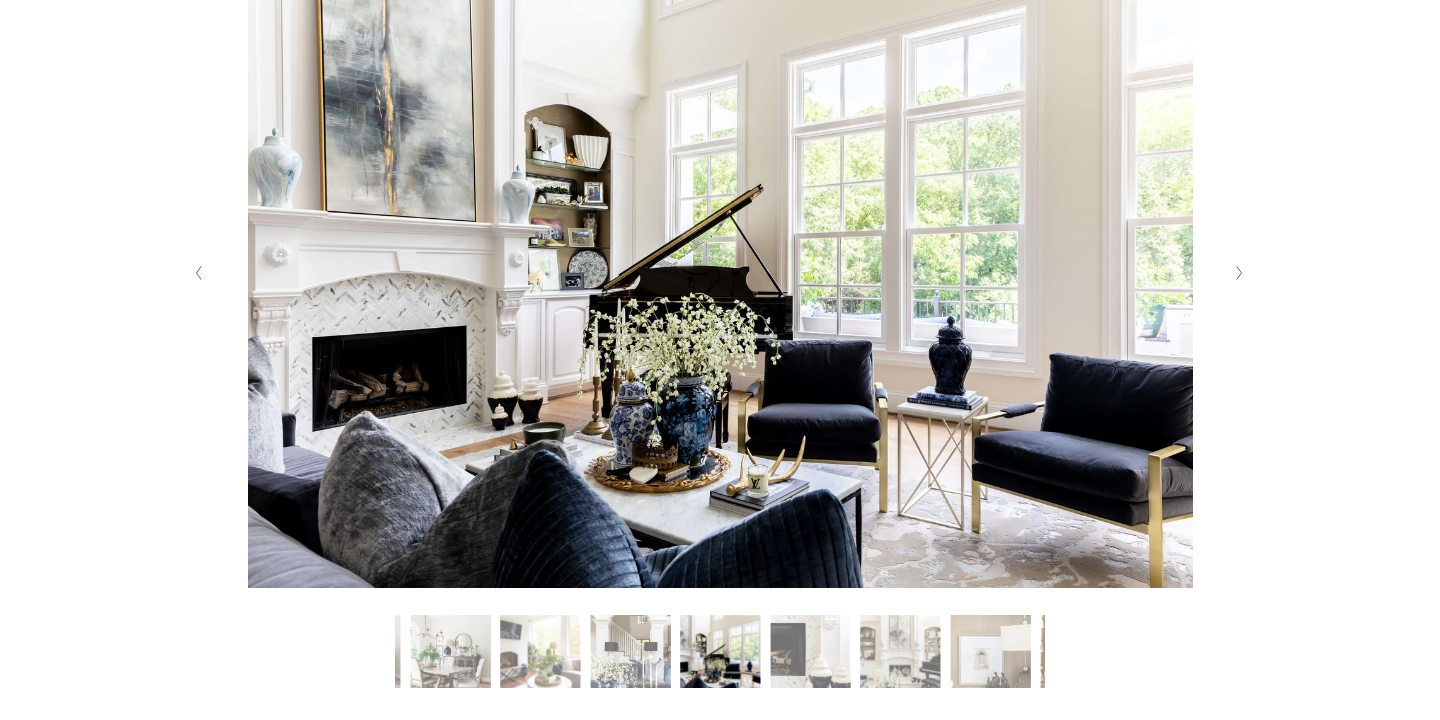 click at bounding box center [1240, 273] 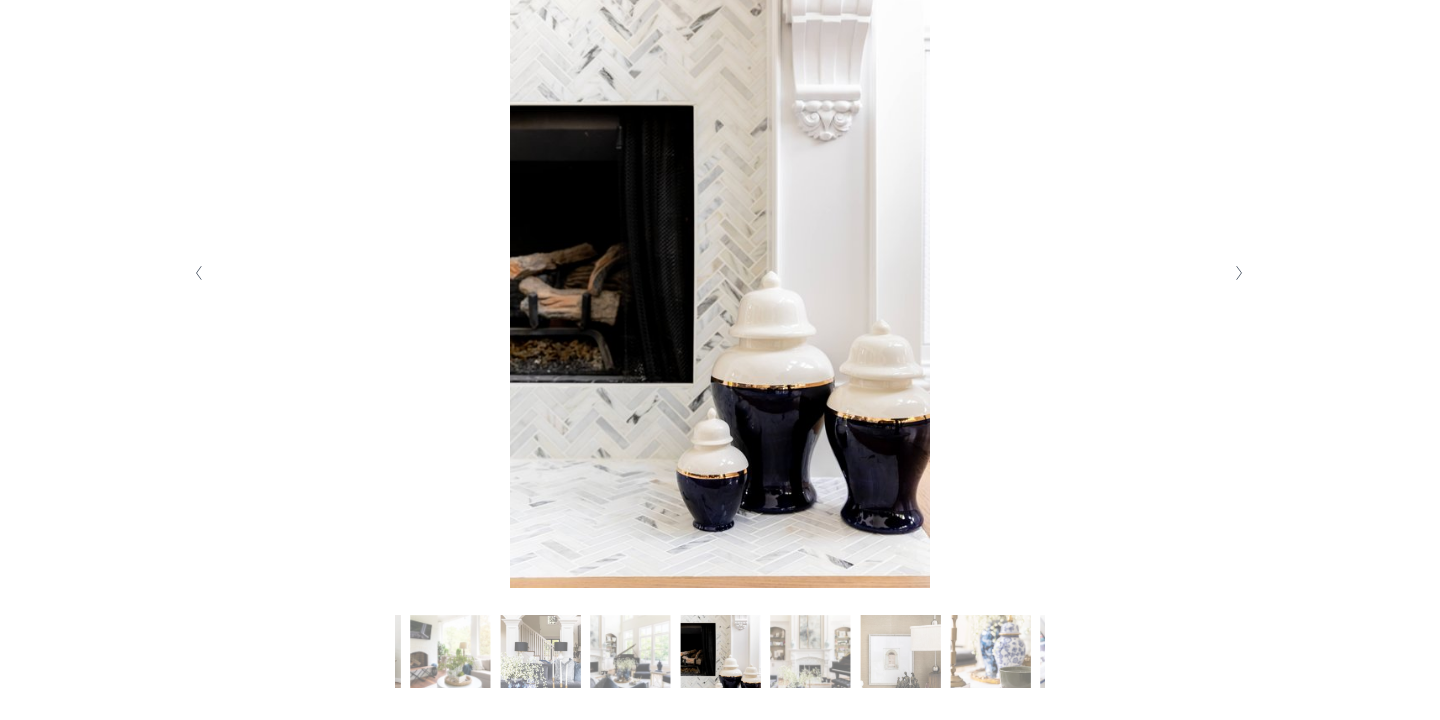 click at bounding box center (1240, 273) 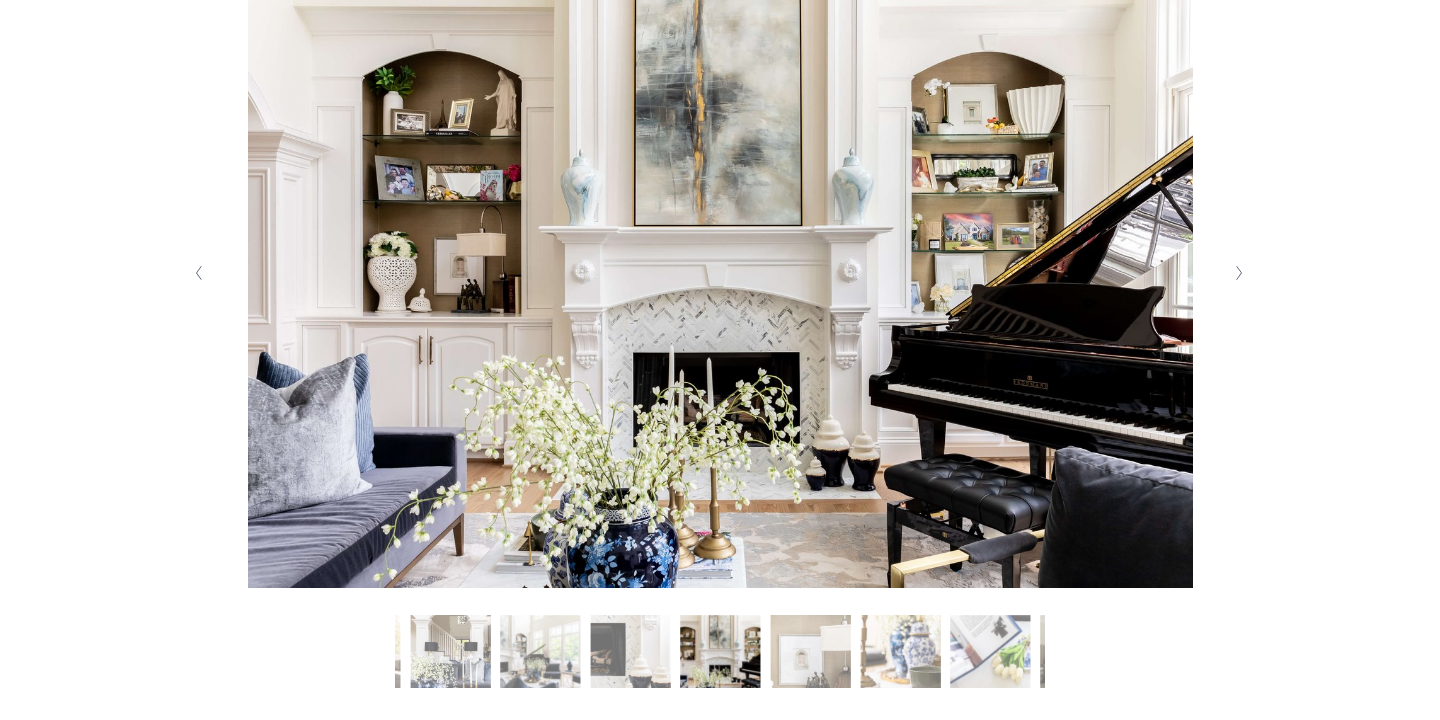 click at bounding box center [1240, 273] 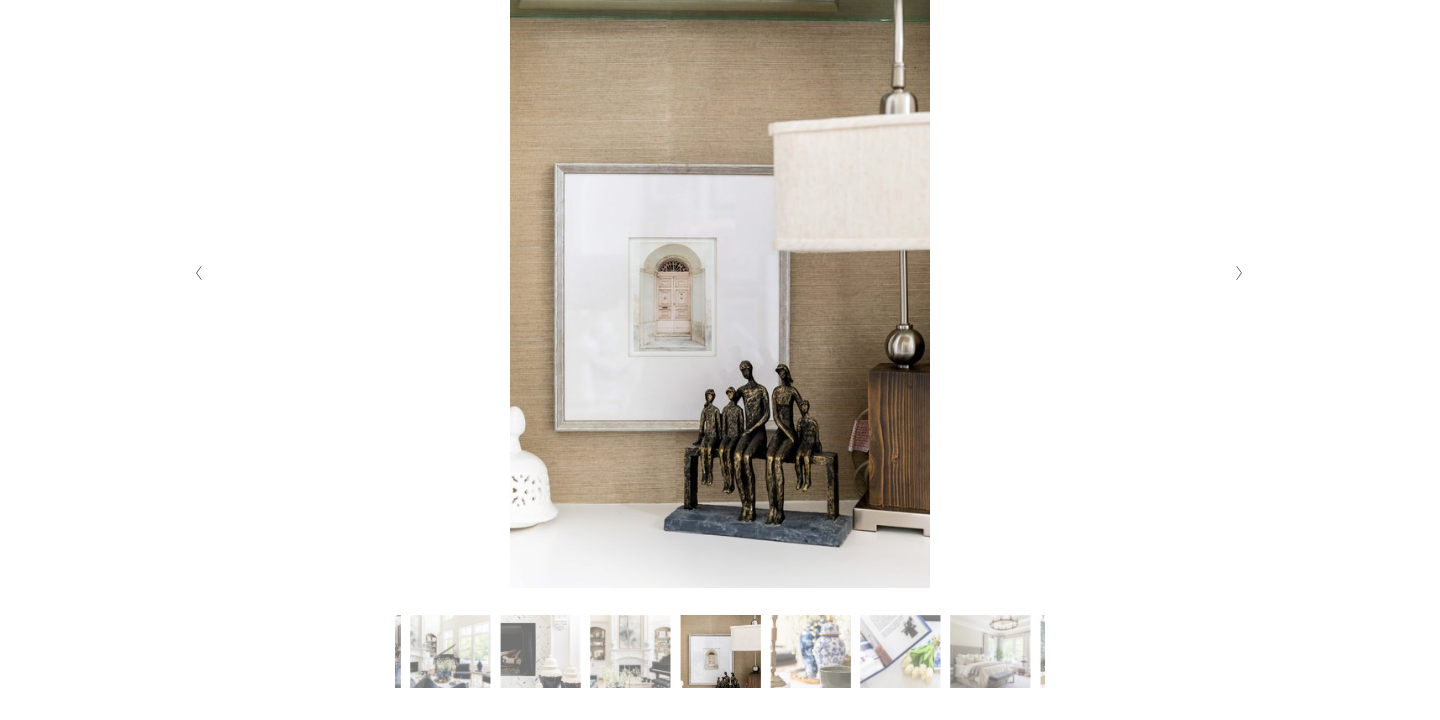 click at bounding box center [1240, 273] 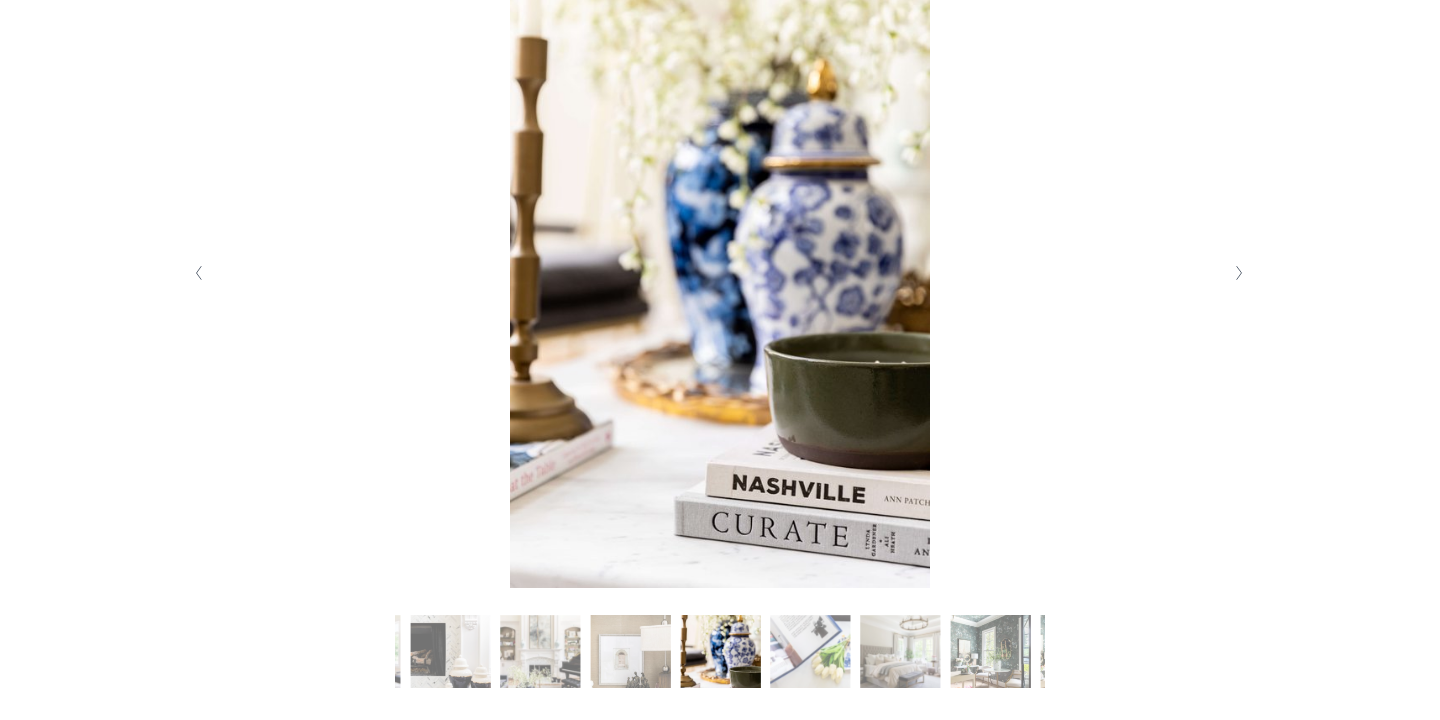 click at bounding box center (1240, 273) 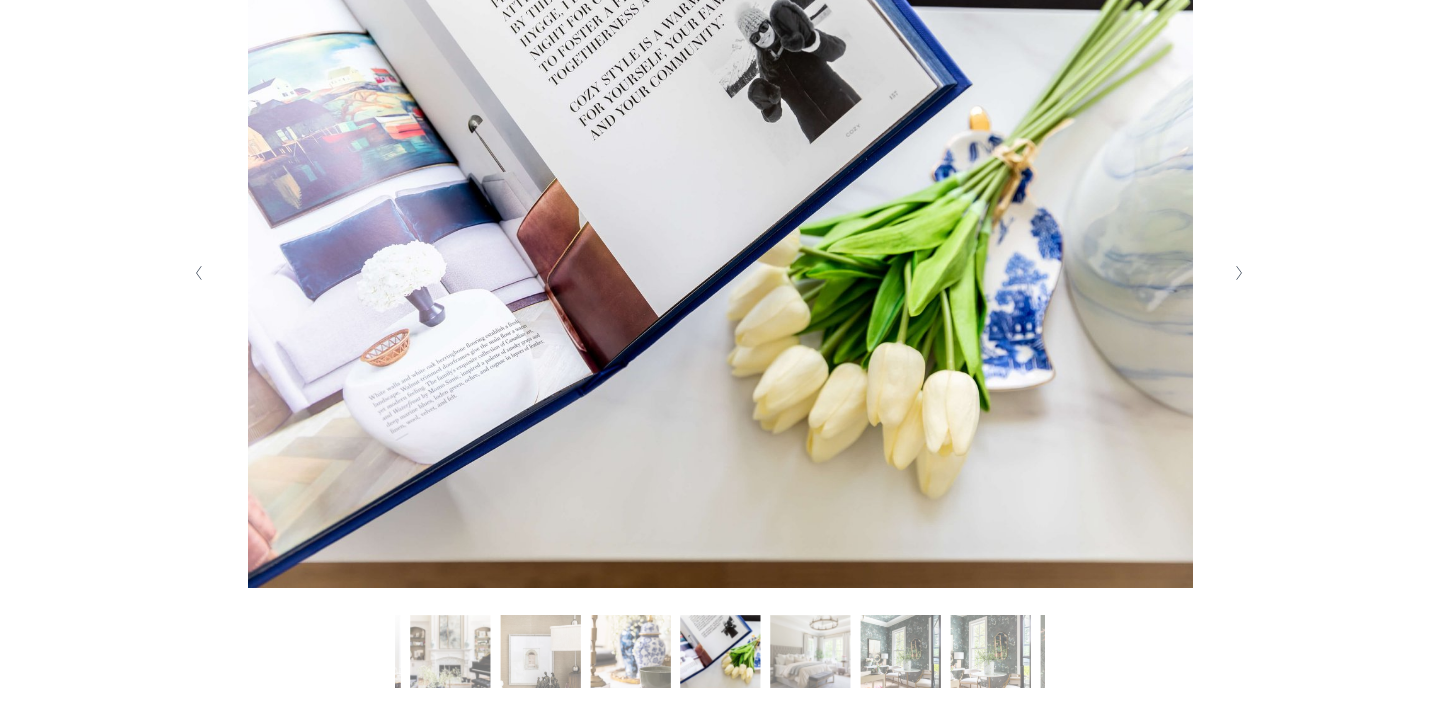 click at bounding box center (1240, 273) 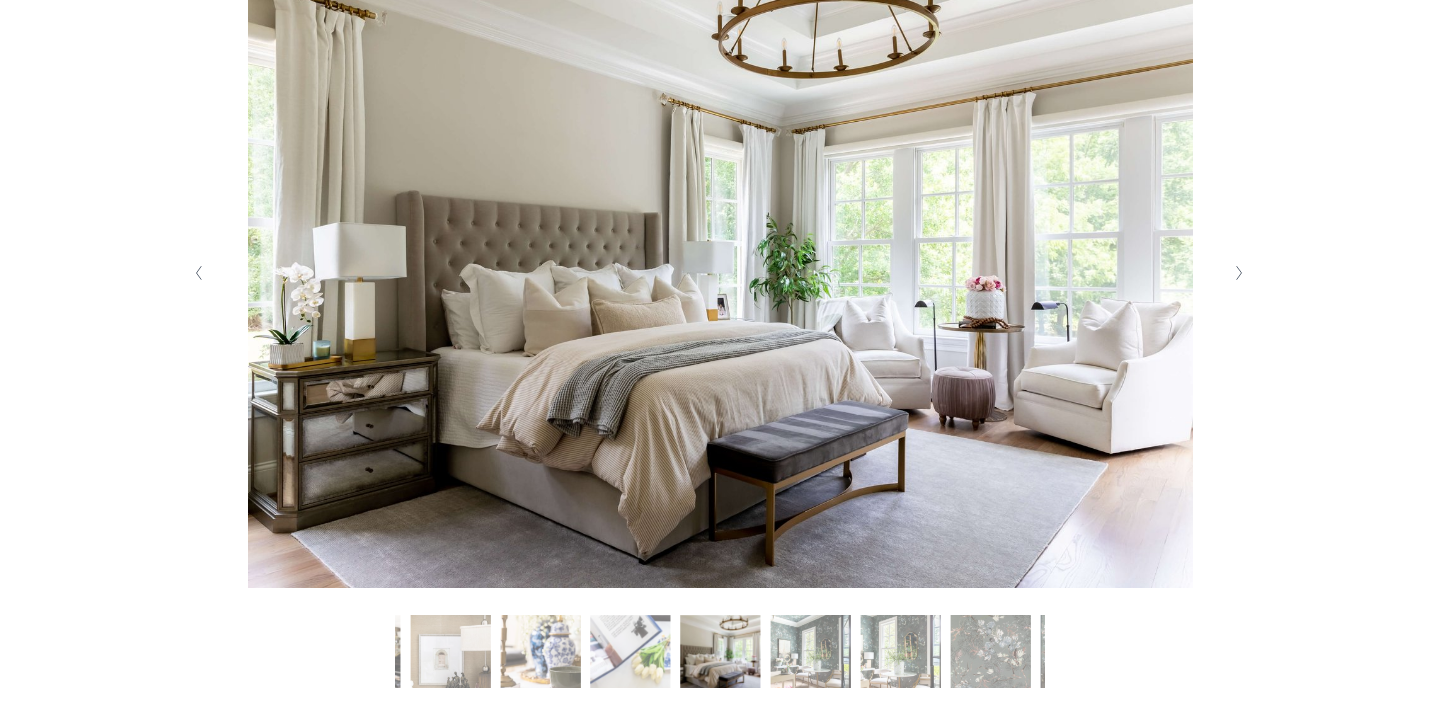 click at bounding box center [1240, 273] 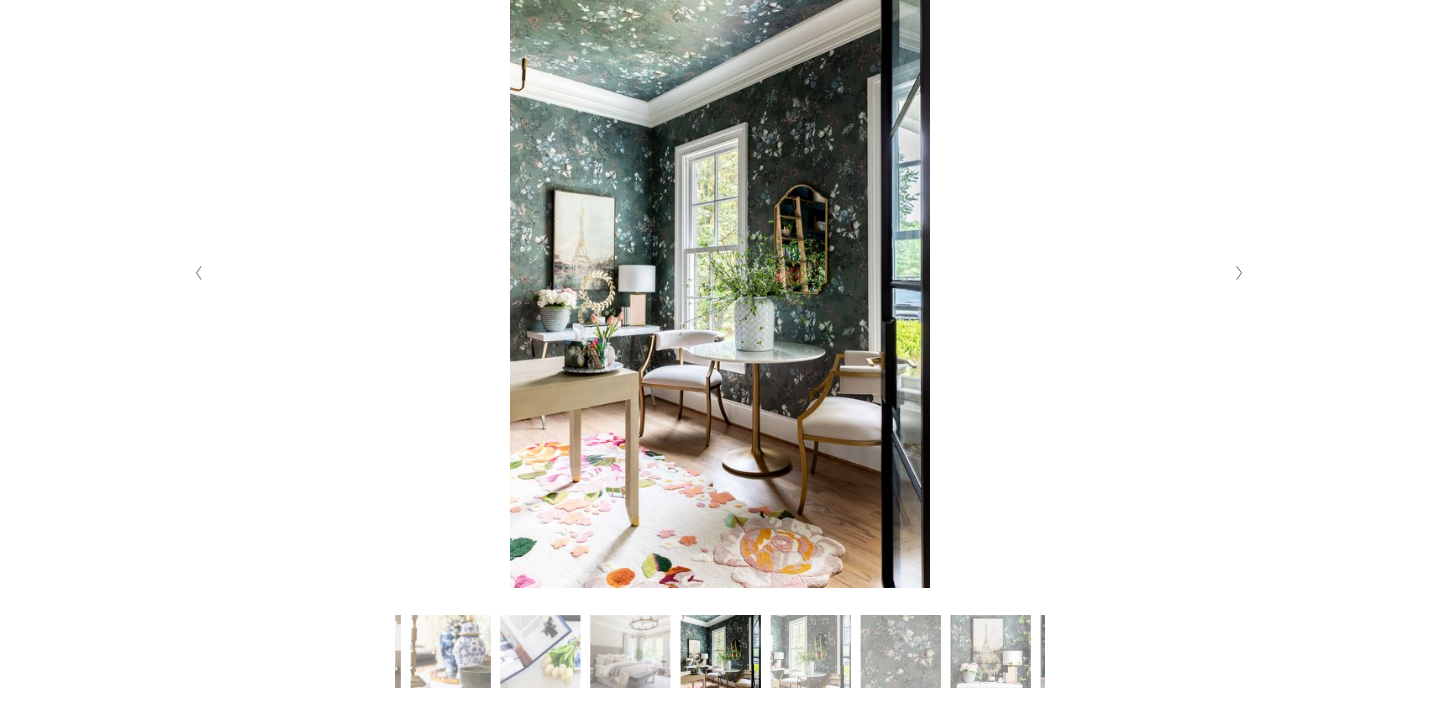 click at bounding box center (1240, 273) 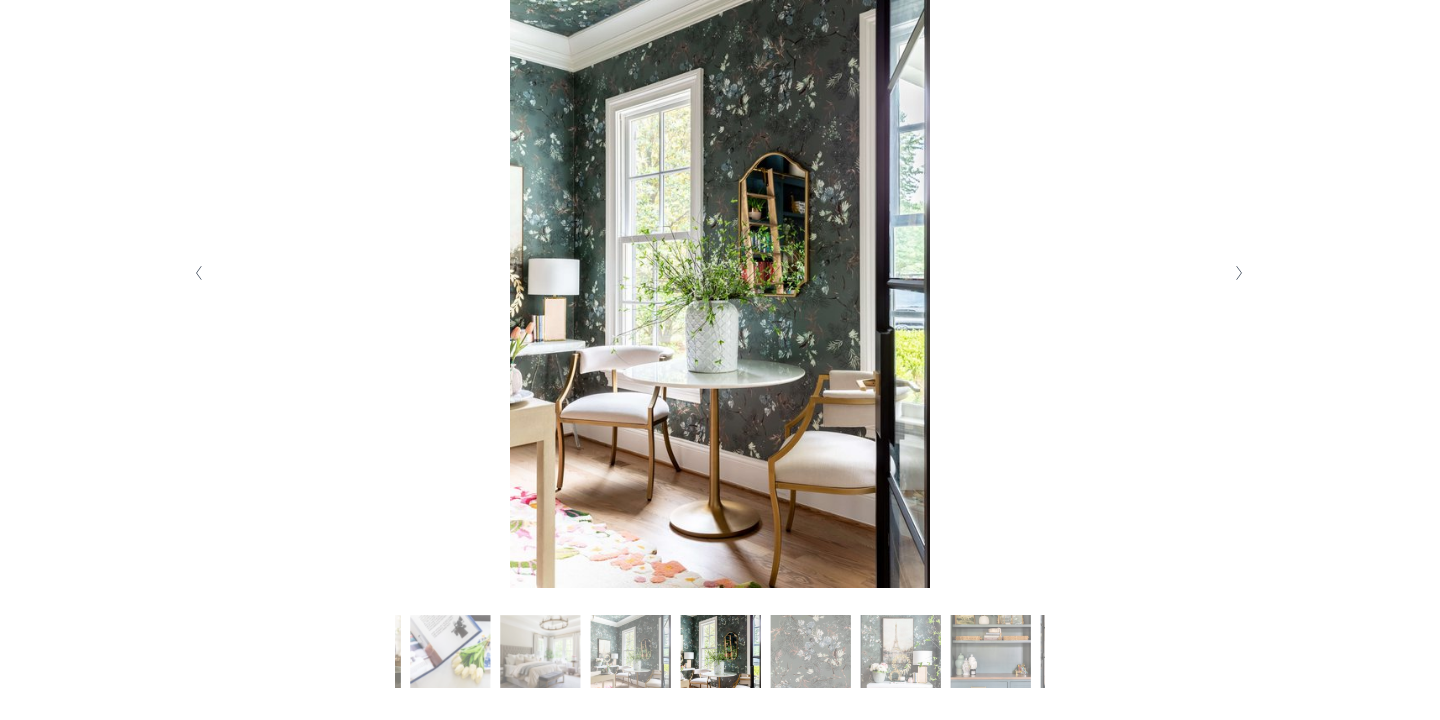 click at bounding box center [1240, 273] 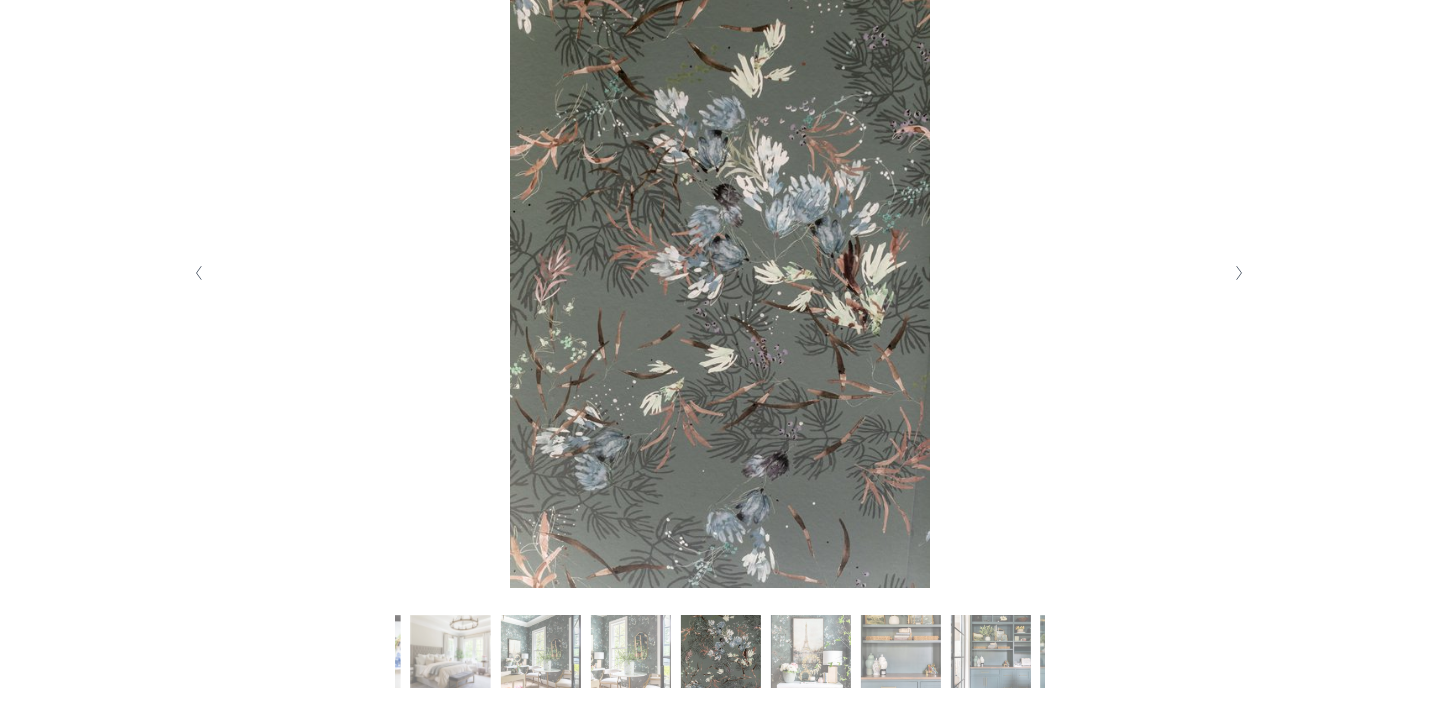 click at bounding box center [1240, 273] 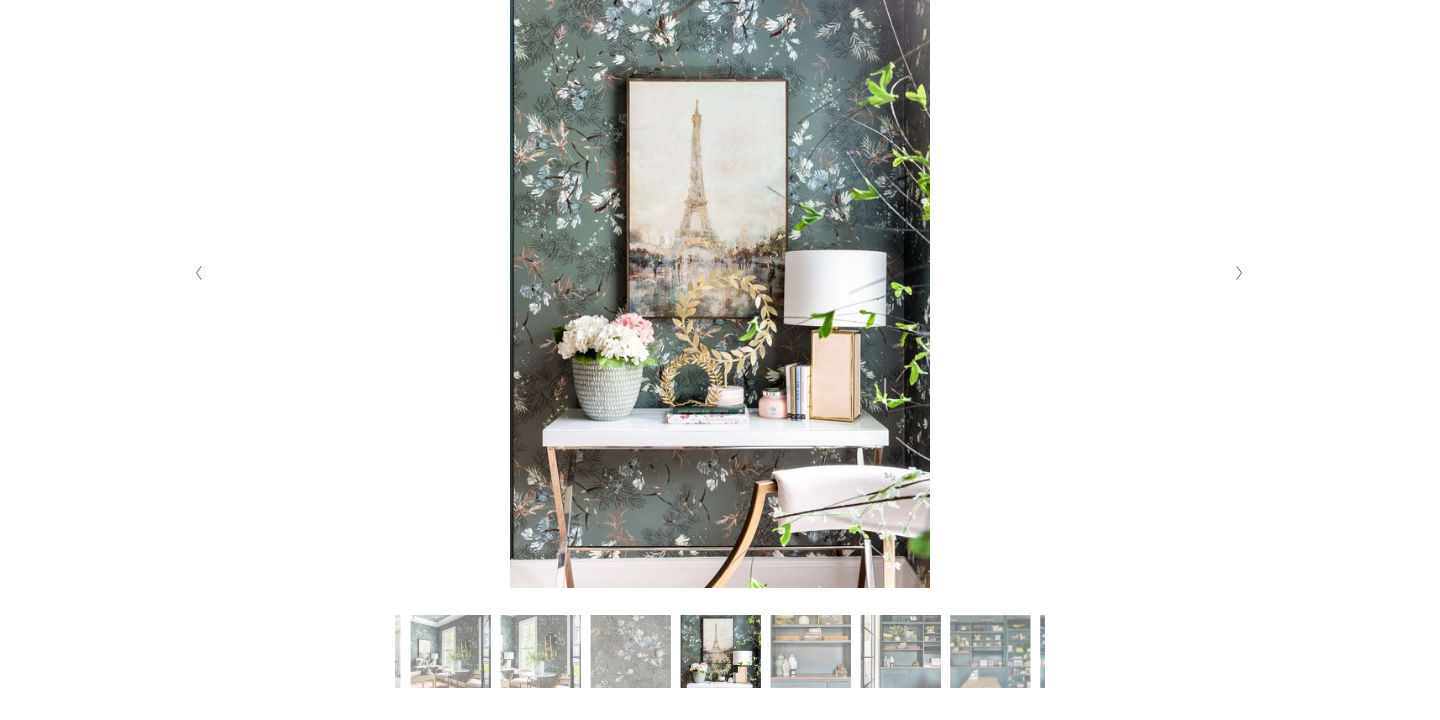 click at bounding box center [1240, 273] 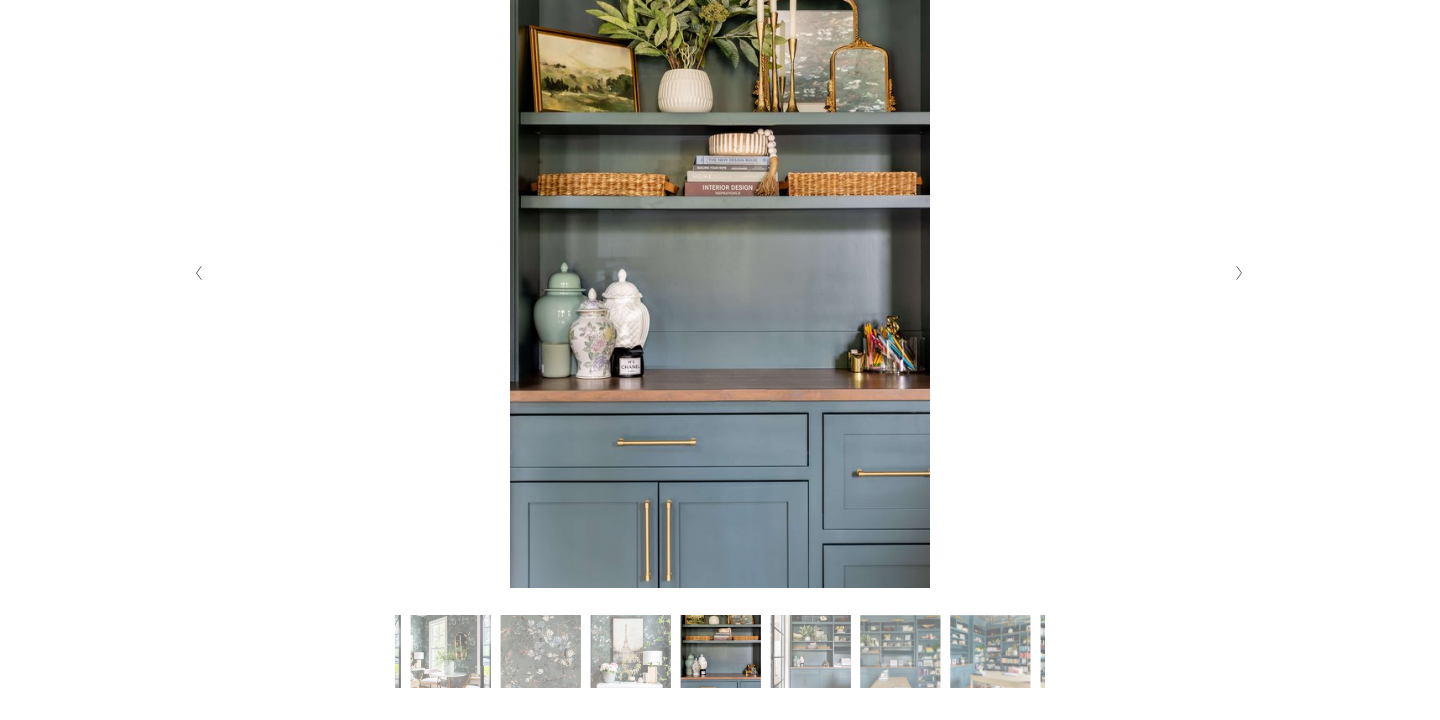 click at bounding box center (1240, 273) 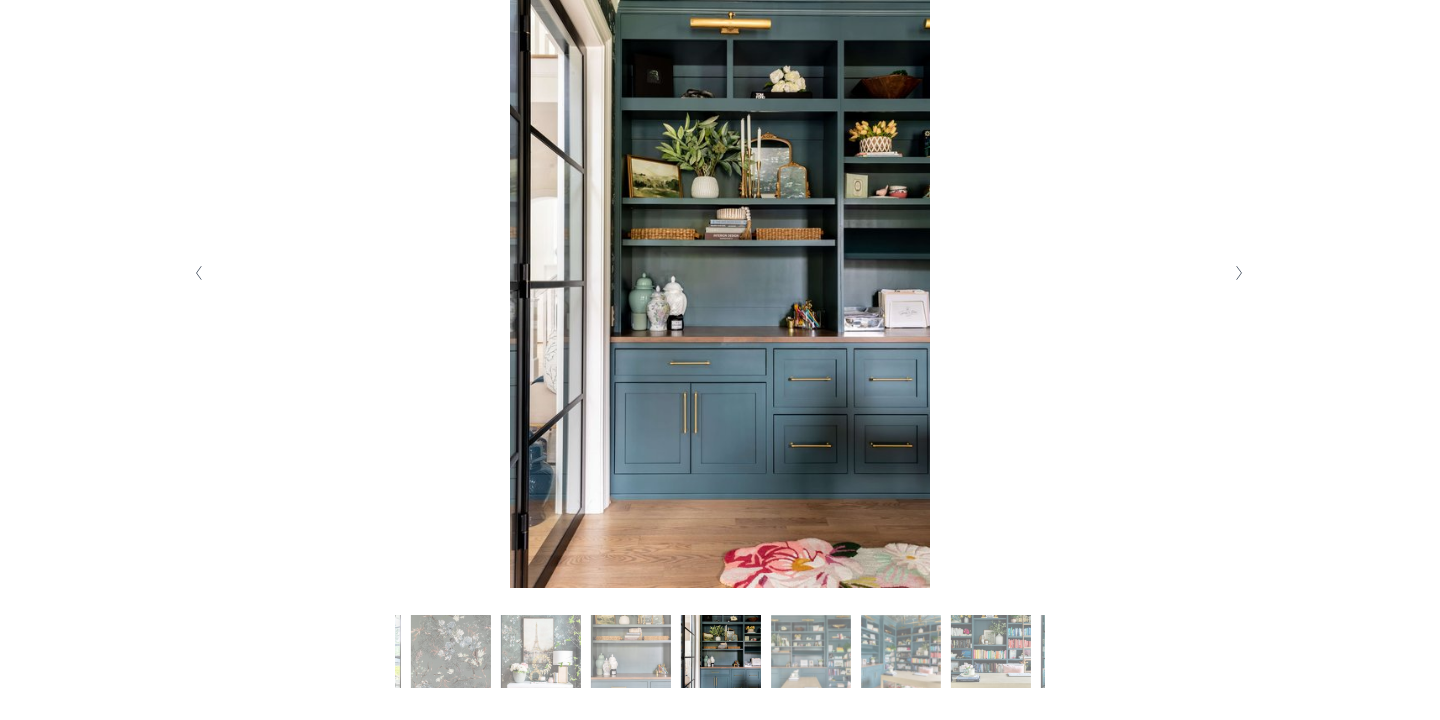 click at bounding box center [1240, 273] 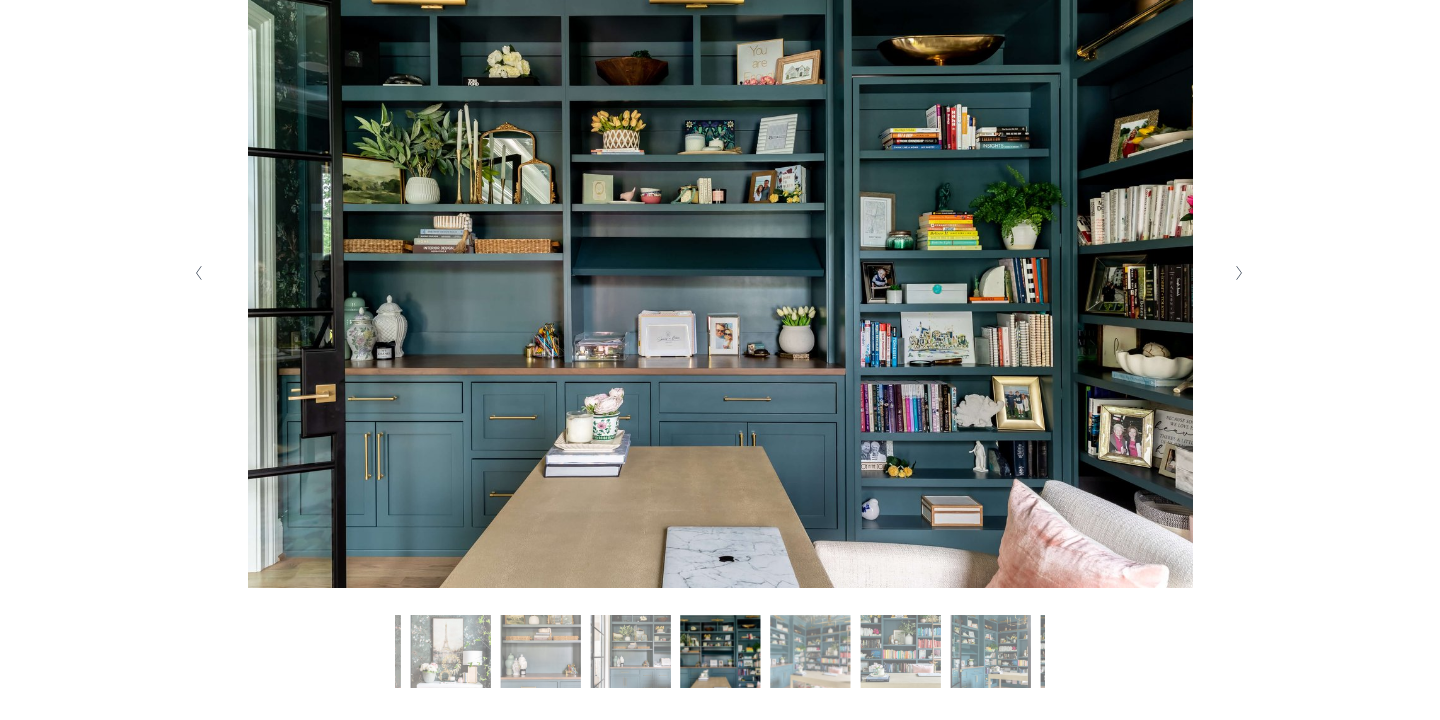 click at bounding box center [1240, 273] 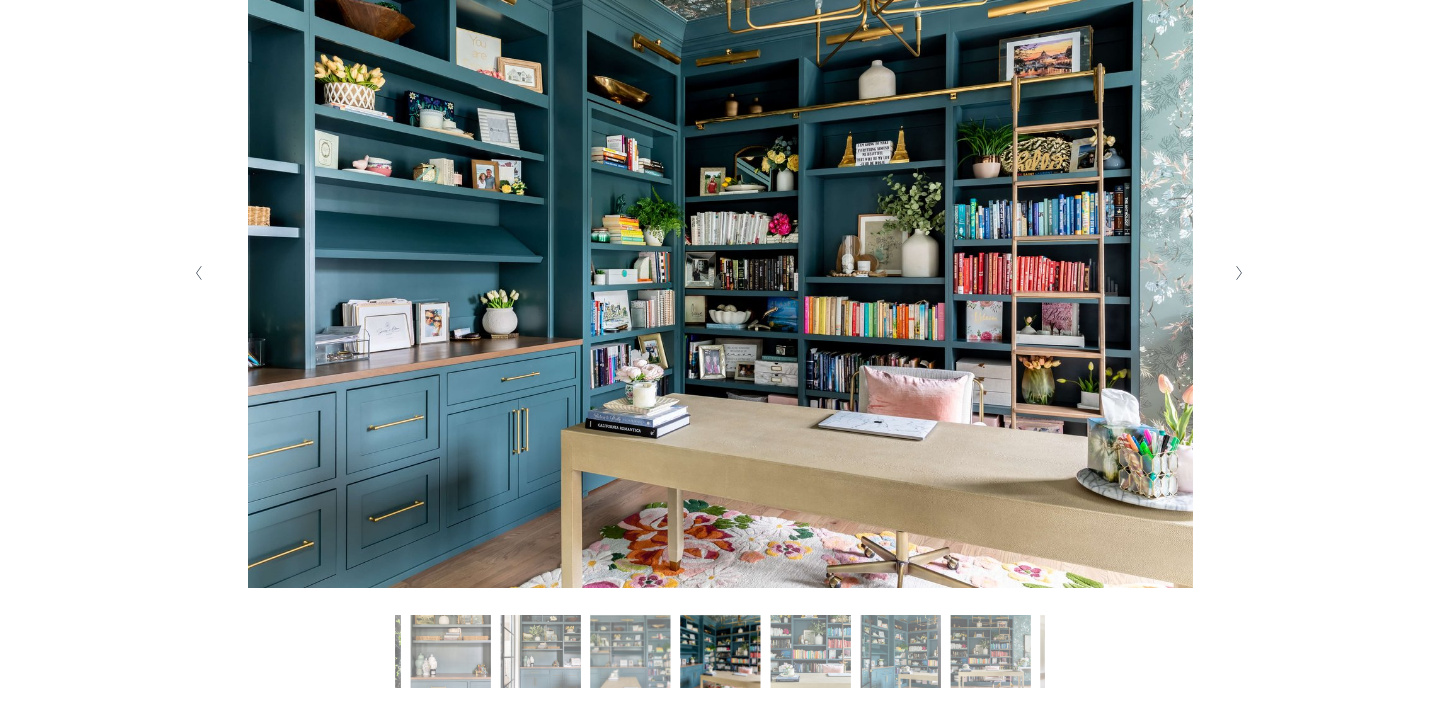 click at bounding box center (1240, 273) 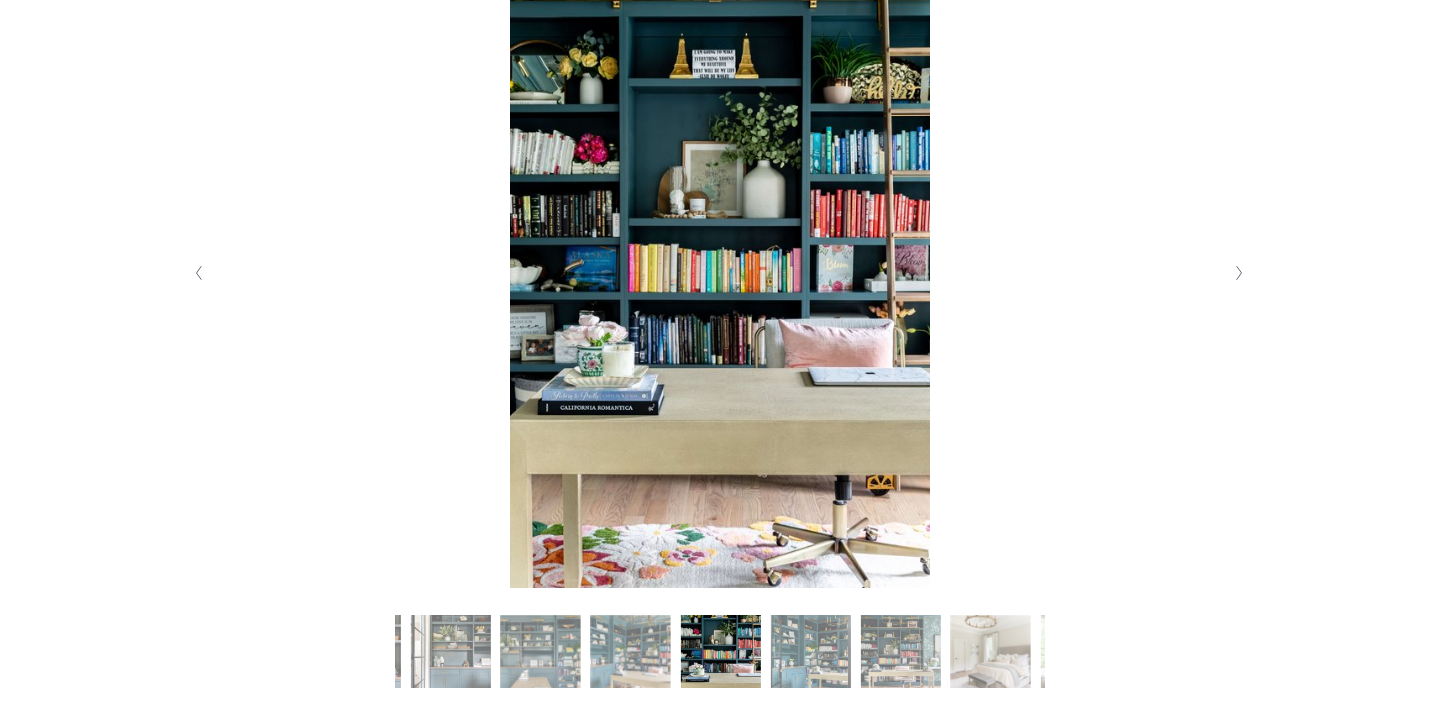 click at bounding box center (1240, 273) 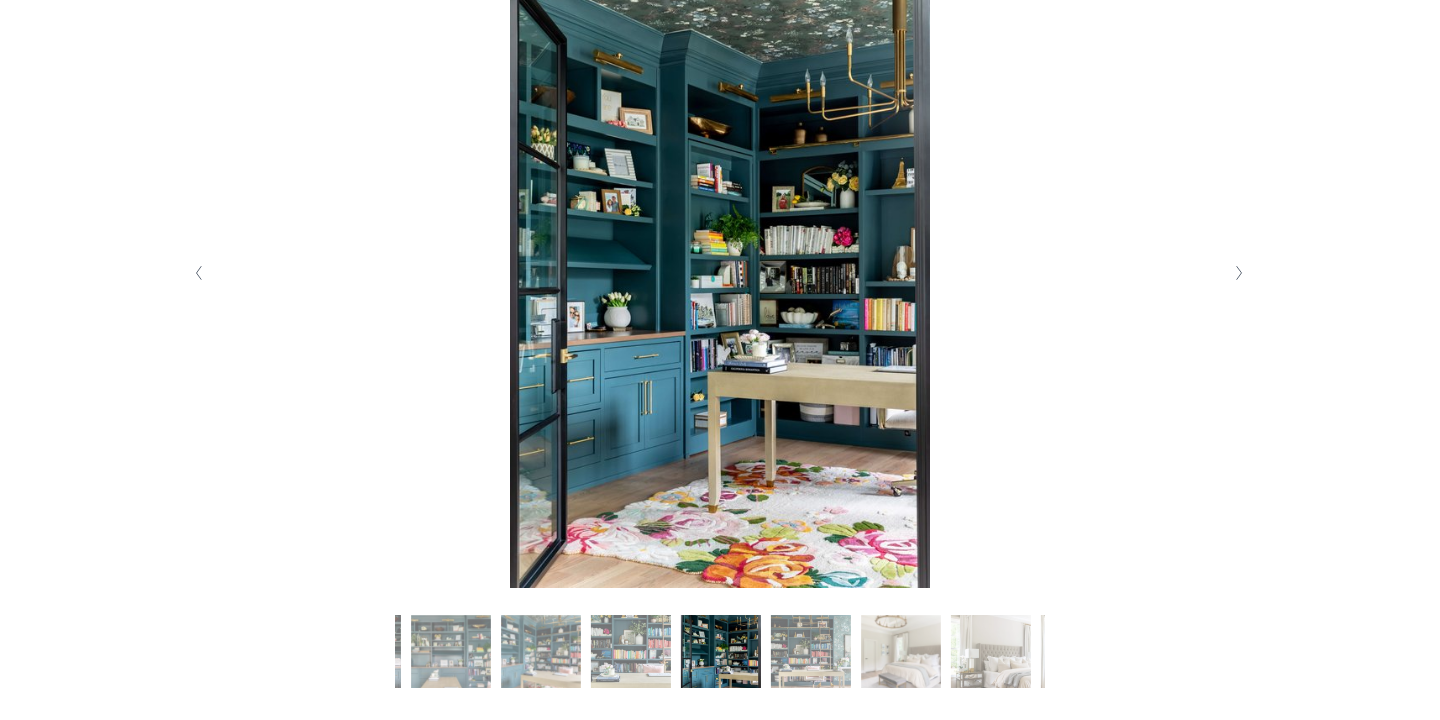 click at bounding box center [1240, 273] 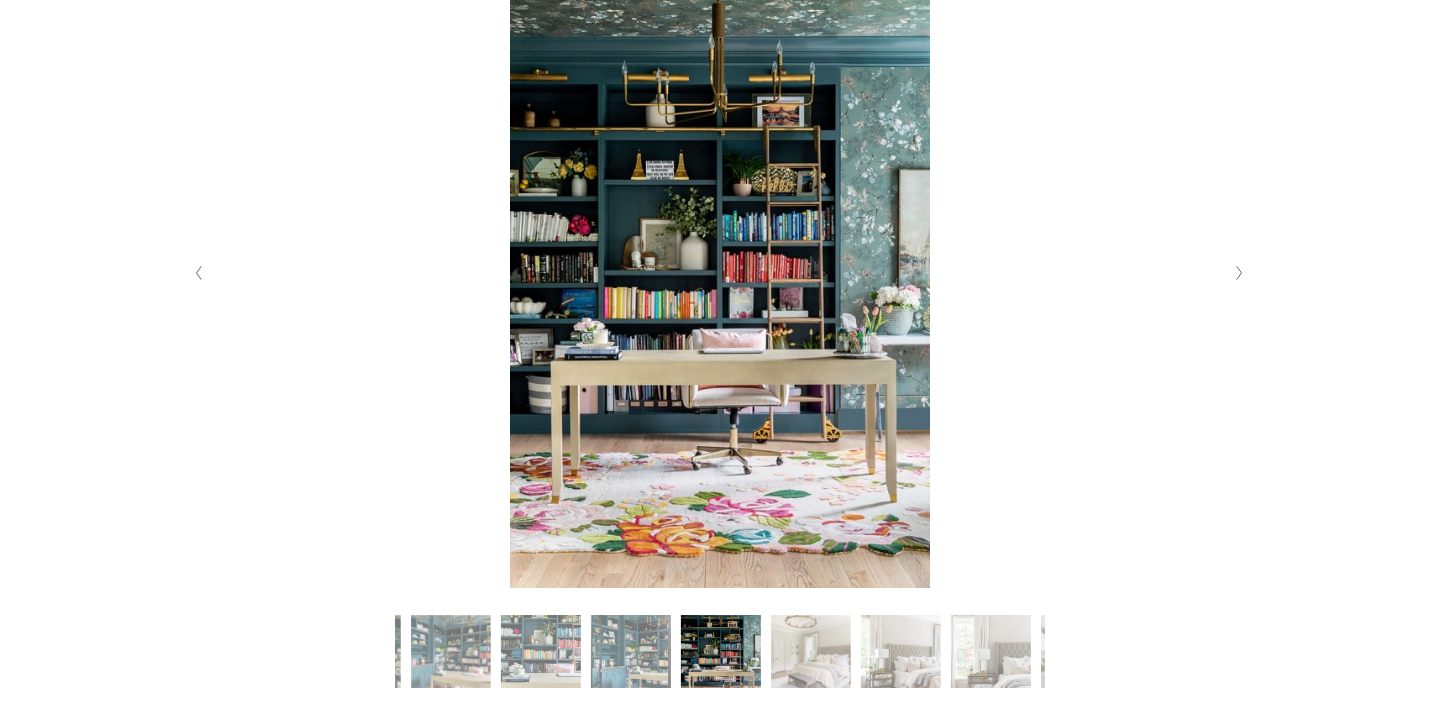 click at bounding box center [1240, 273] 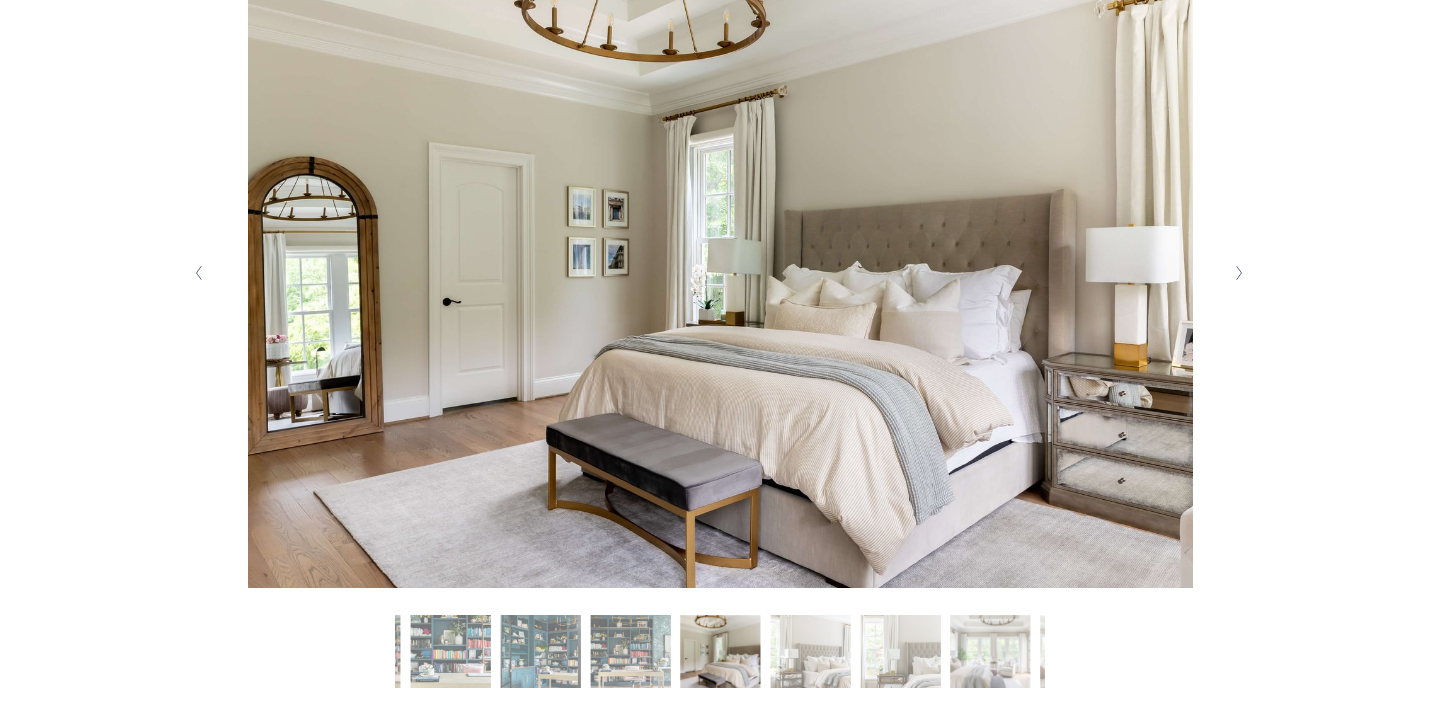 click at bounding box center [1240, 273] 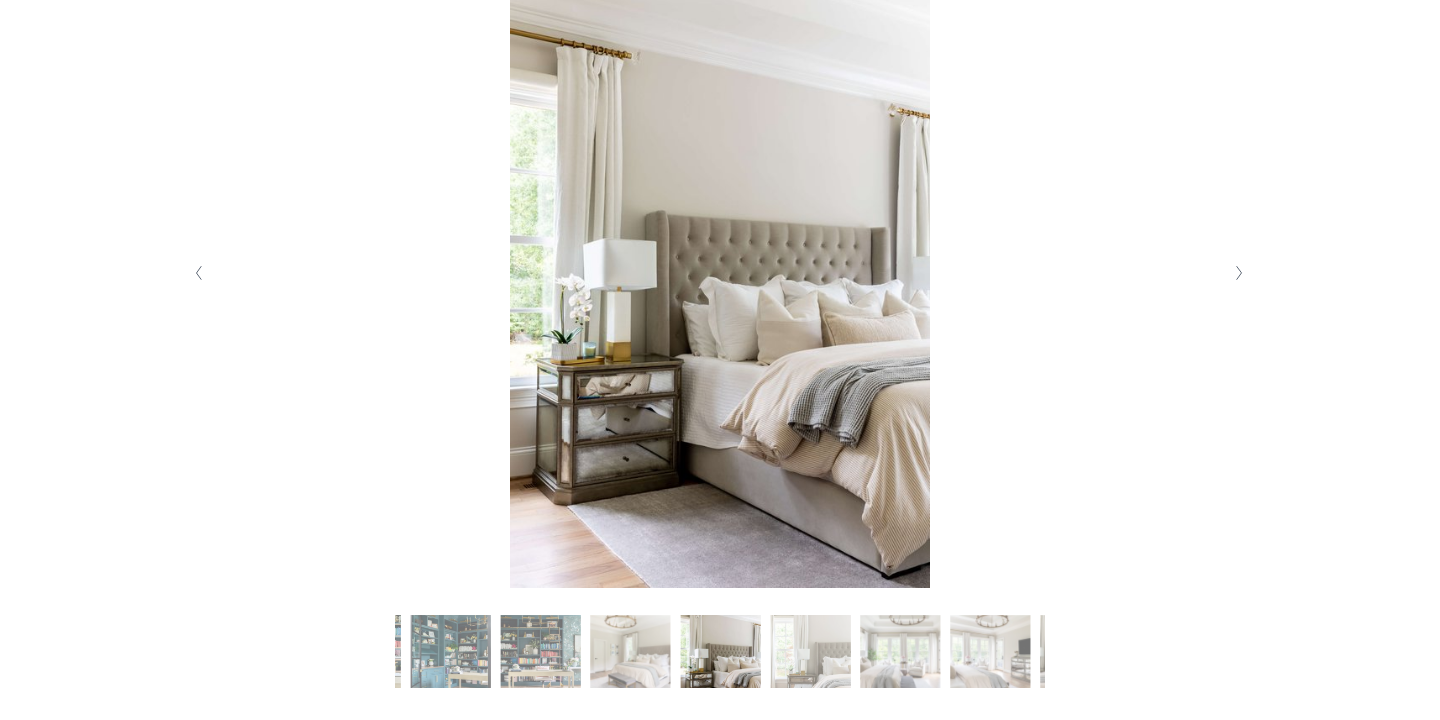 click at bounding box center [199, 273] 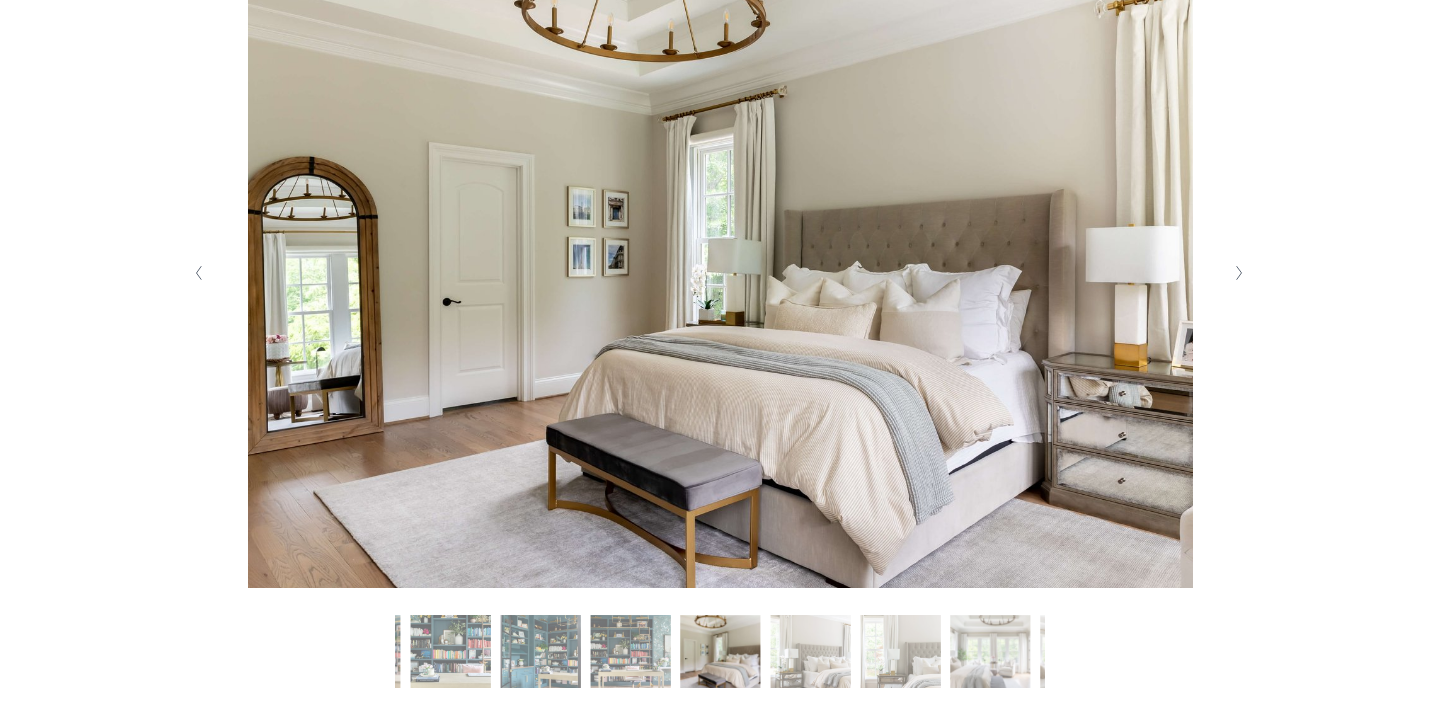 click at bounding box center (1240, 273) 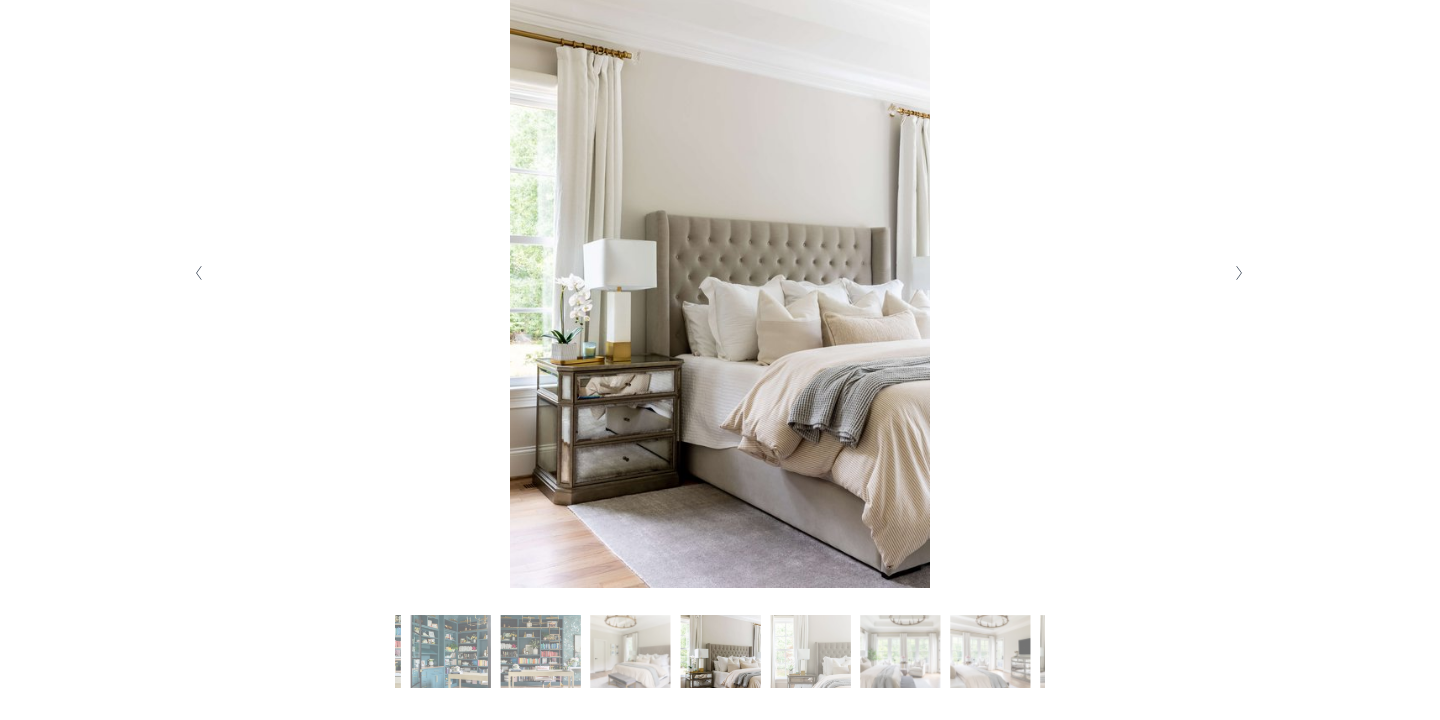 click at bounding box center (1240, 273) 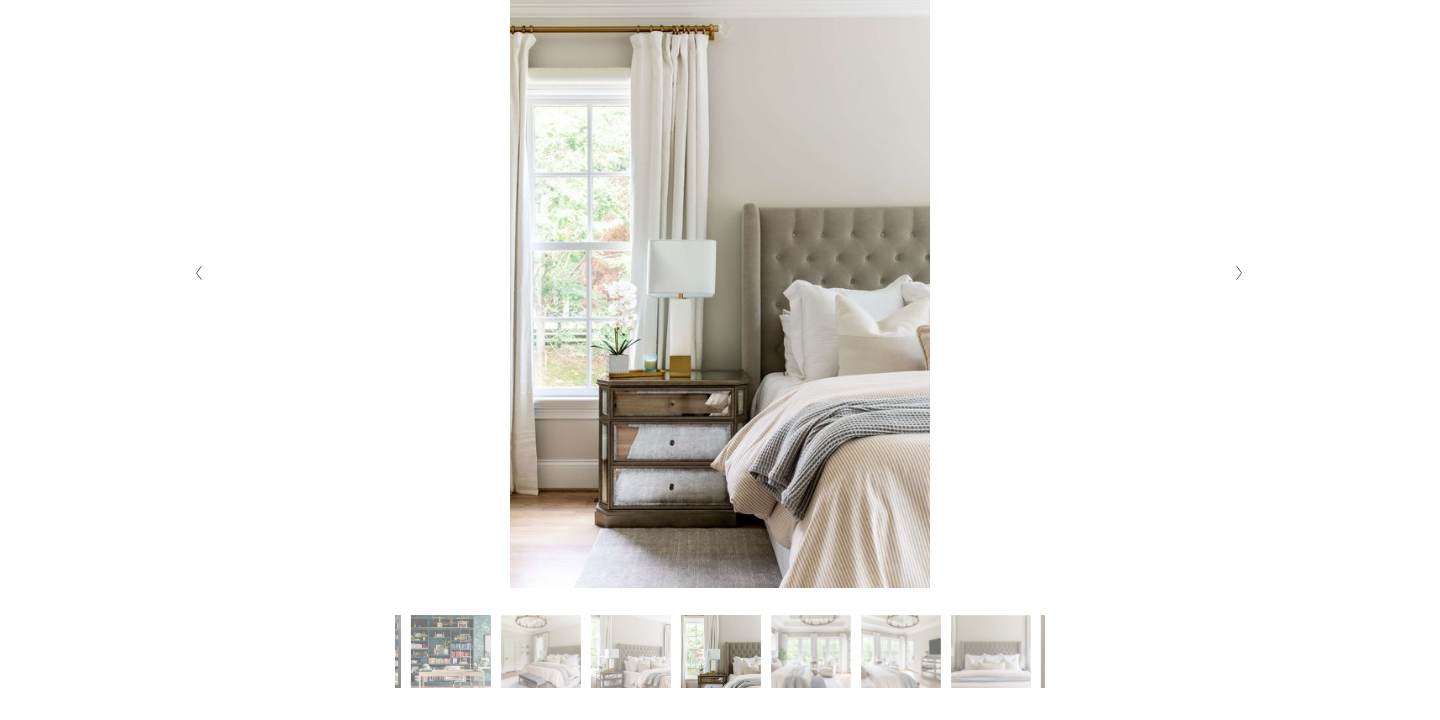 click at bounding box center [1240, 273] 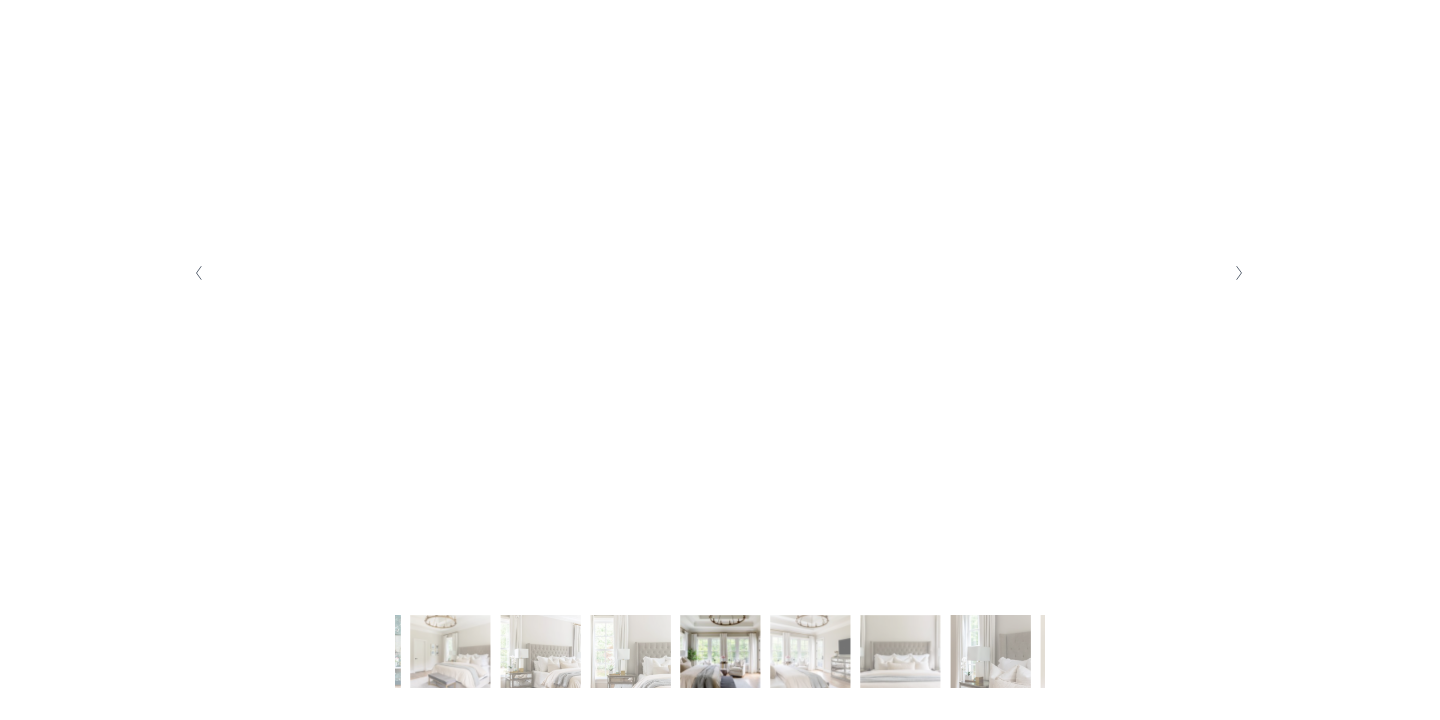 click at bounding box center (1240, 273) 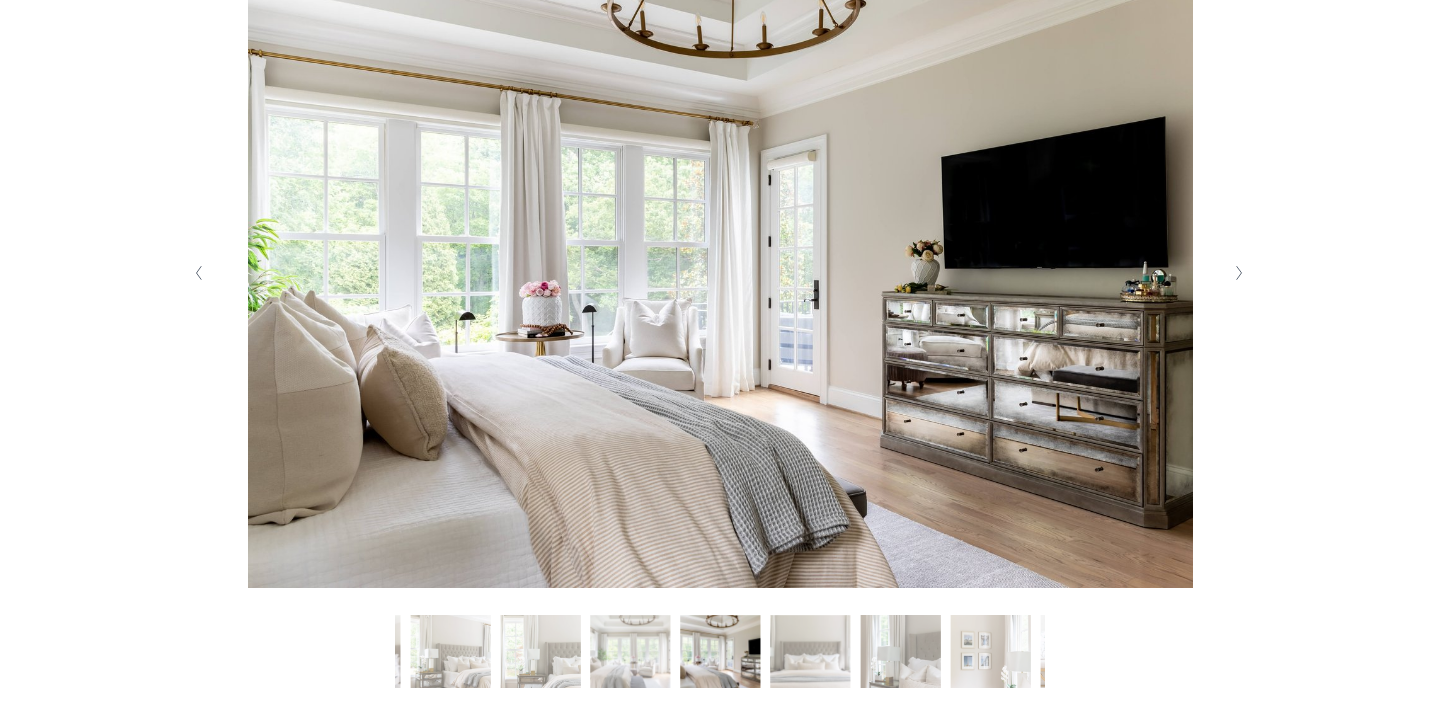 click at bounding box center [1240, 273] 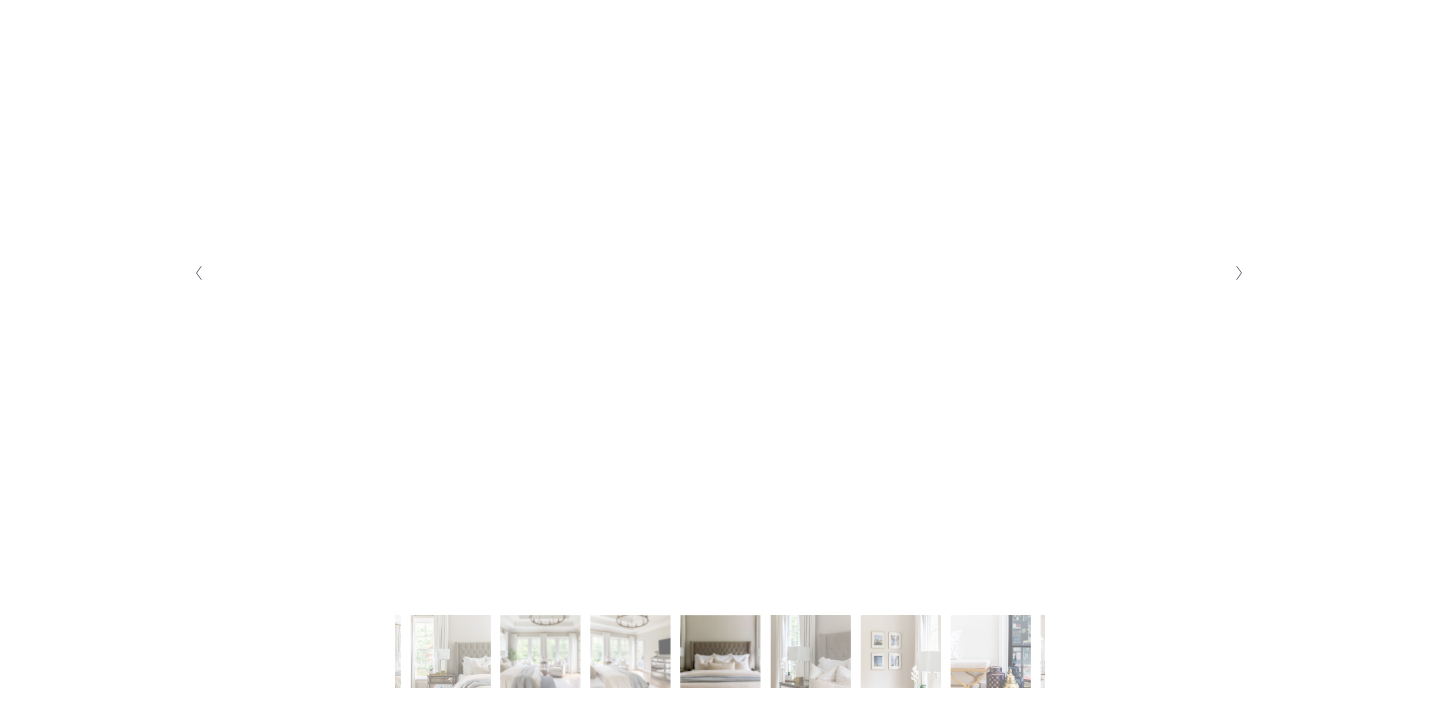 click at bounding box center [1240, 273] 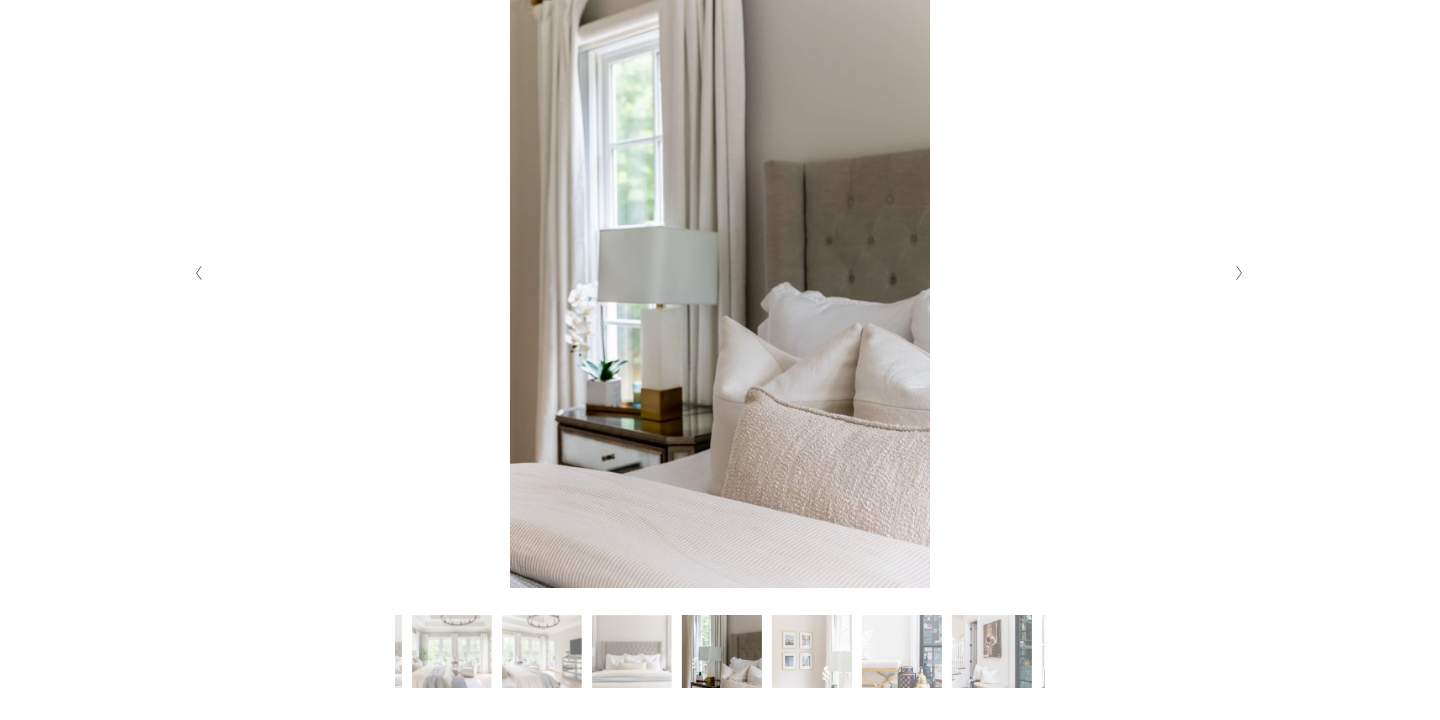 click at bounding box center [1240, 273] 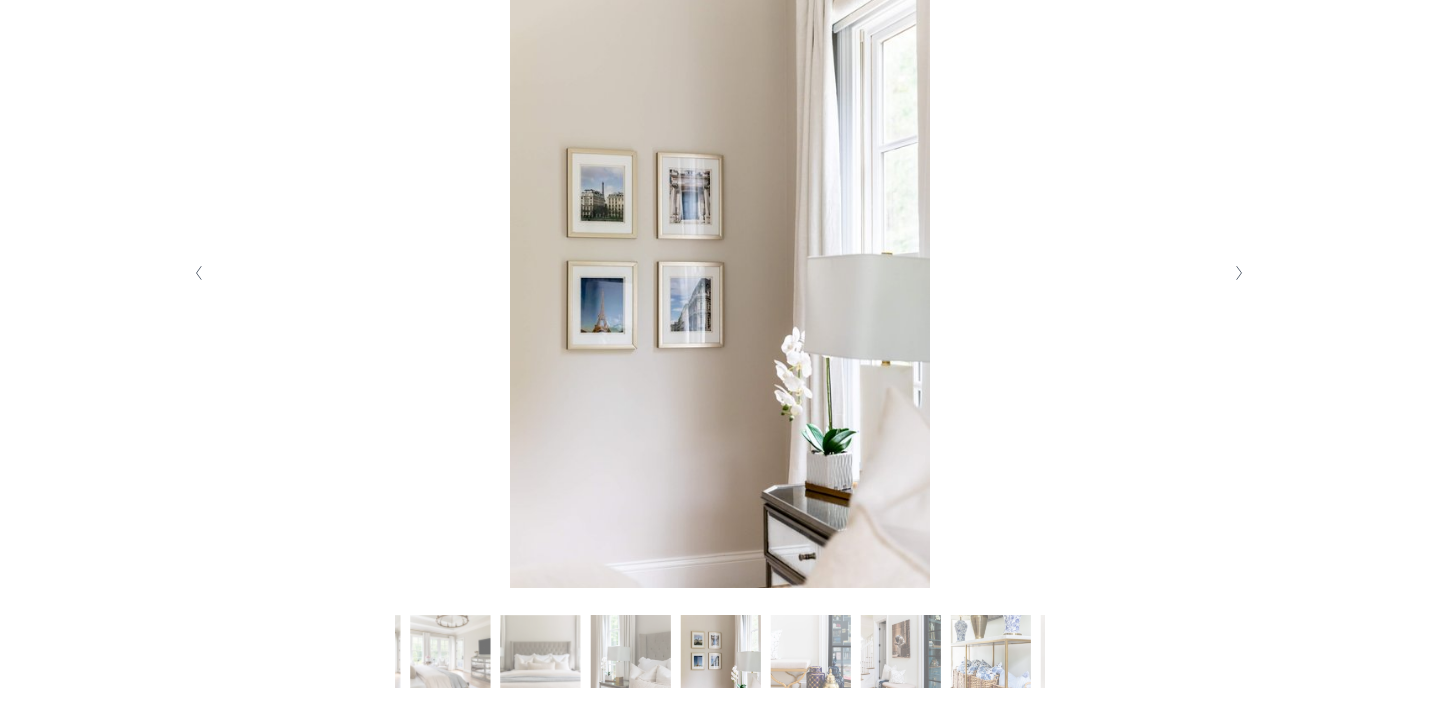 click at bounding box center [1240, 273] 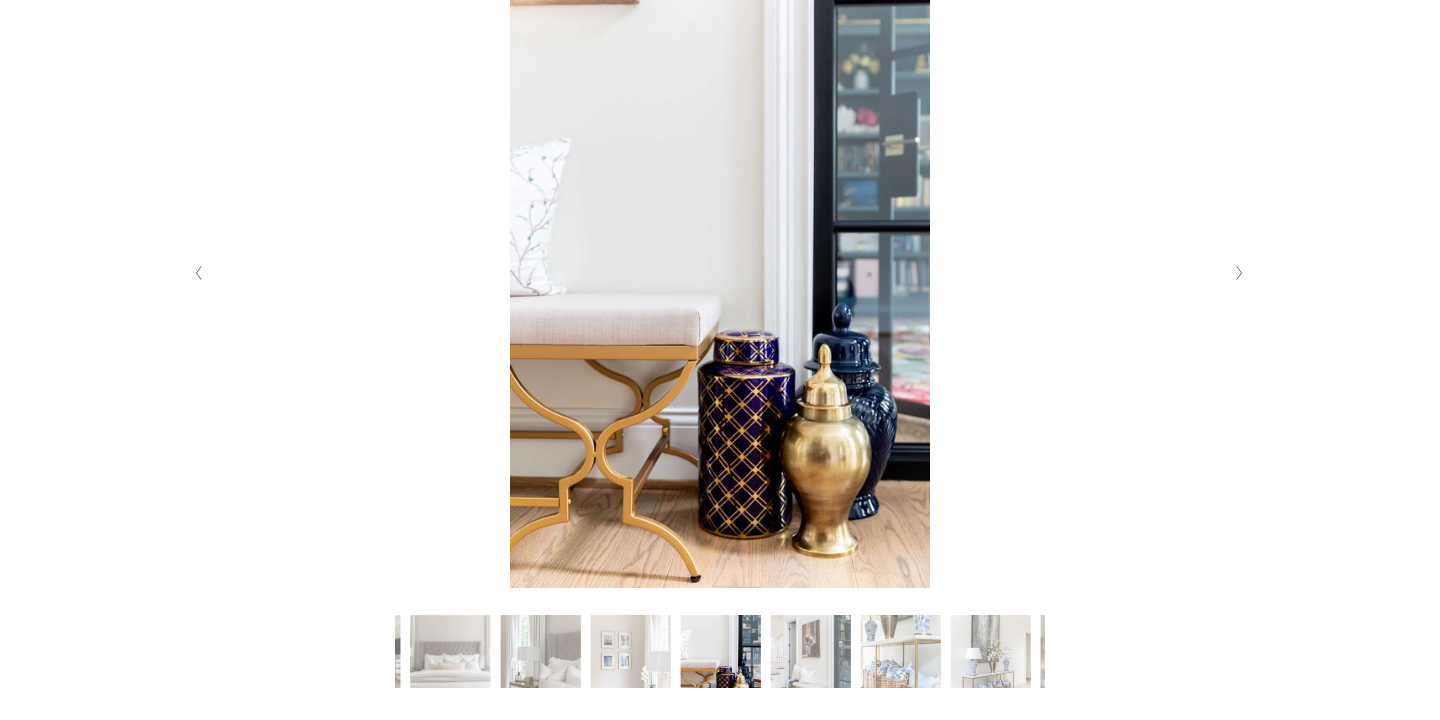 click at bounding box center (1240, 273) 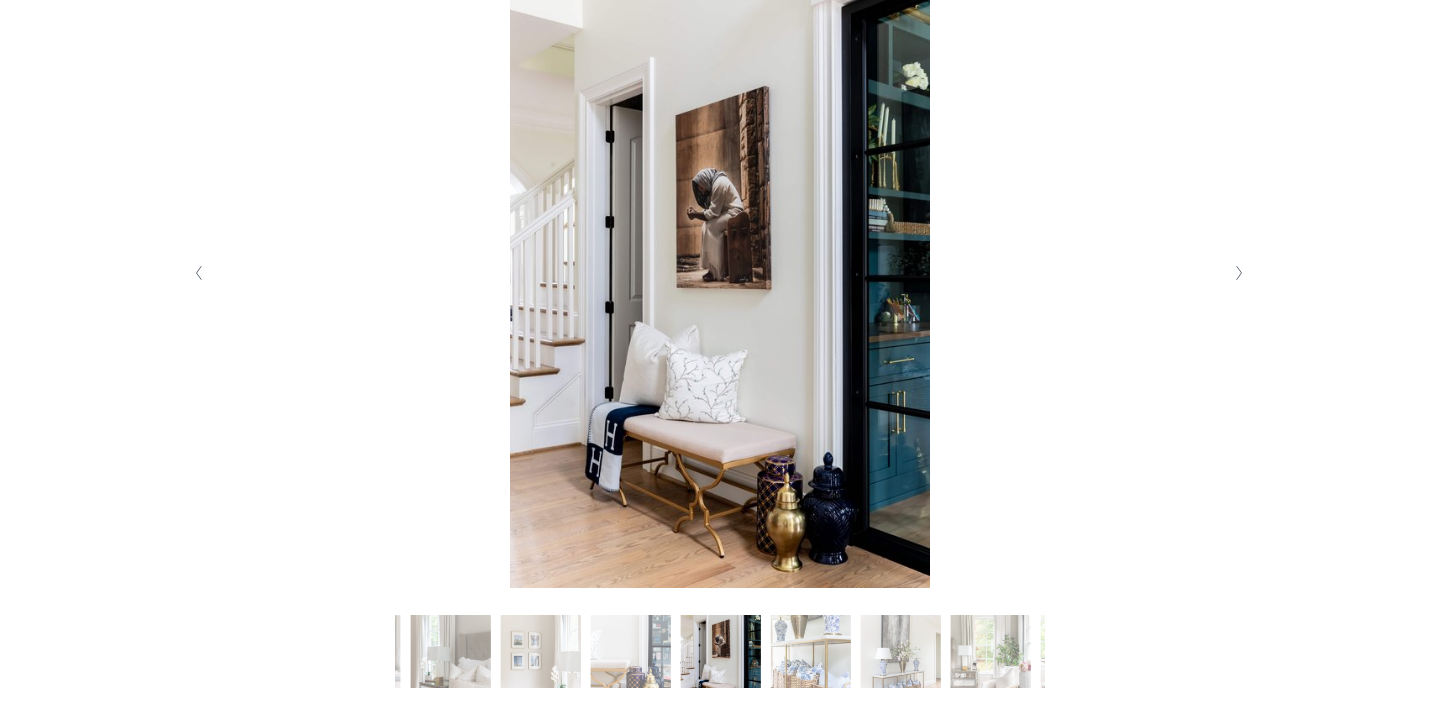 click at bounding box center [1240, 273] 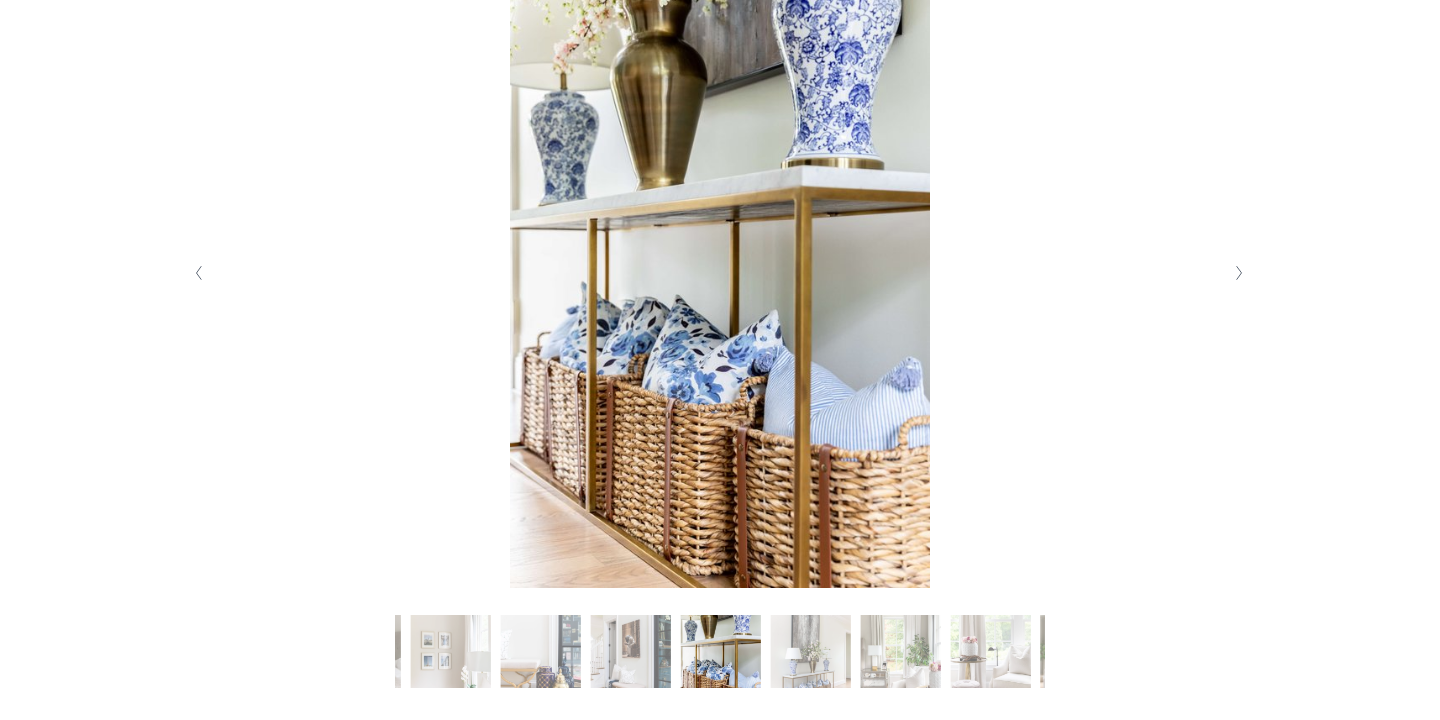 click at bounding box center [1240, 273] 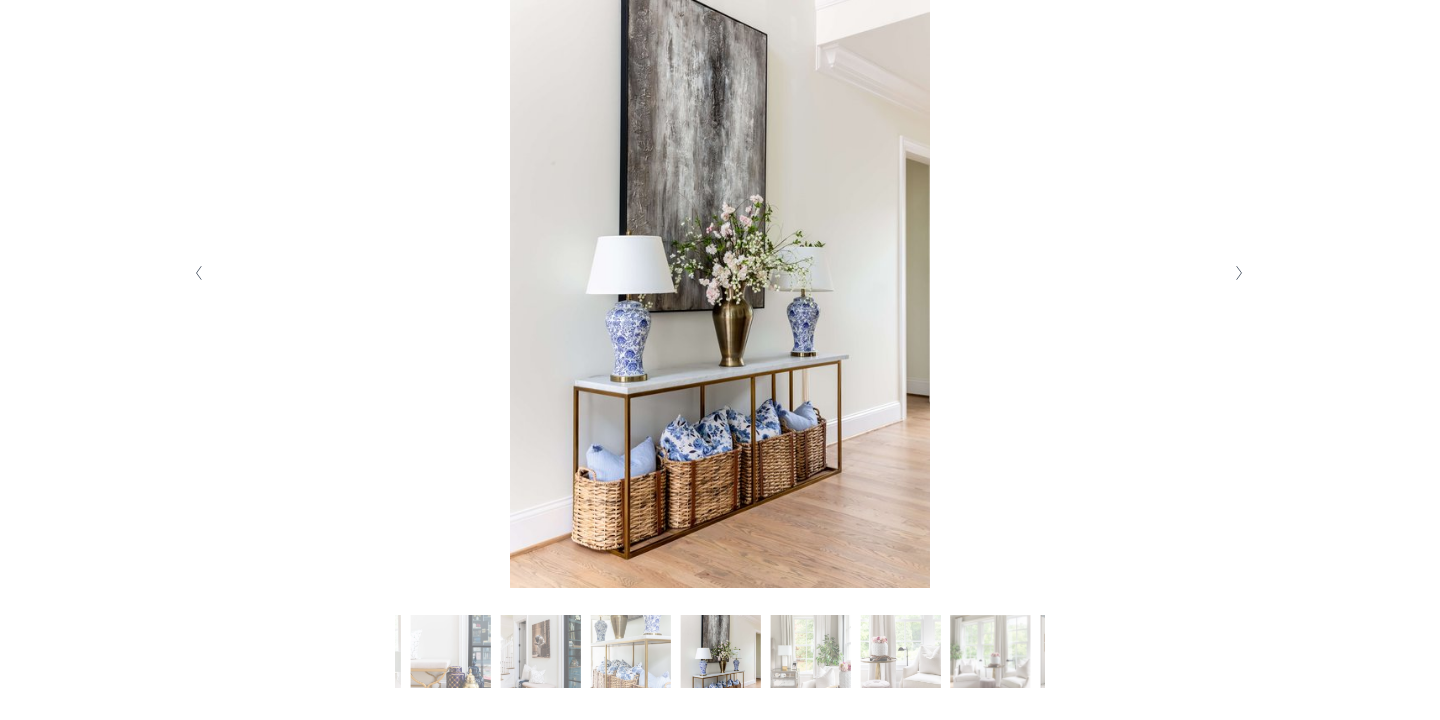 click at bounding box center (1240, 273) 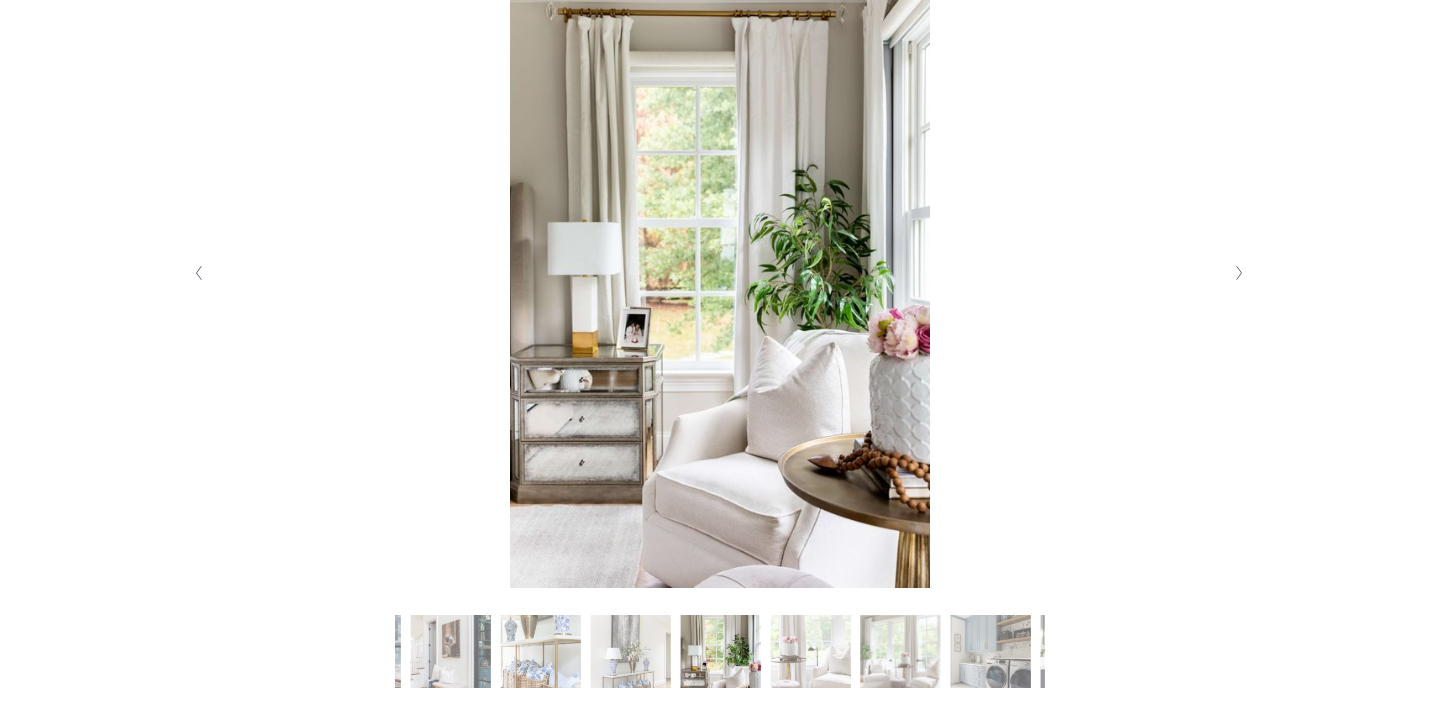 click at bounding box center (1240, 273) 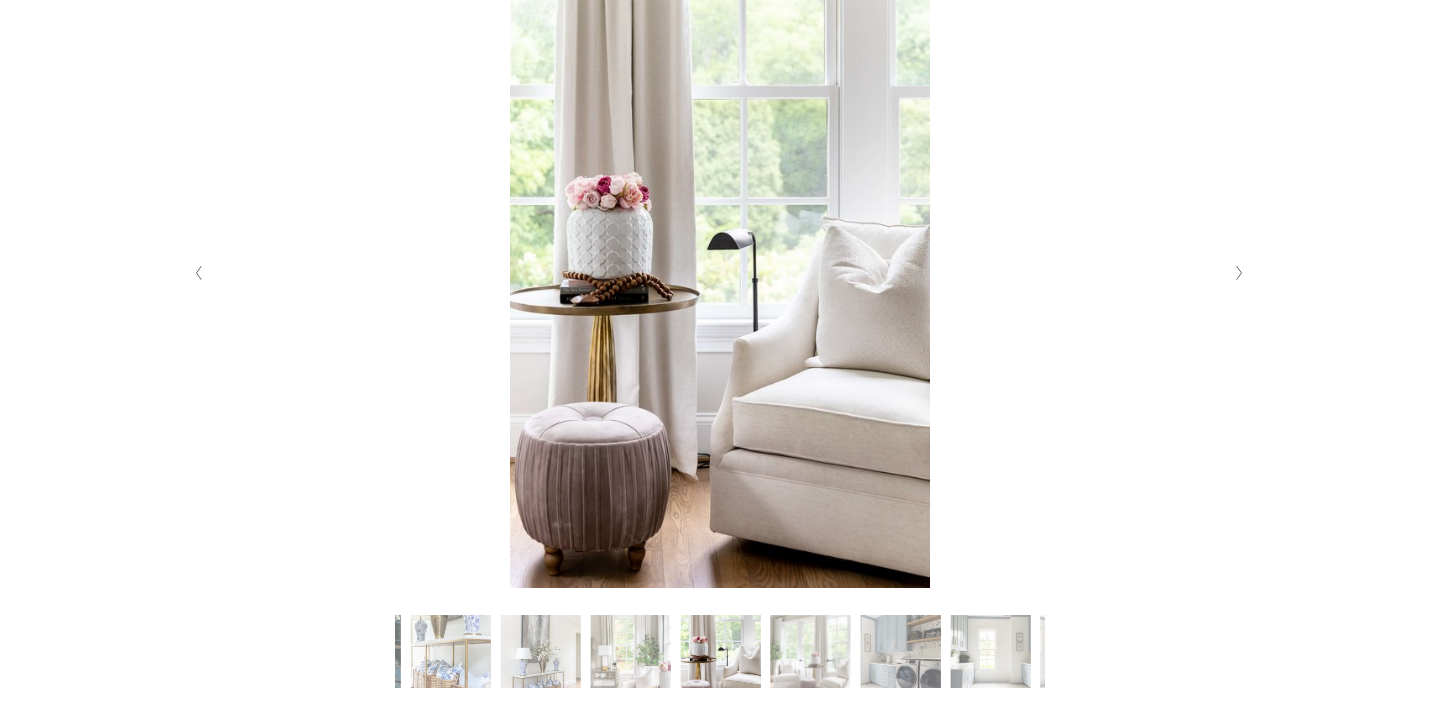 click at bounding box center (1240, 273) 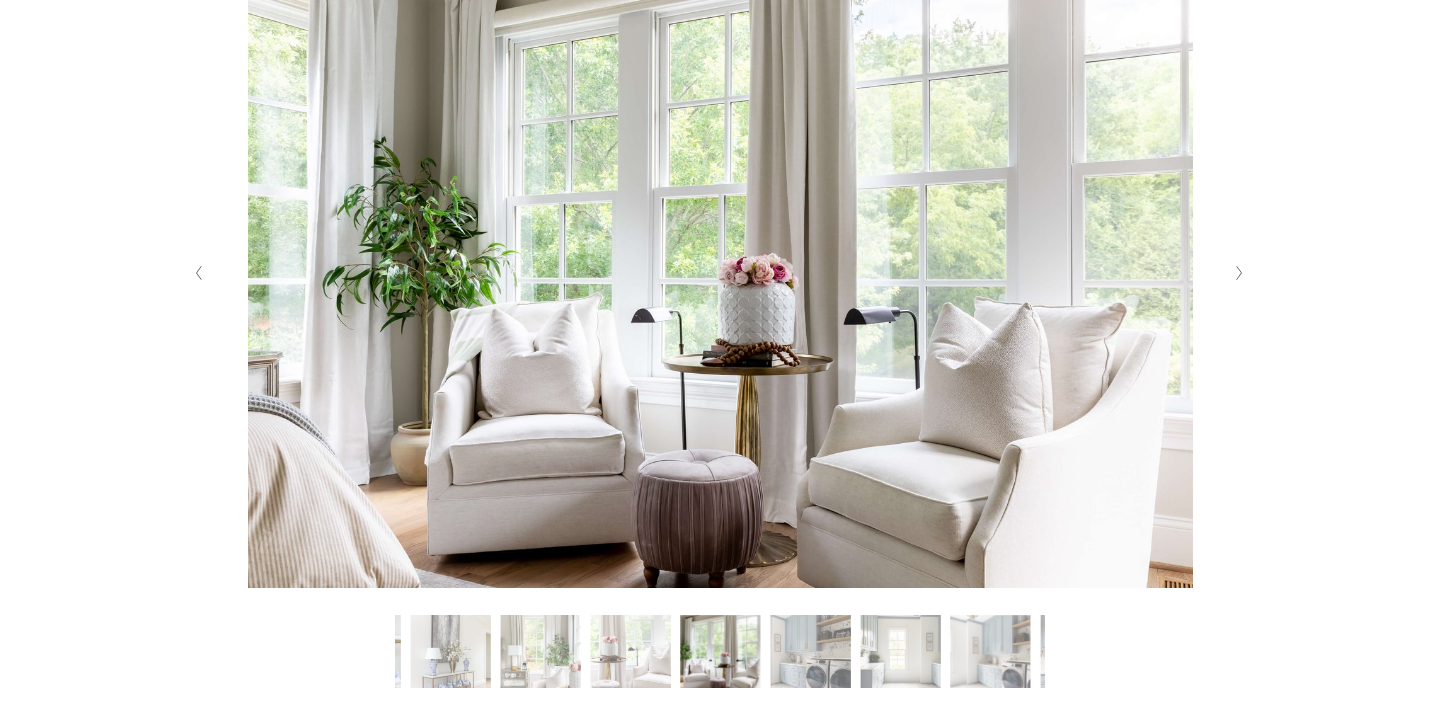 click at bounding box center [1240, 273] 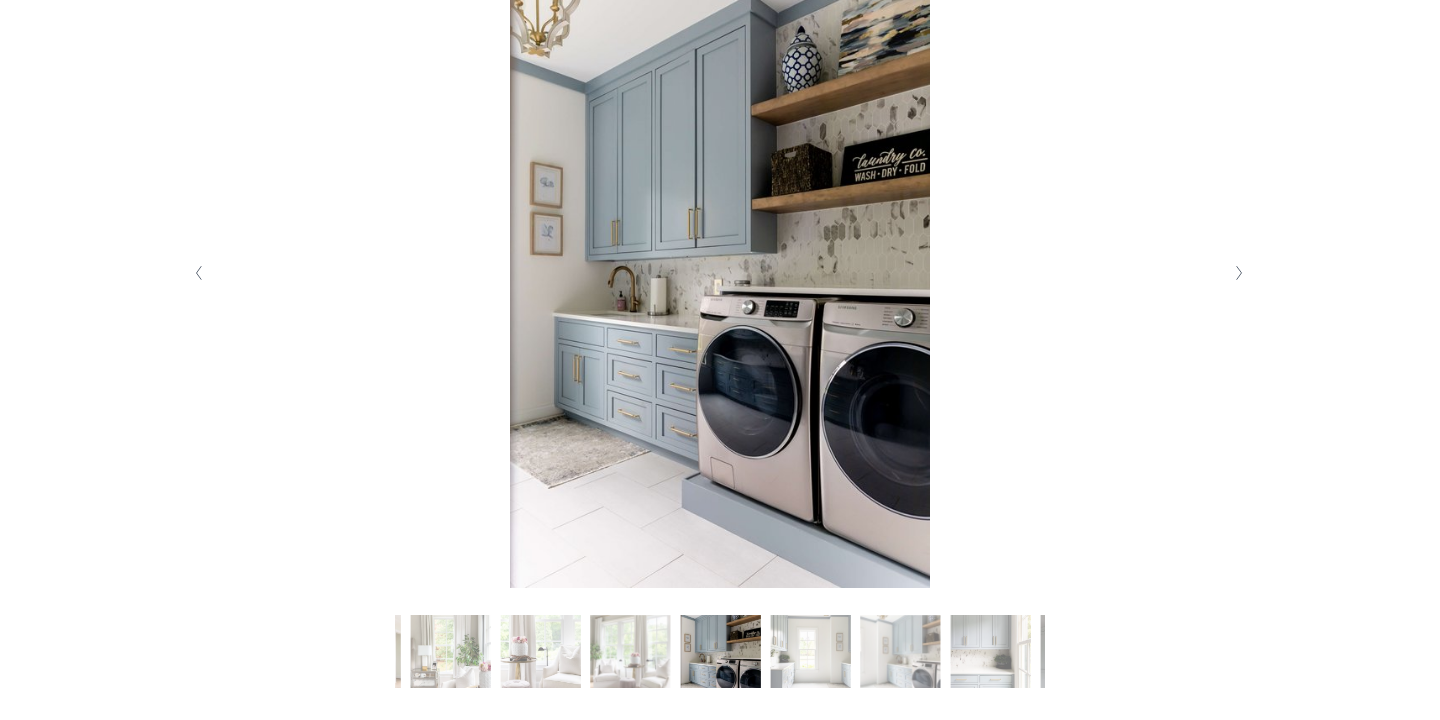 click at bounding box center (1240, 273) 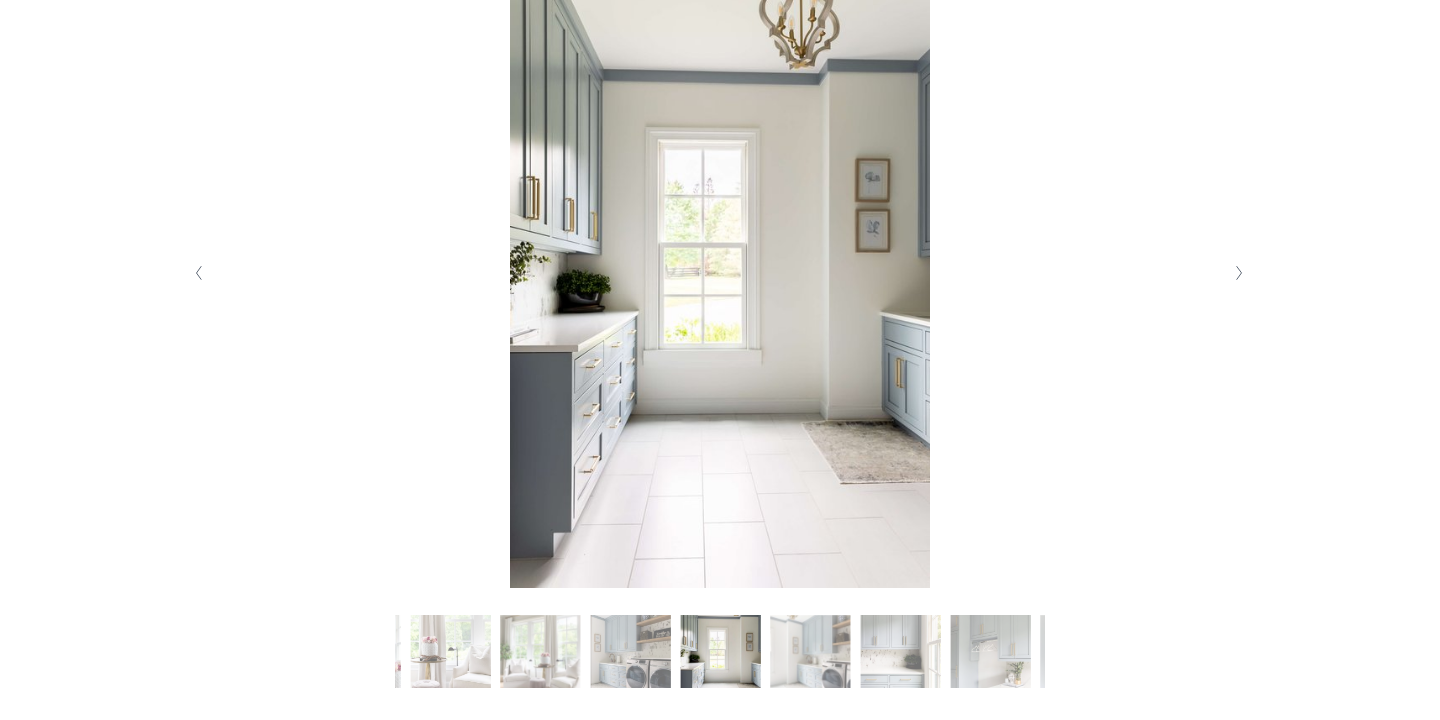 click at bounding box center [1240, 273] 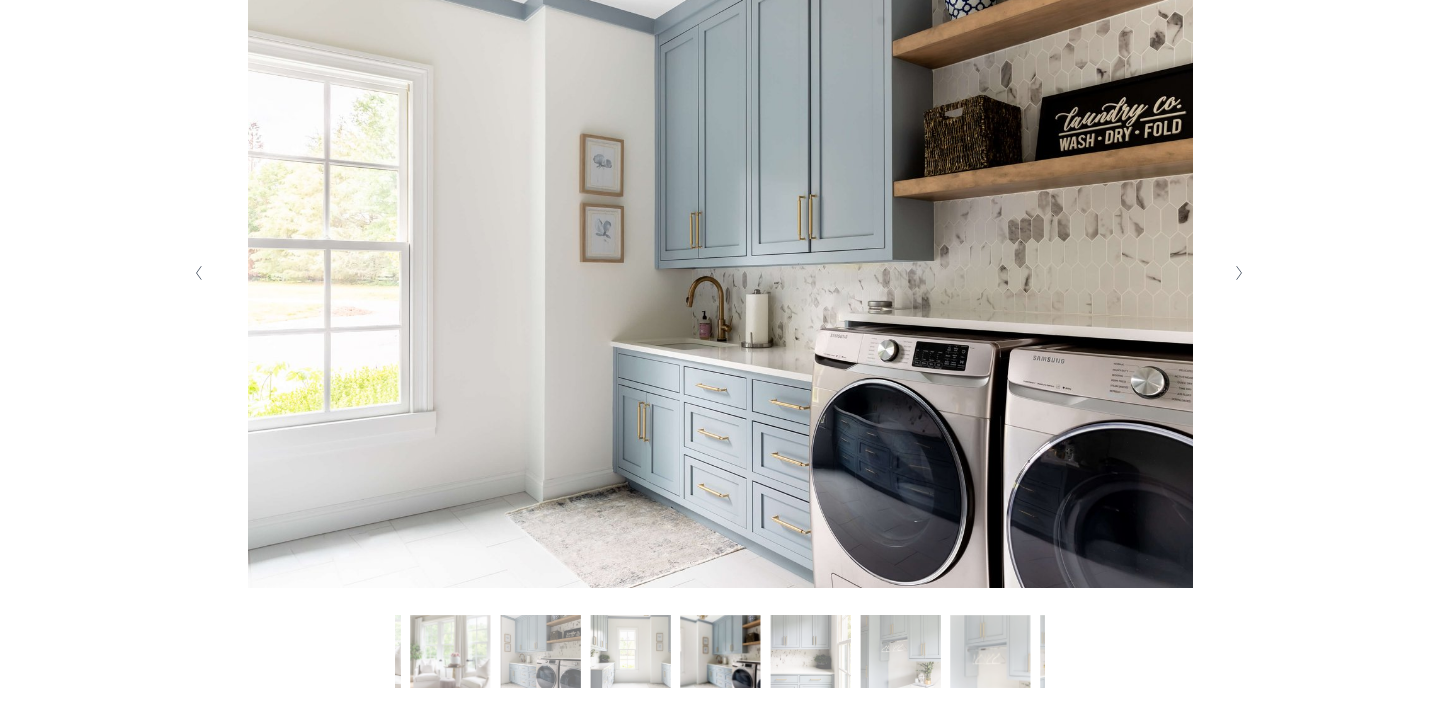 click at bounding box center (1240, 273) 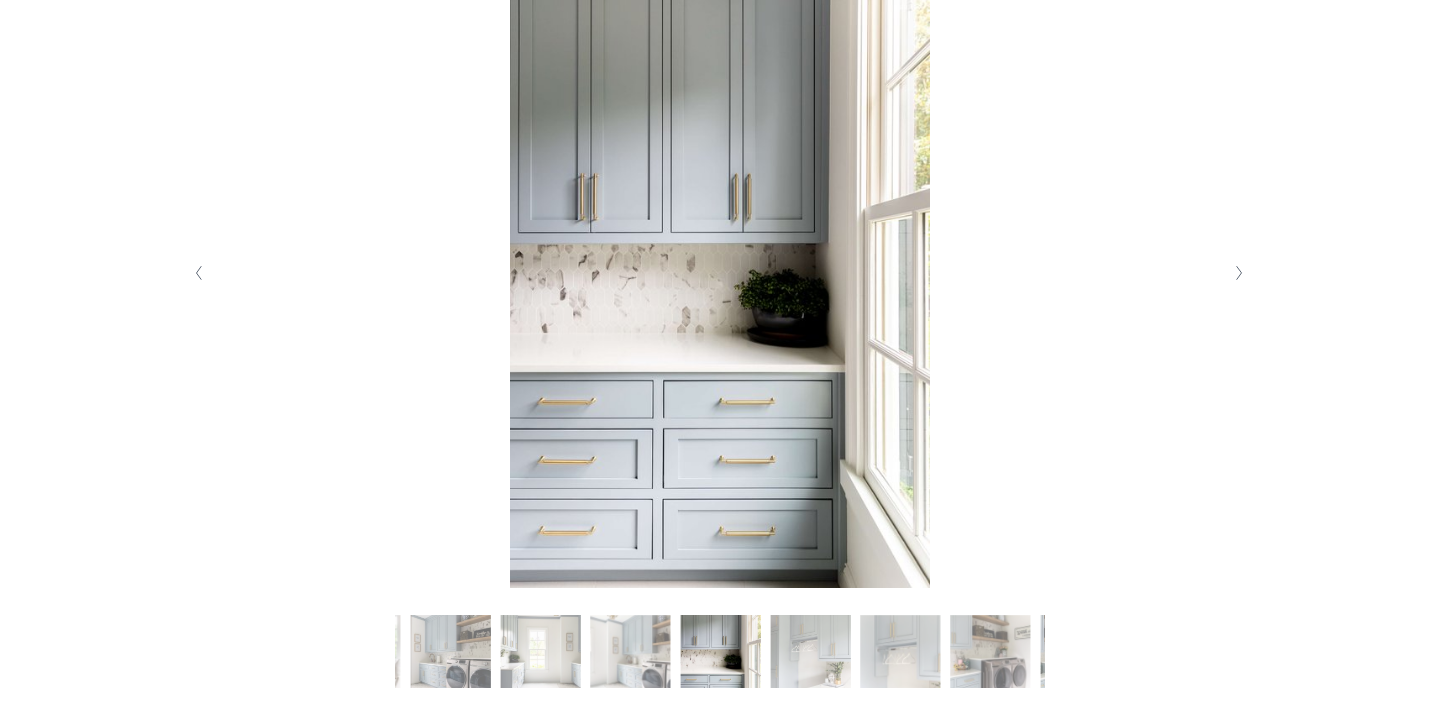 click at bounding box center (1240, 273) 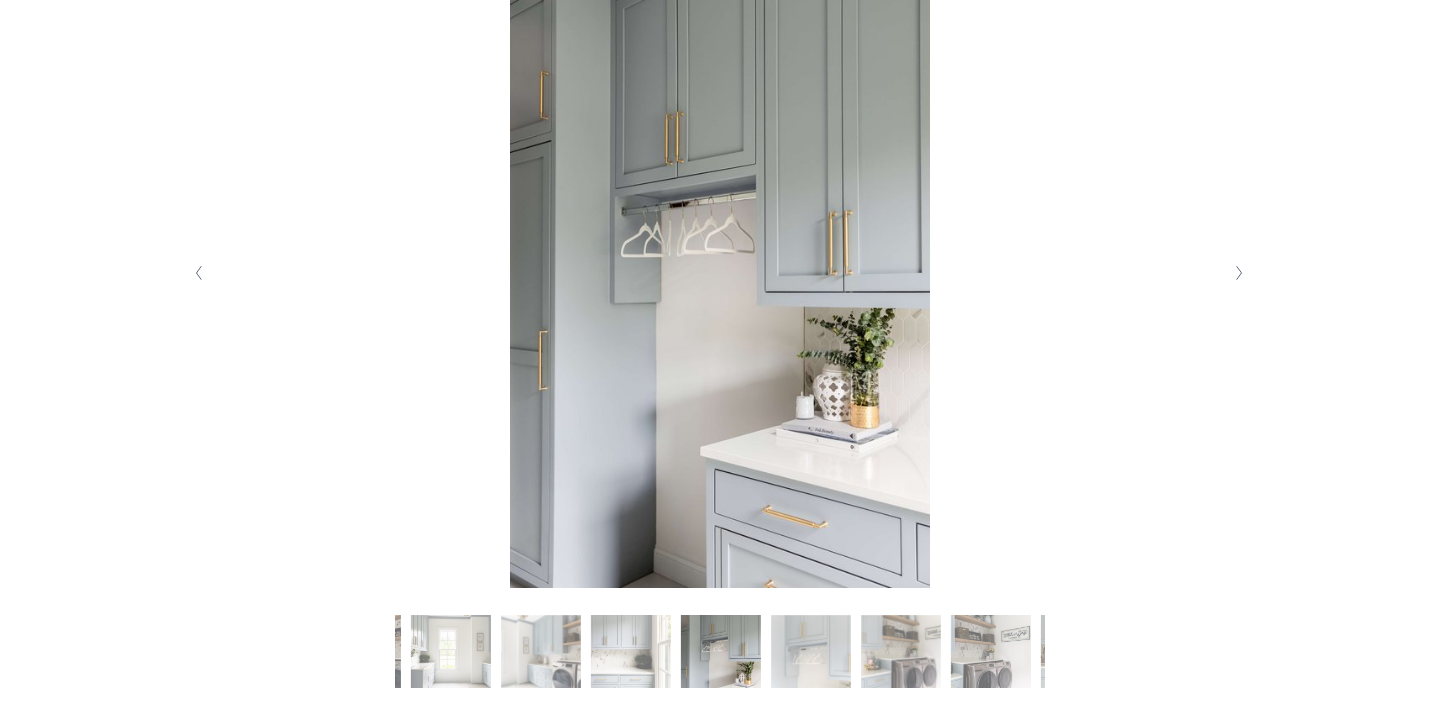 click at bounding box center (1240, 273) 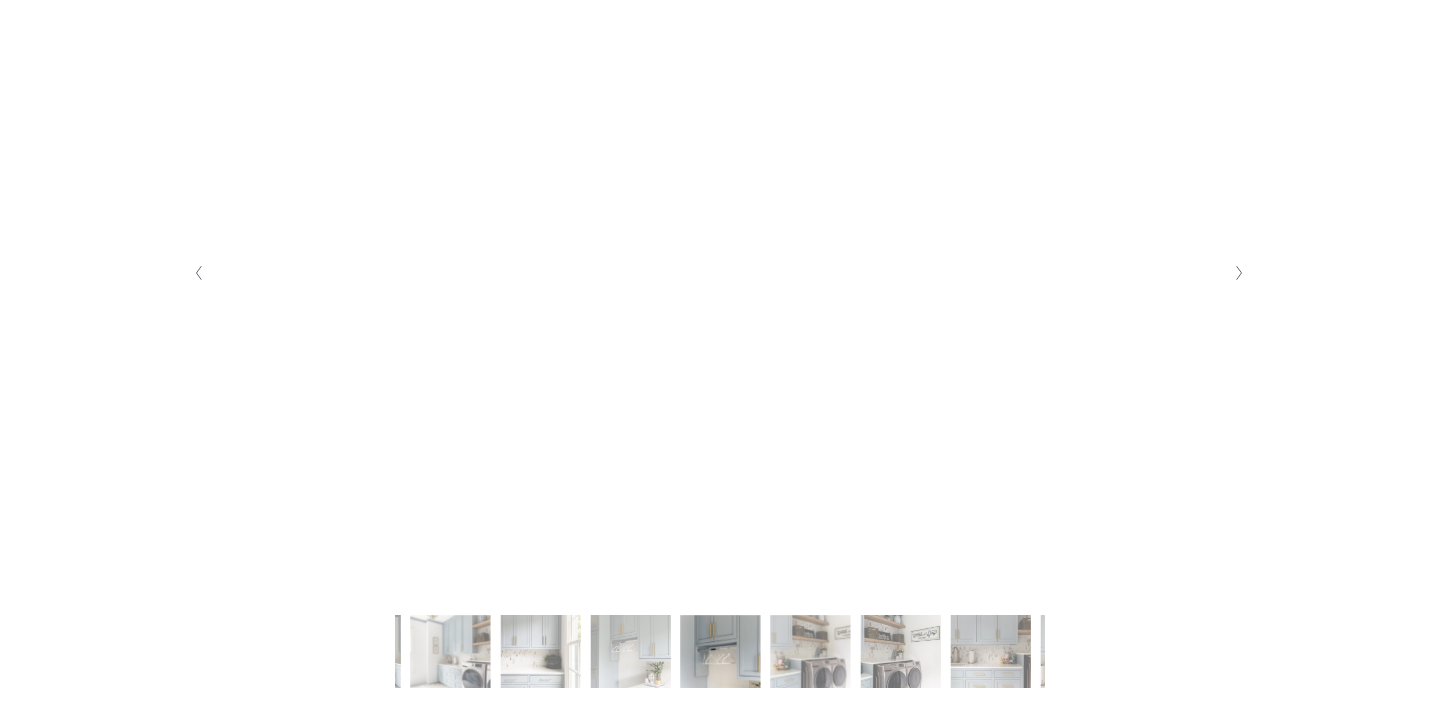 click at bounding box center (1240, 273) 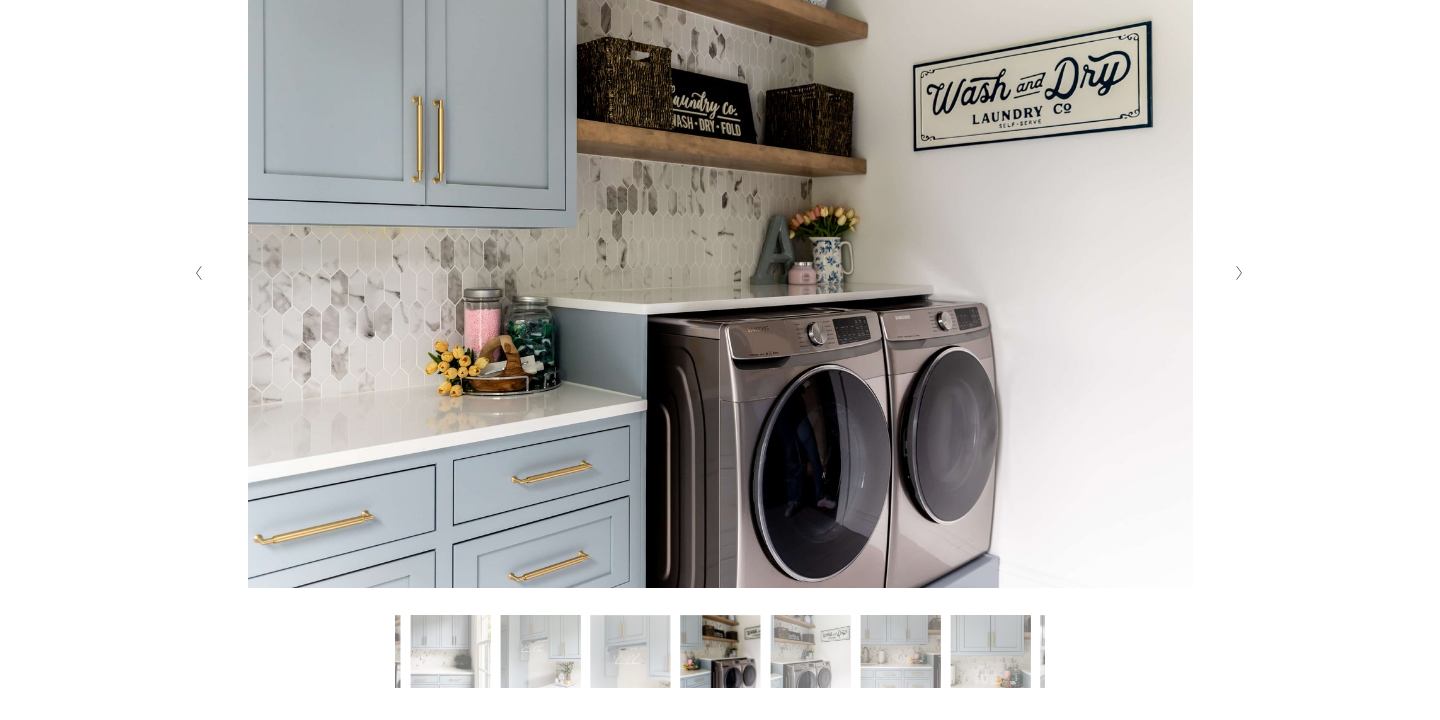 click at bounding box center [1240, 273] 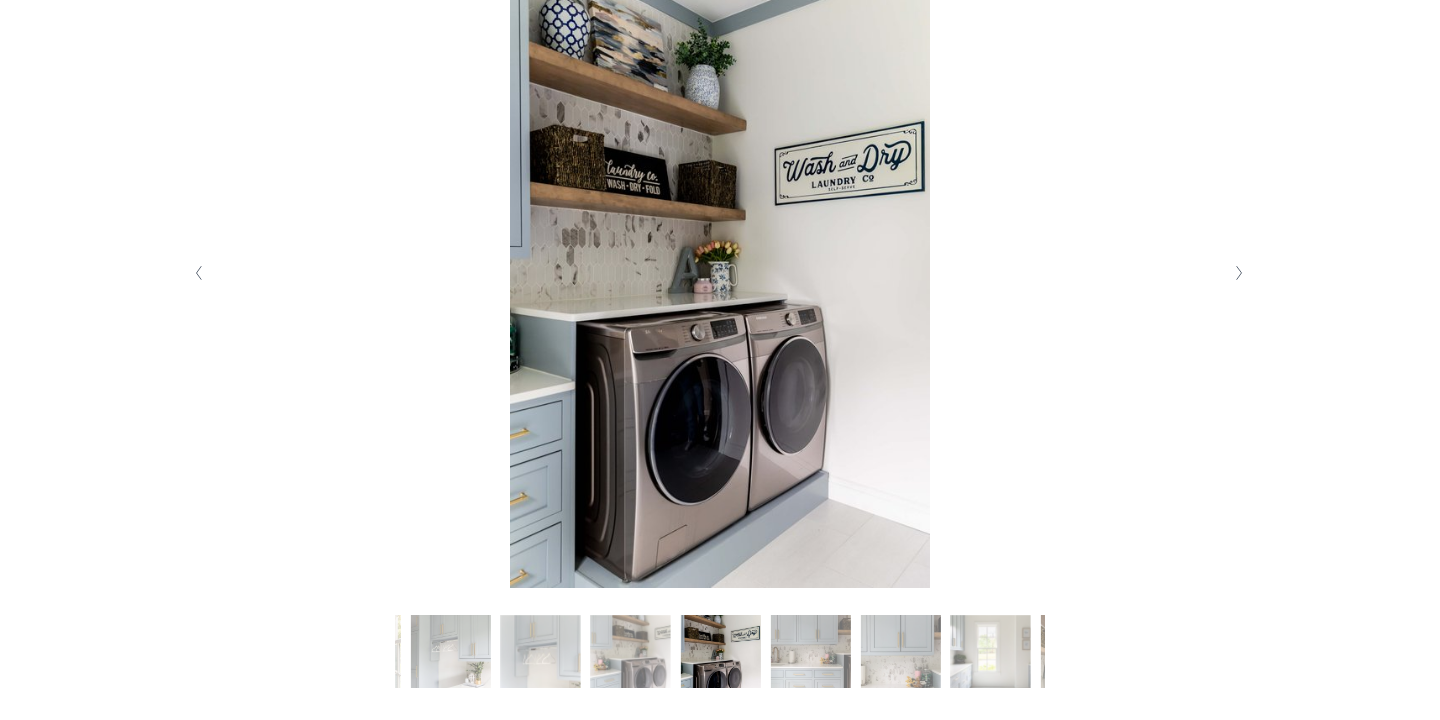 click at bounding box center (1240, 273) 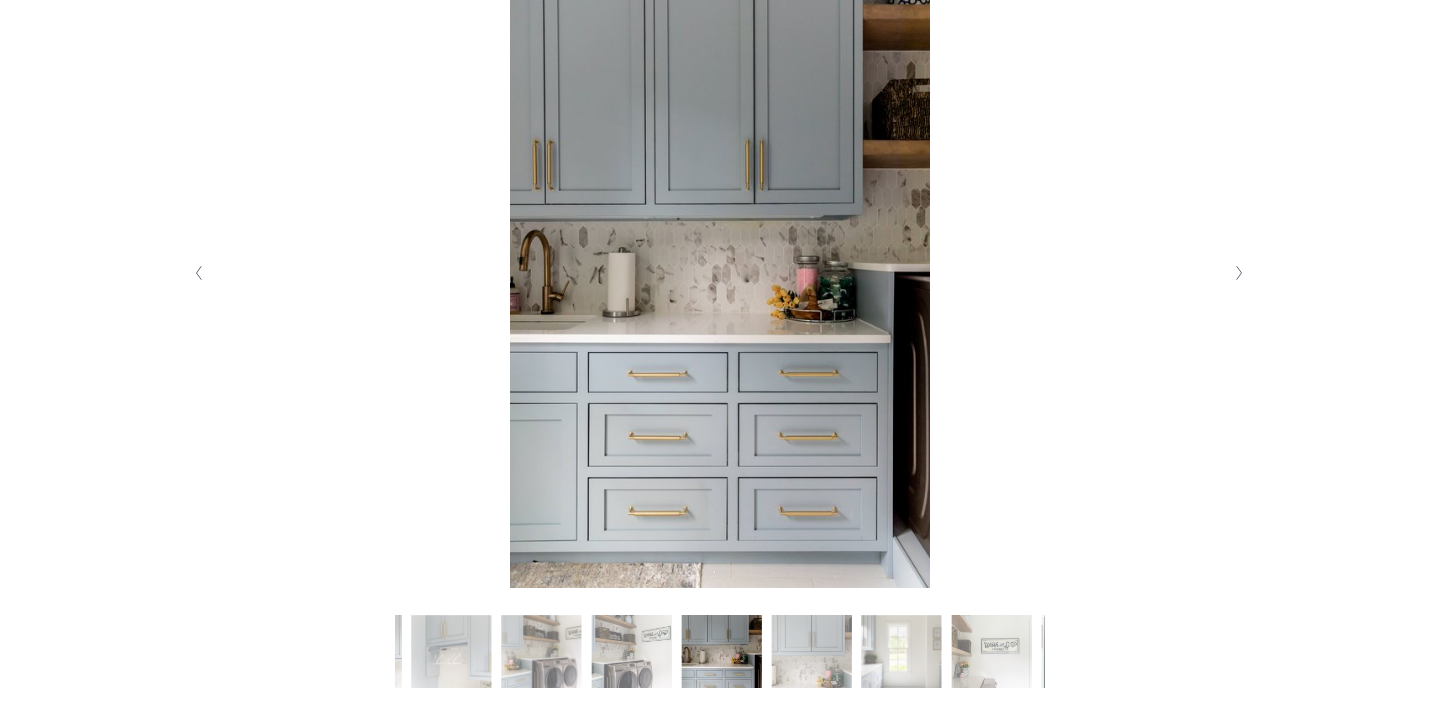 click at bounding box center [1240, 273] 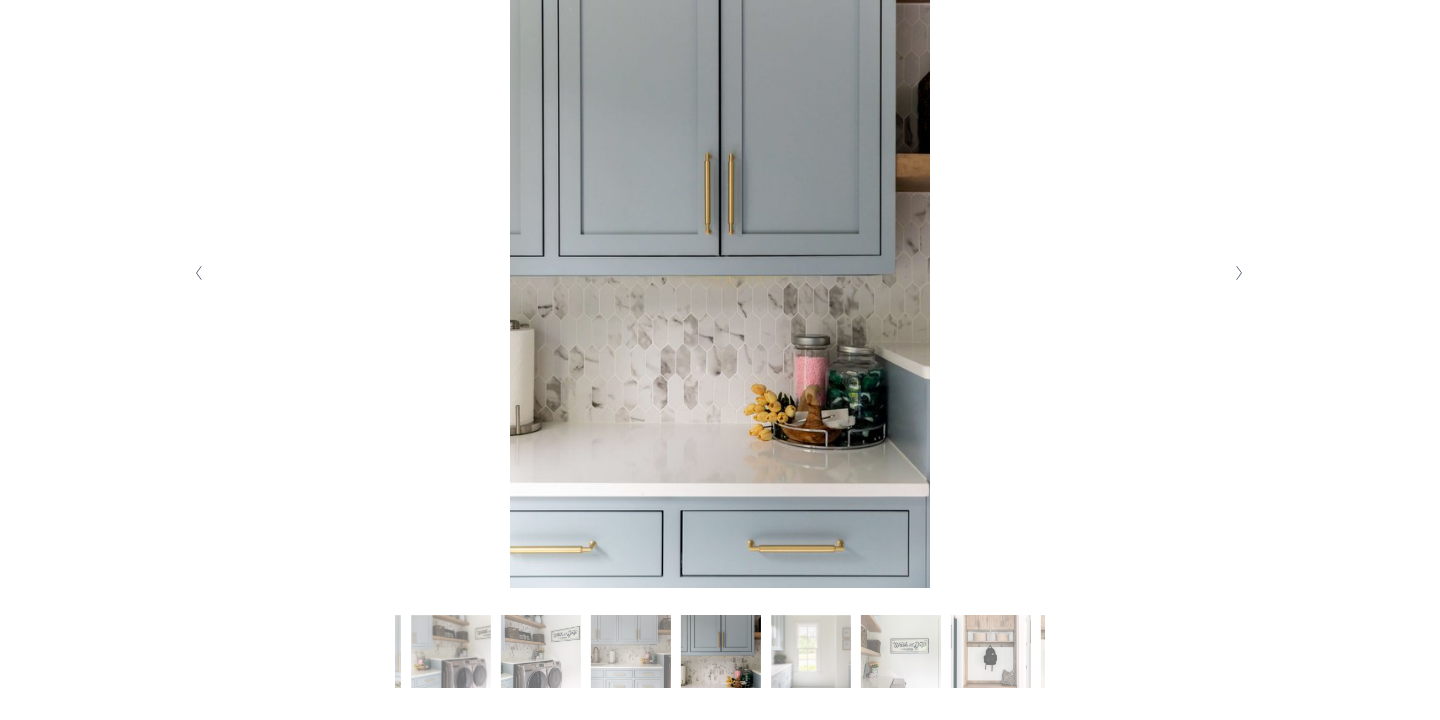 click at bounding box center (1240, 273) 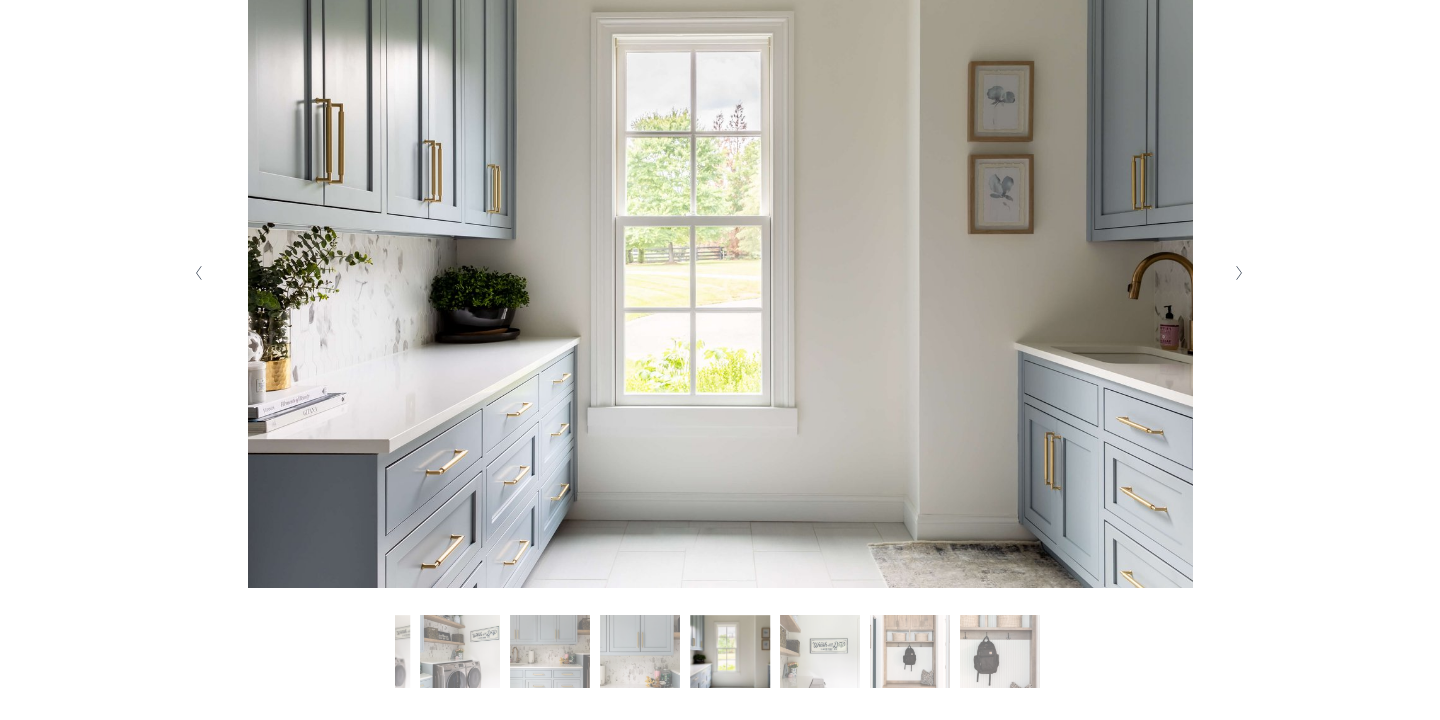 click at bounding box center (1240, 273) 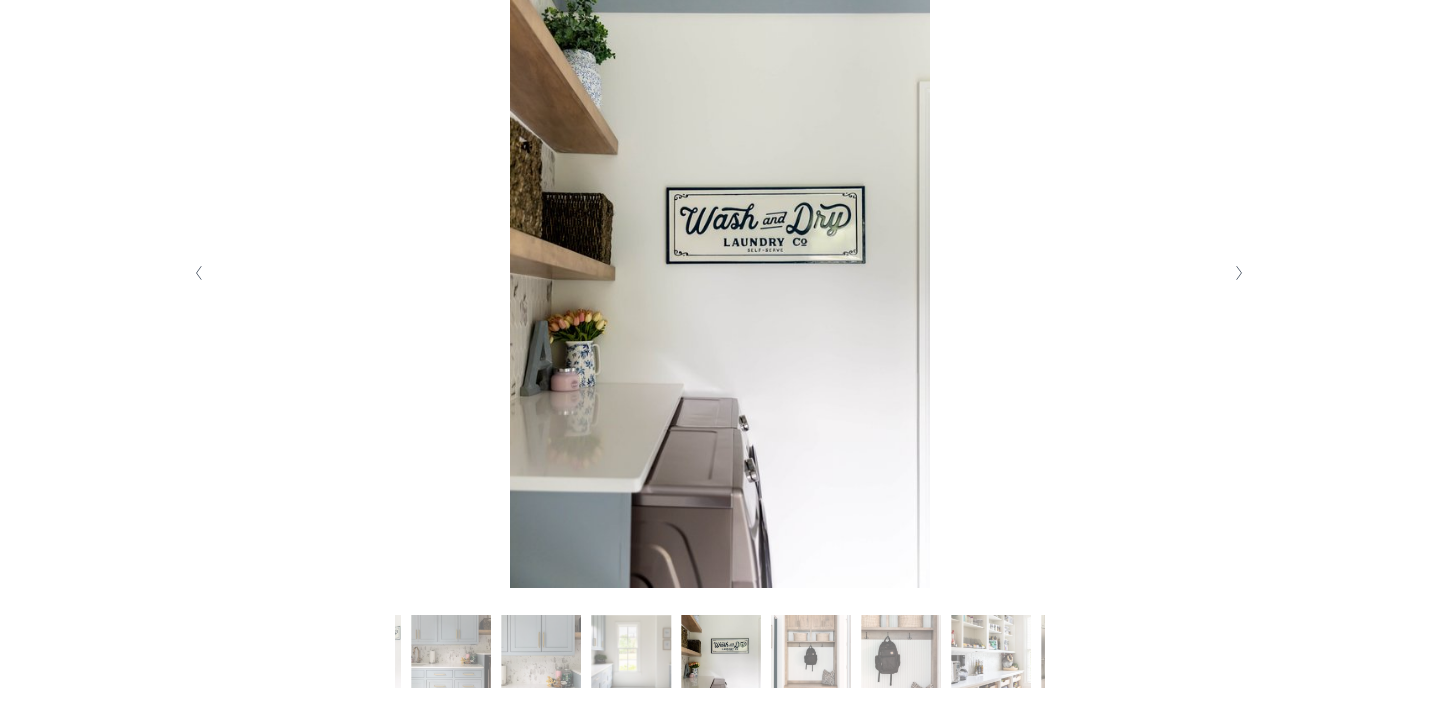 click at bounding box center [1240, 273] 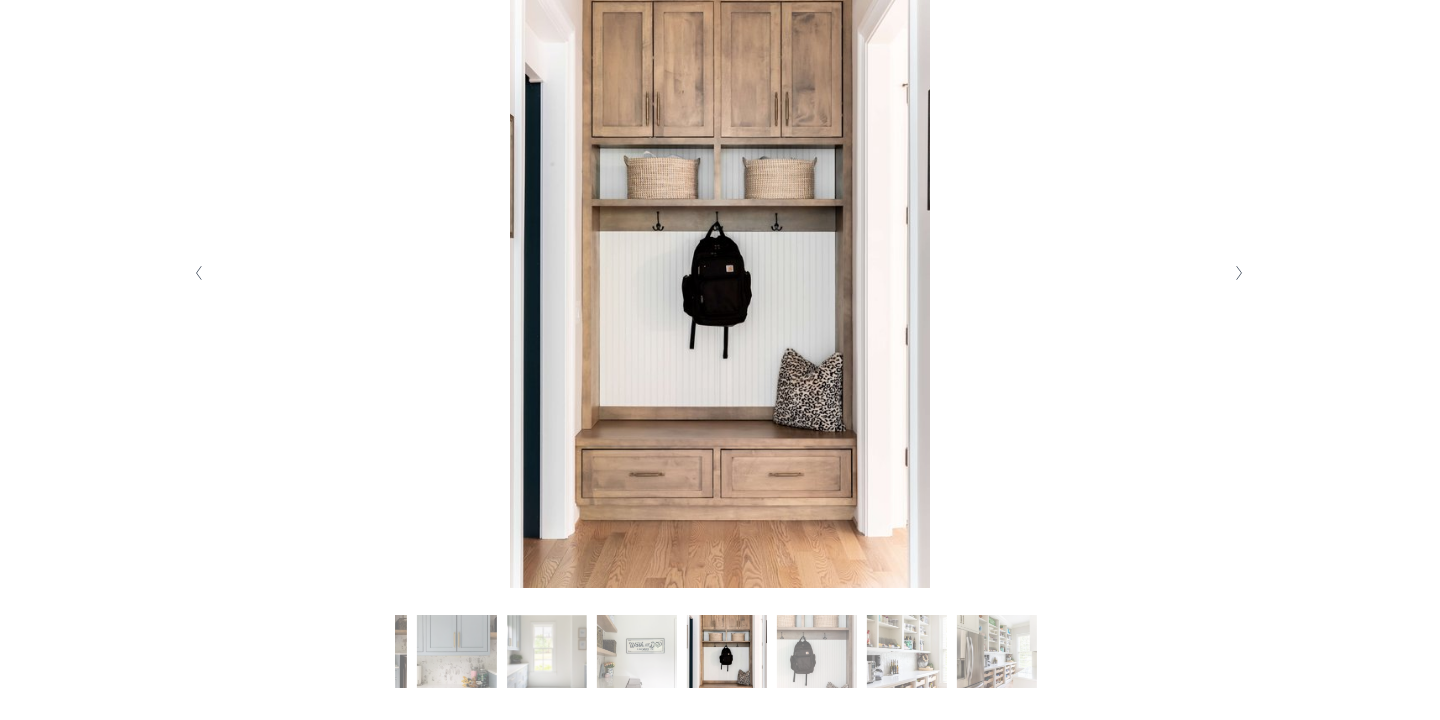 click at bounding box center [1240, 273] 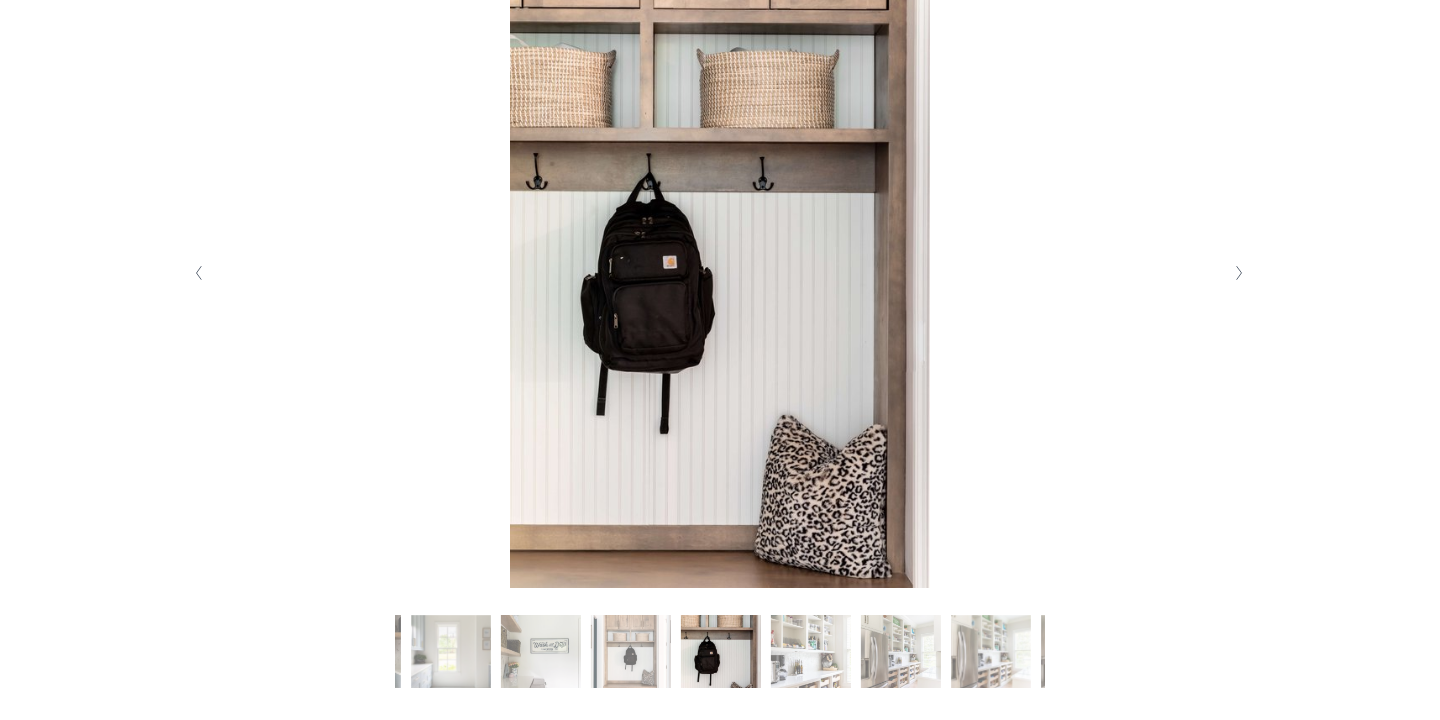 click at bounding box center (1240, 273) 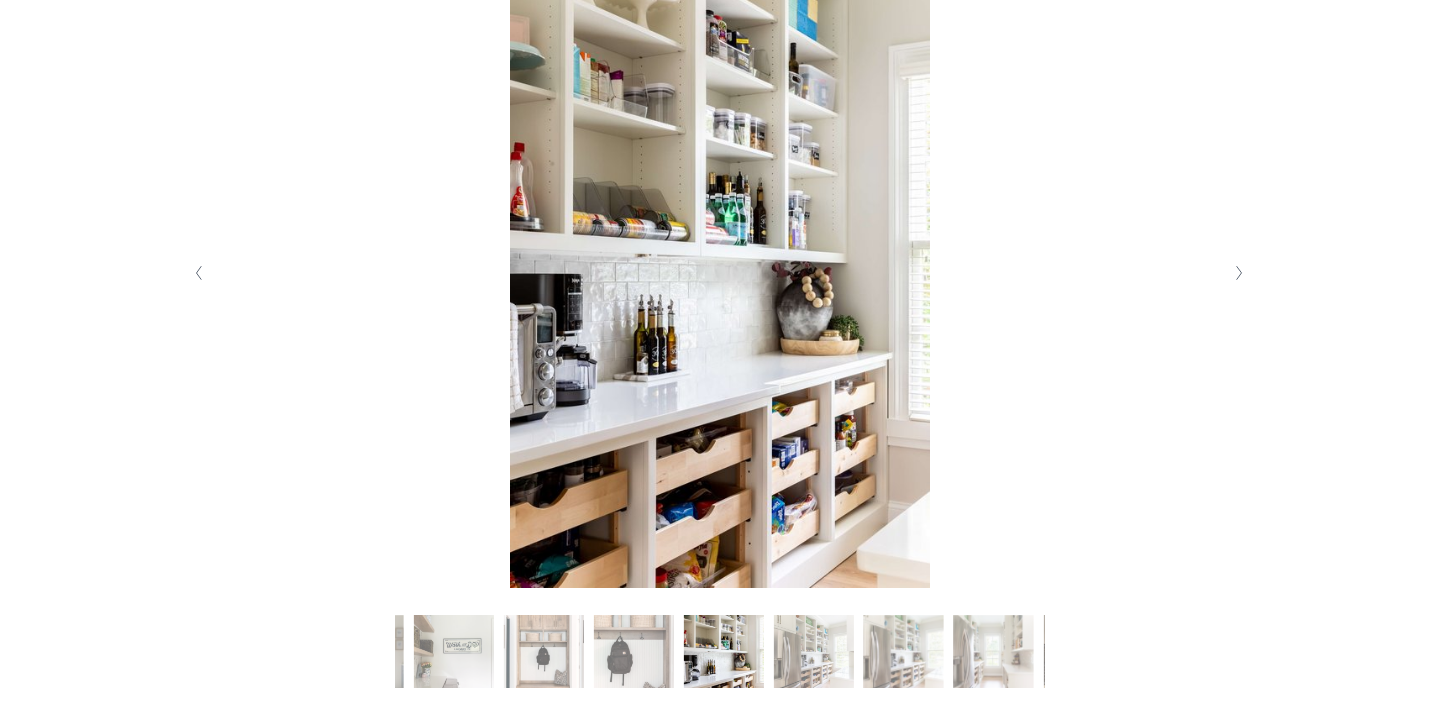 click at bounding box center [1240, 273] 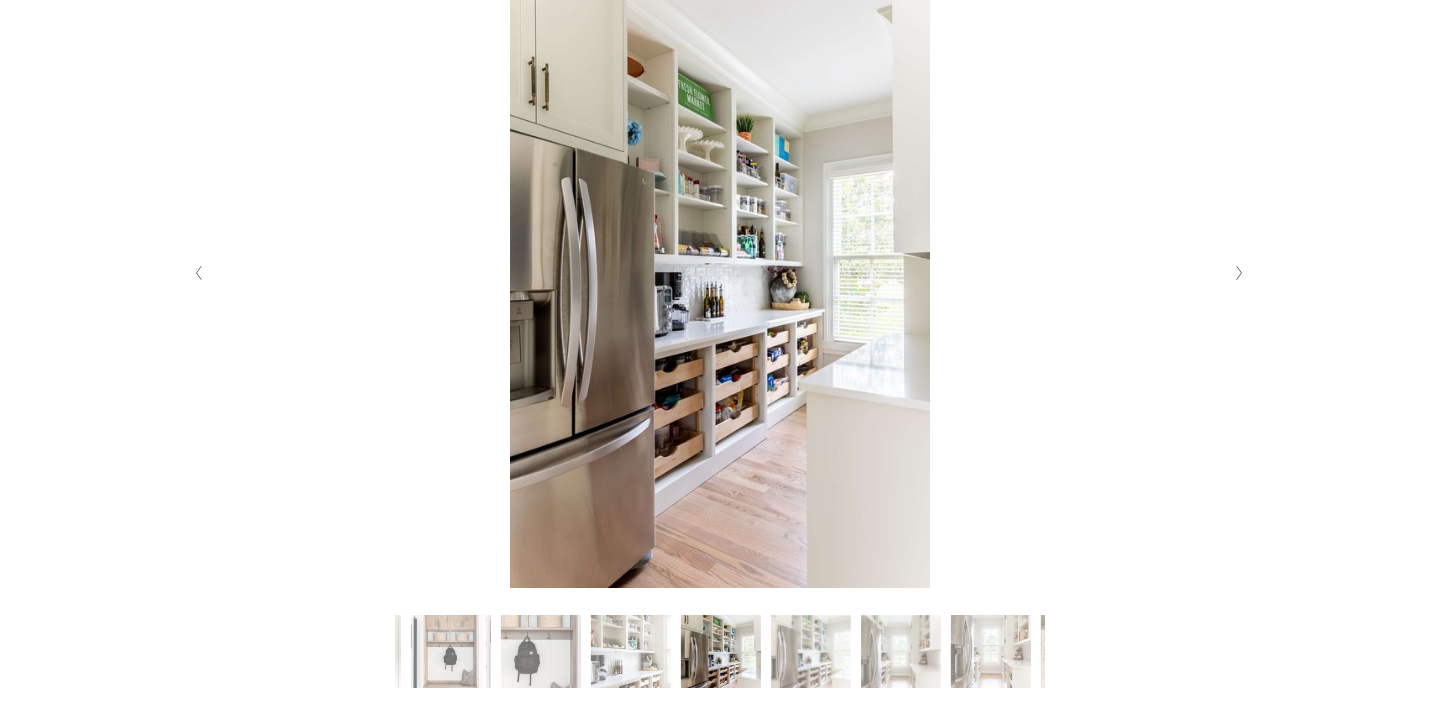 click at bounding box center (1240, 273) 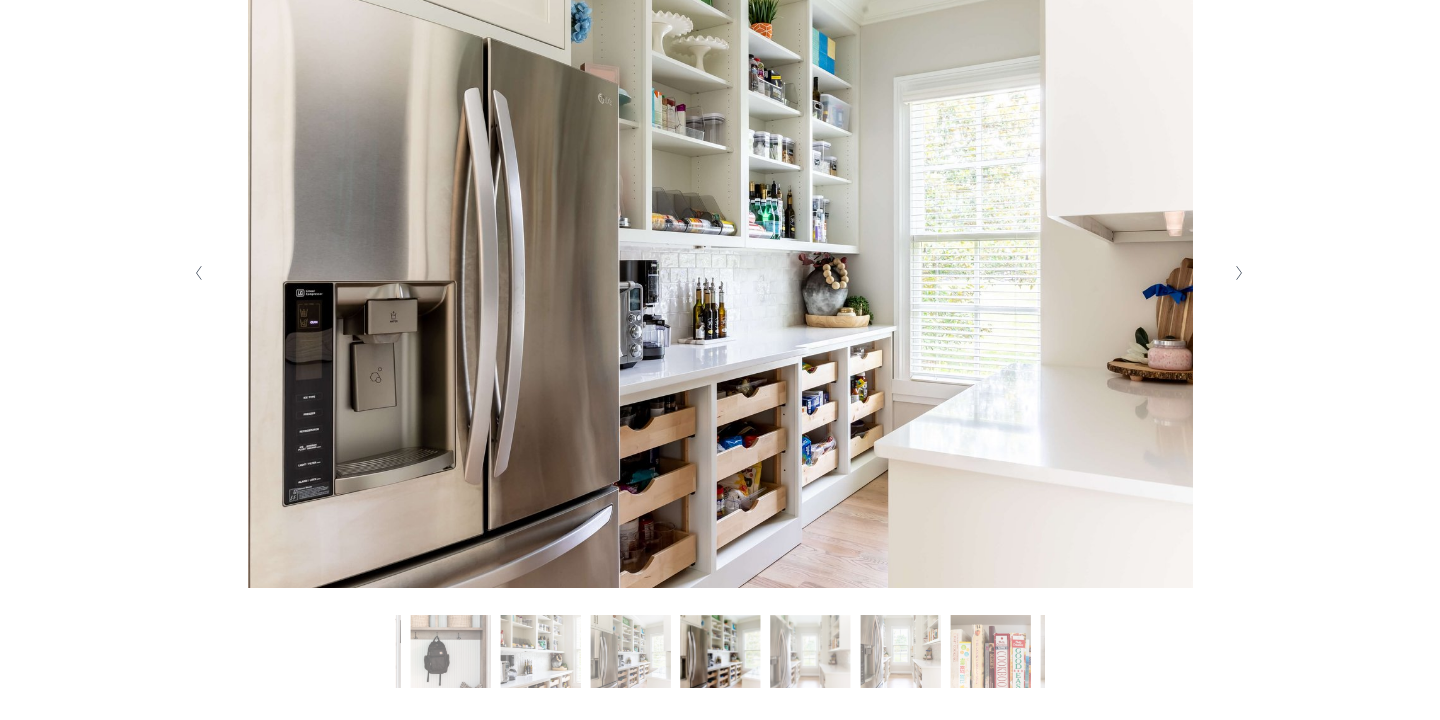 click at bounding box center [199, 273] 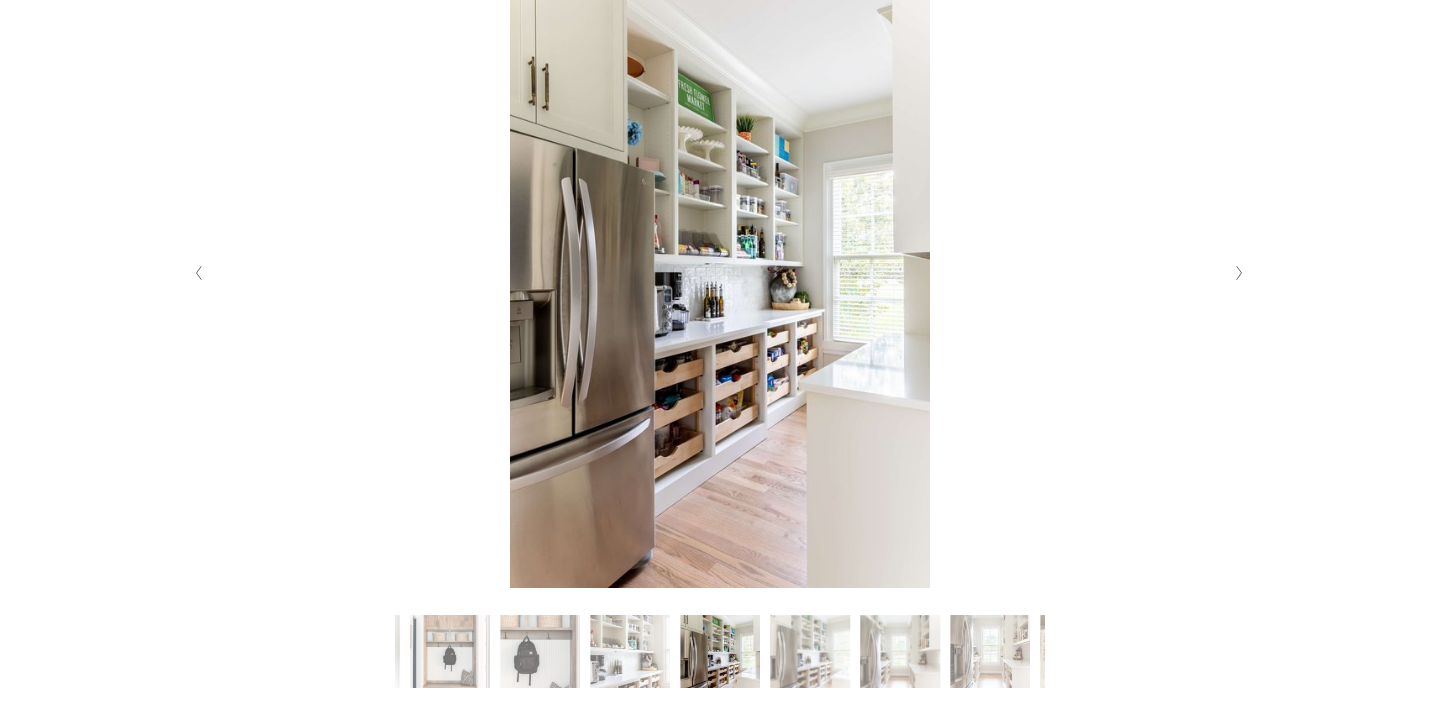 click at bounding box center [199, 273] 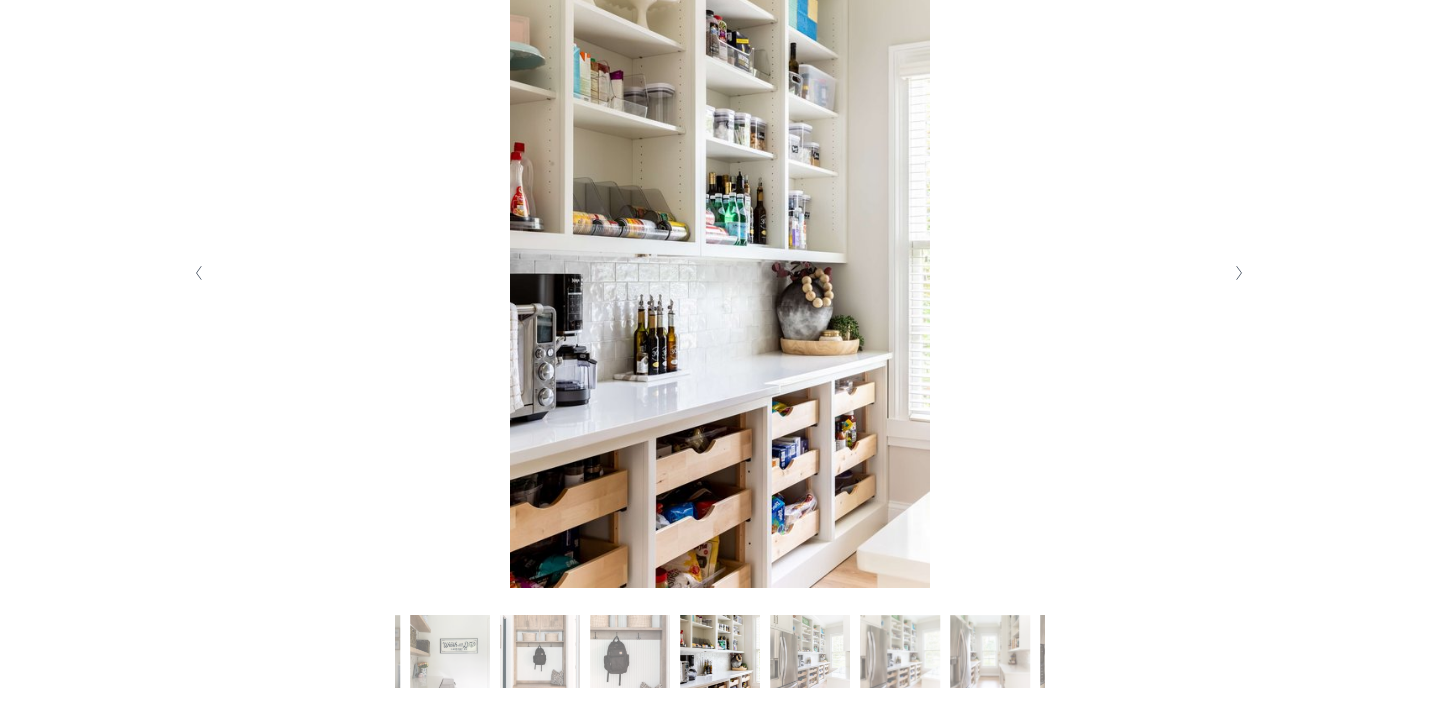 click at bounding box center (199, 273) 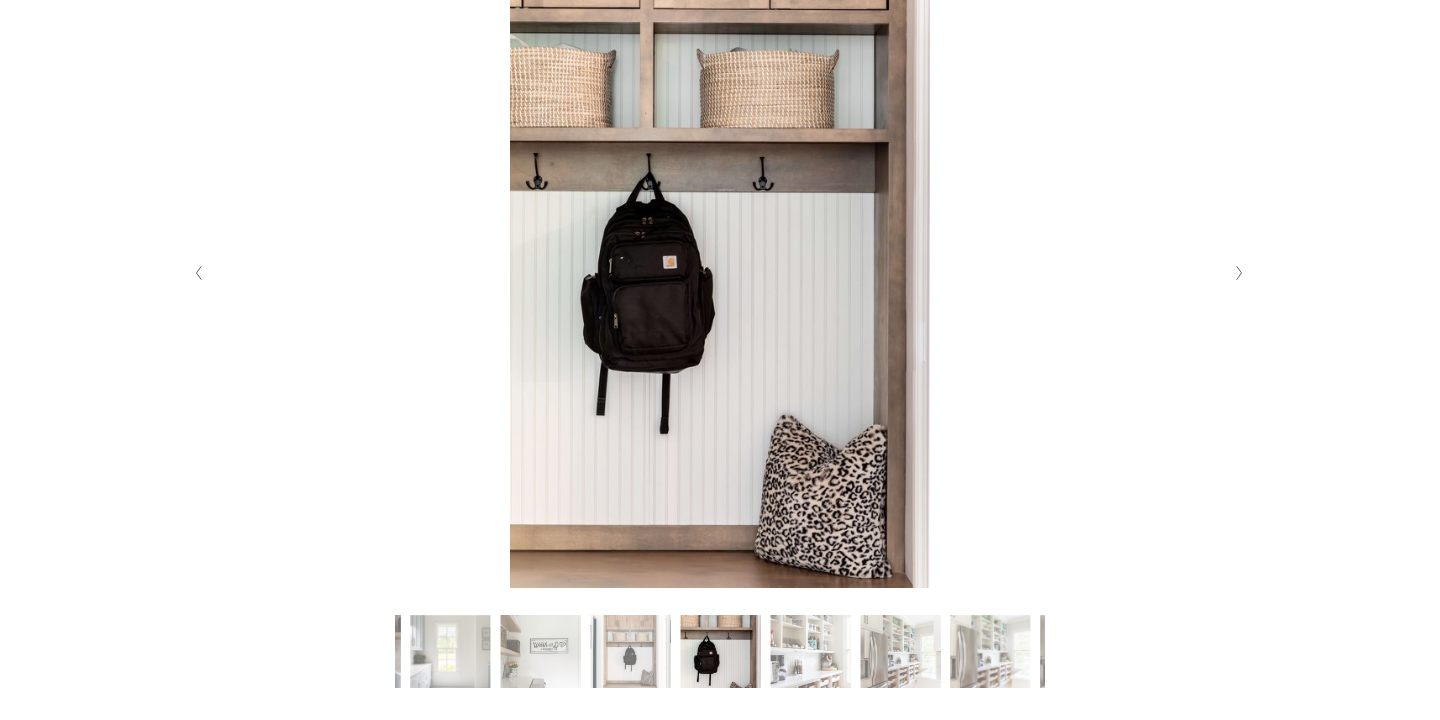 click 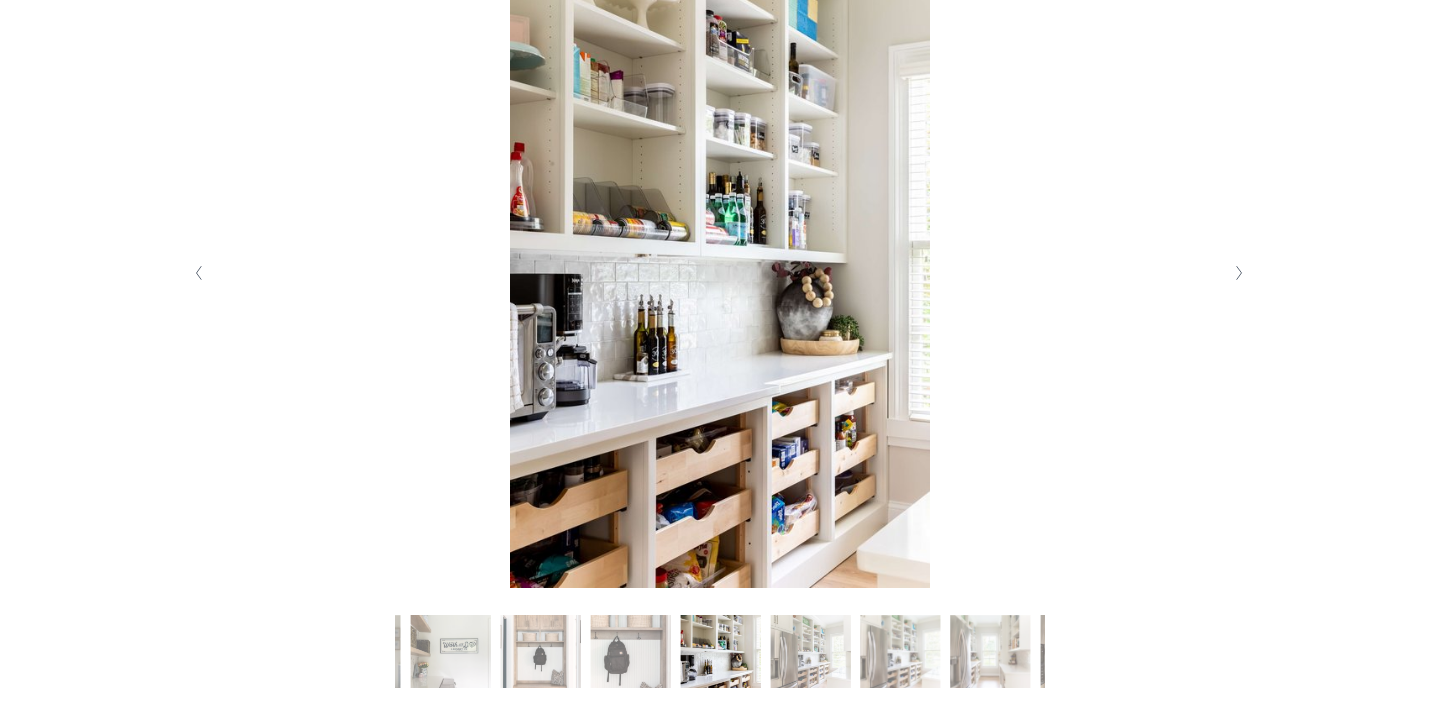 click 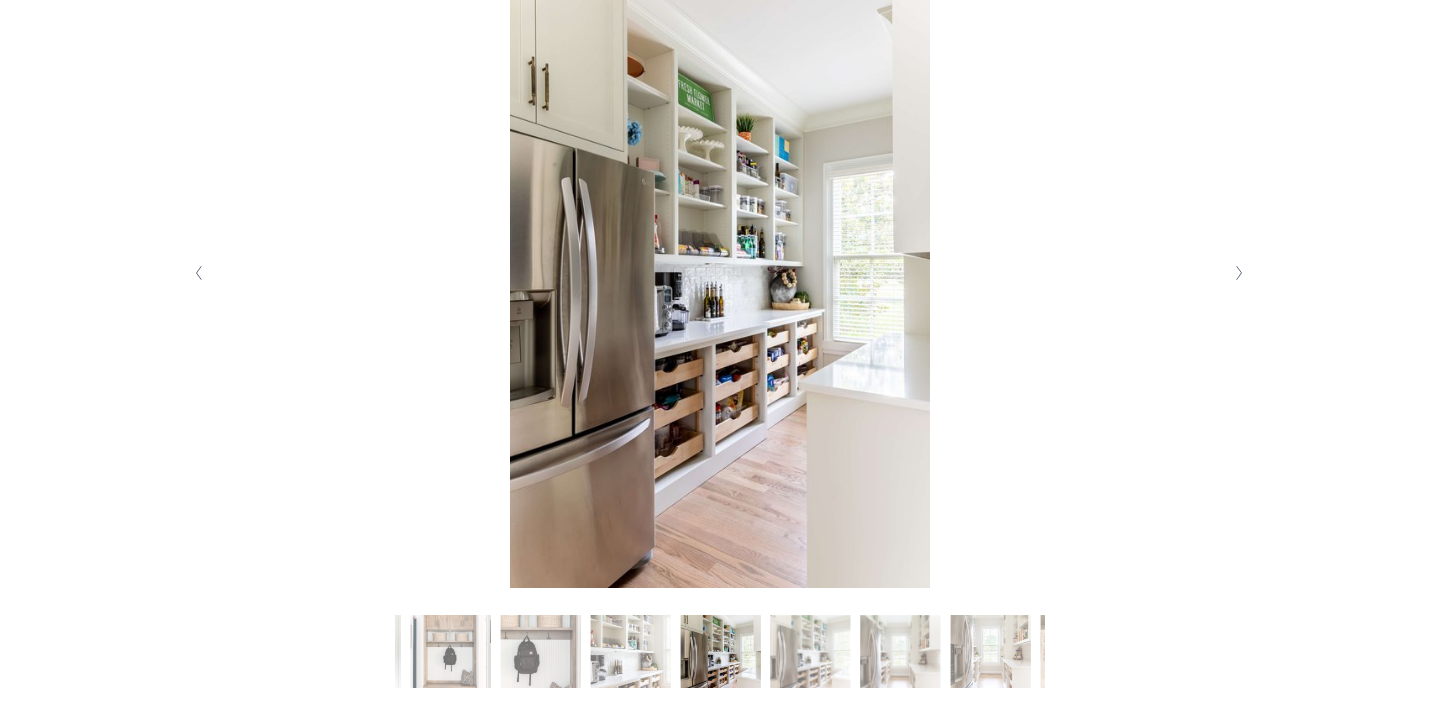 click 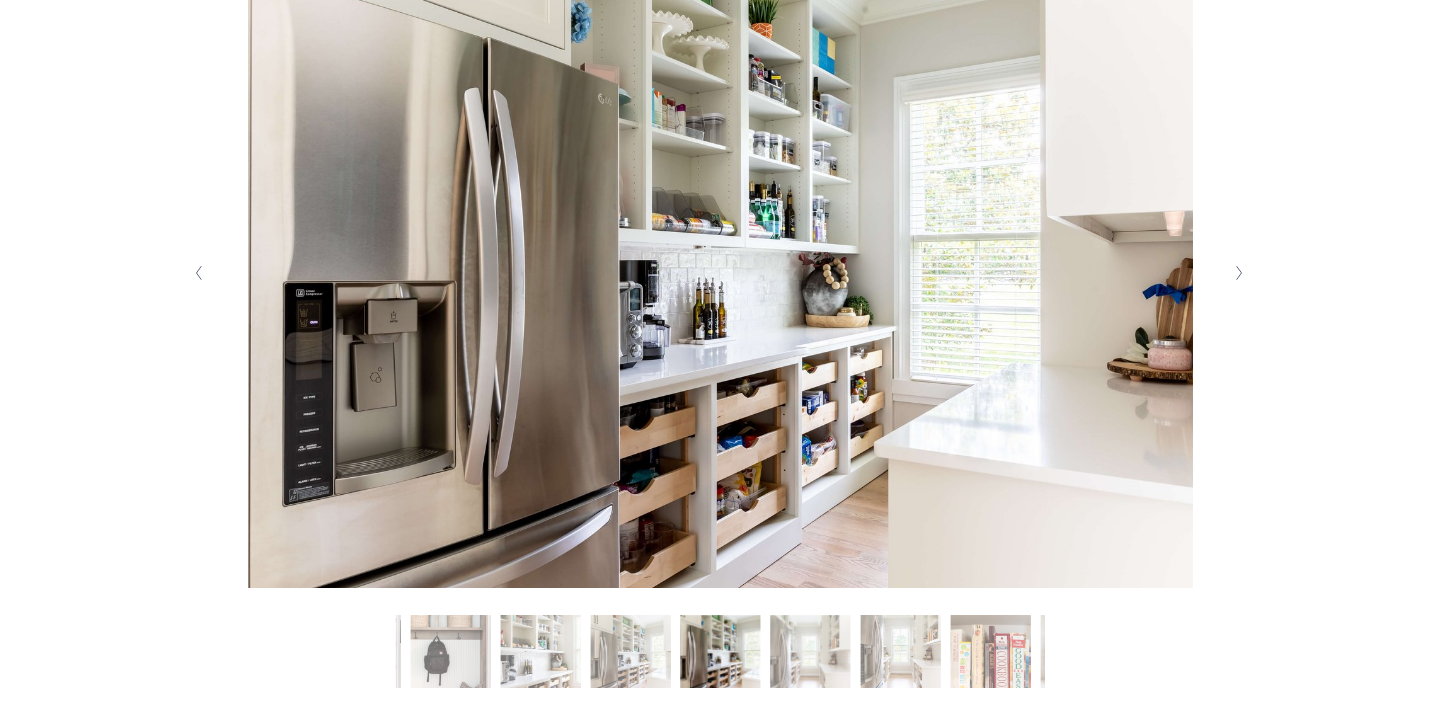 click 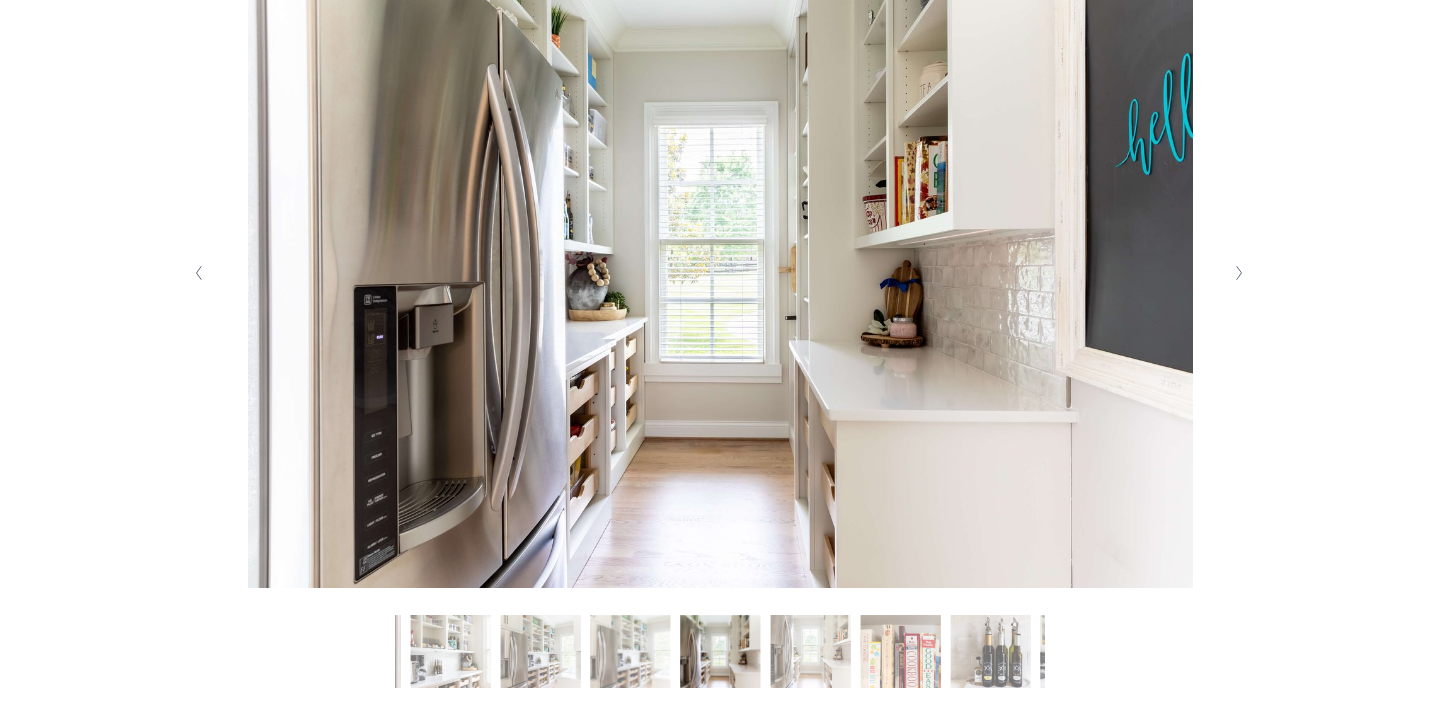 click 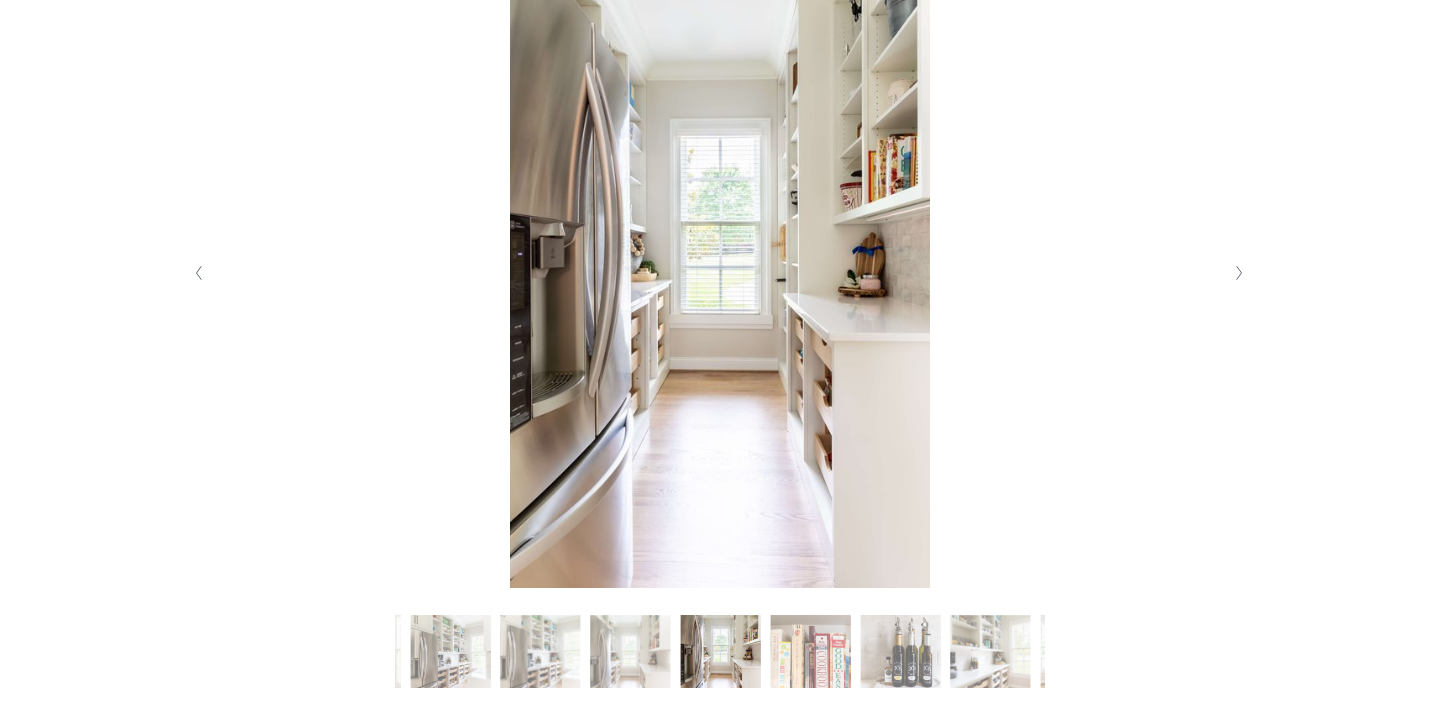 click 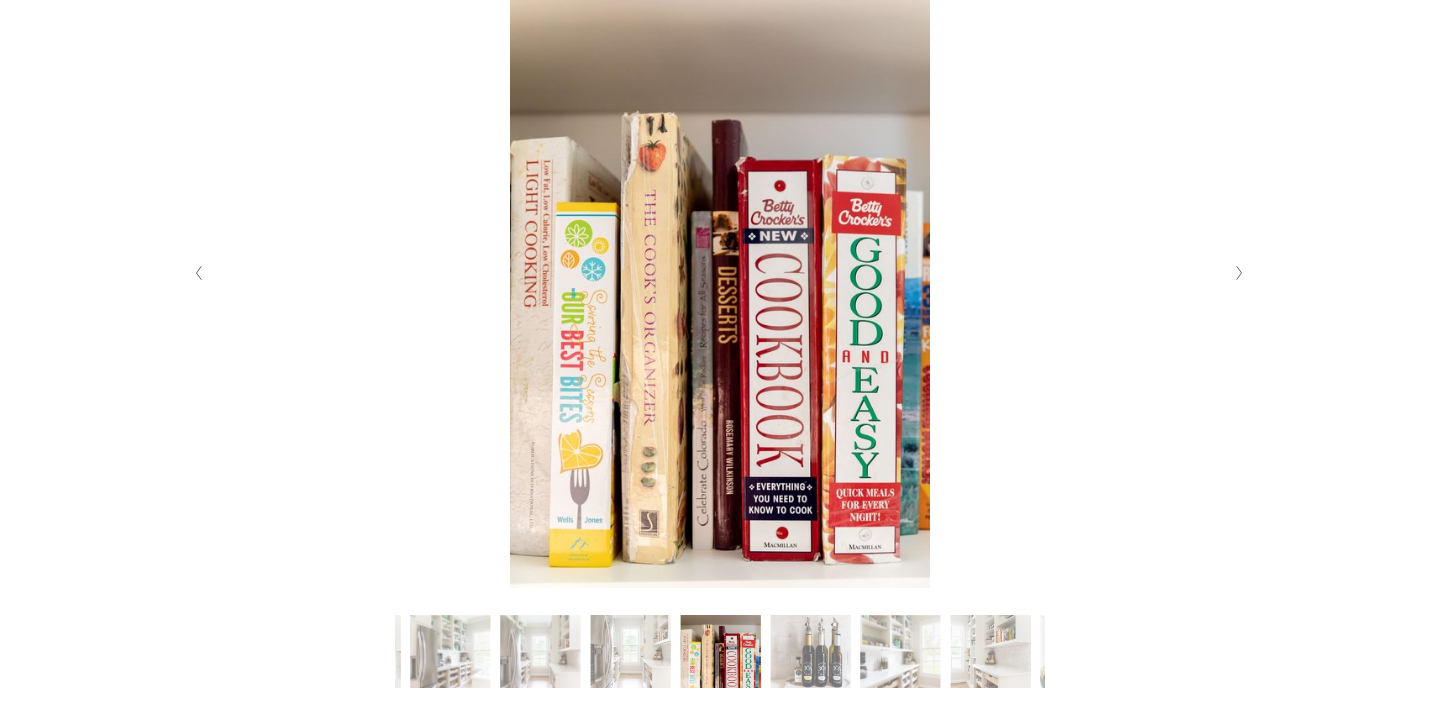 click 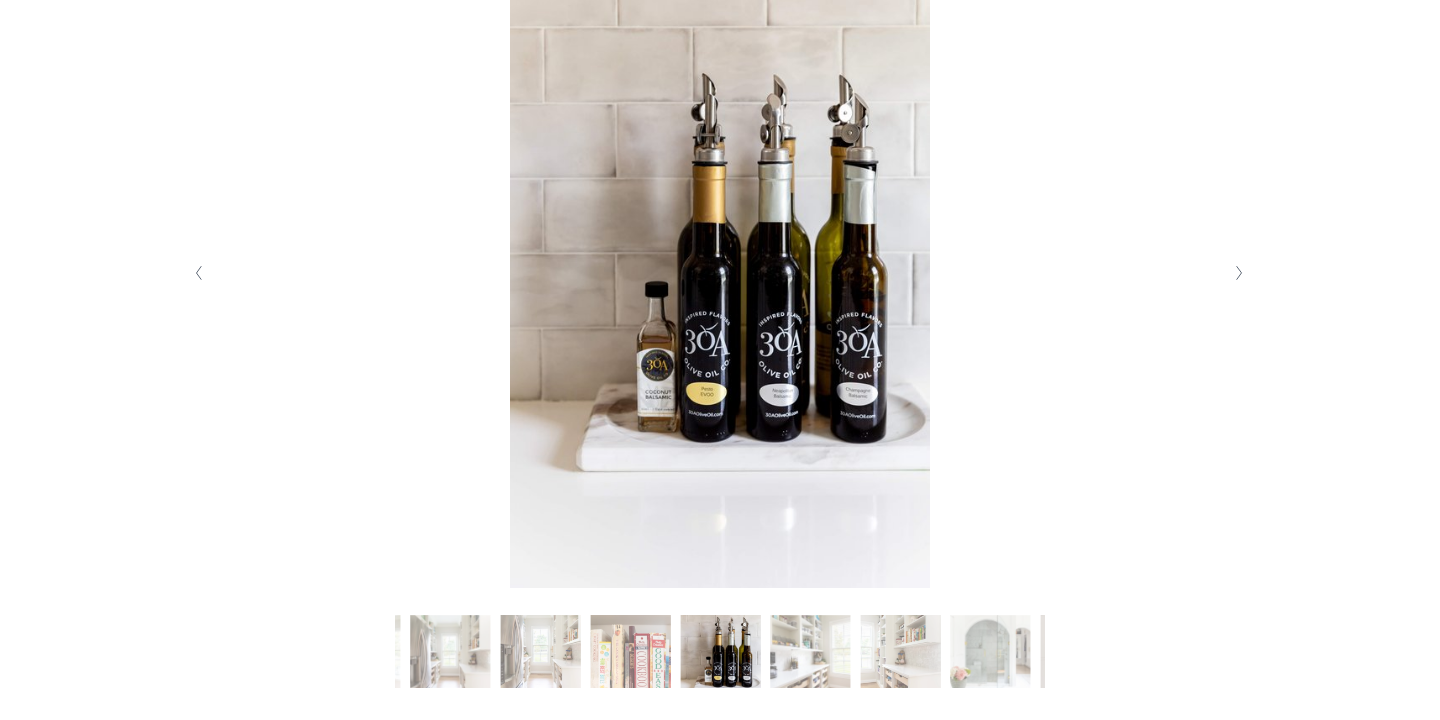 click 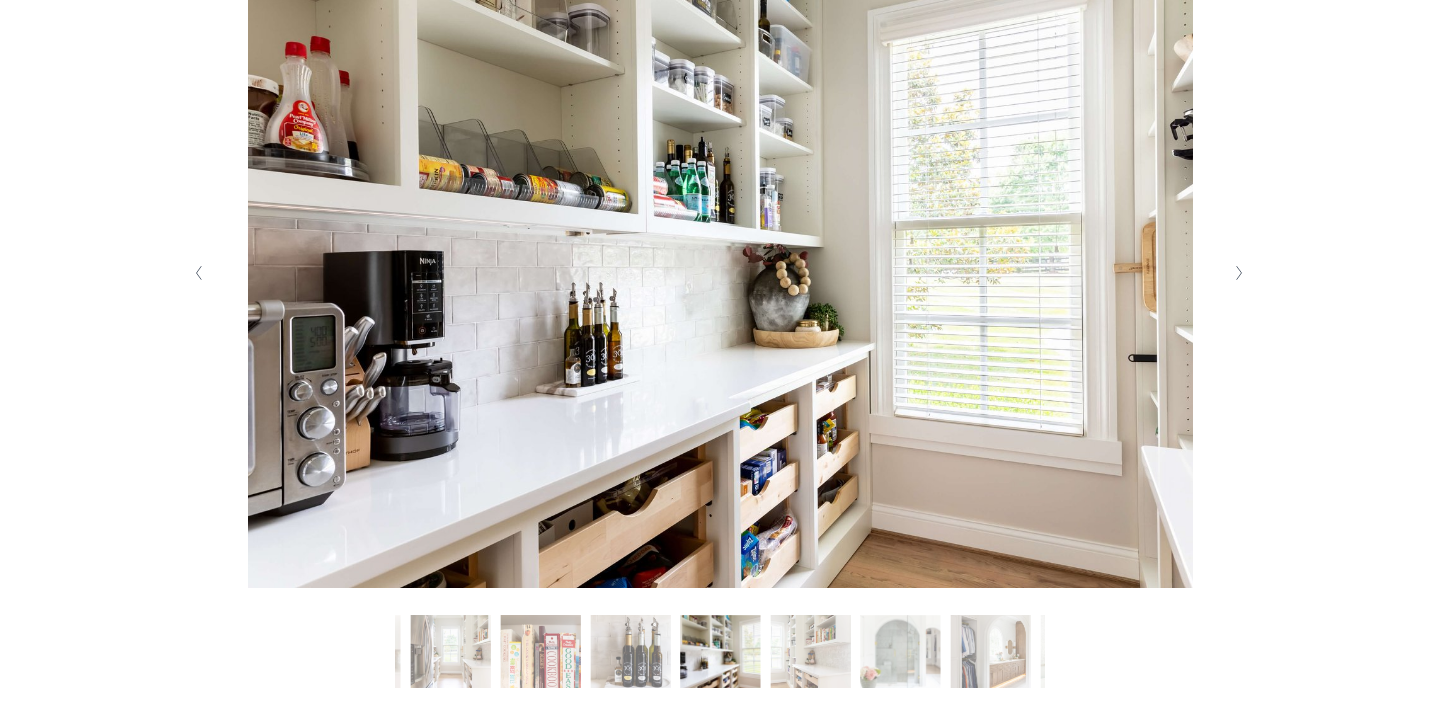 click 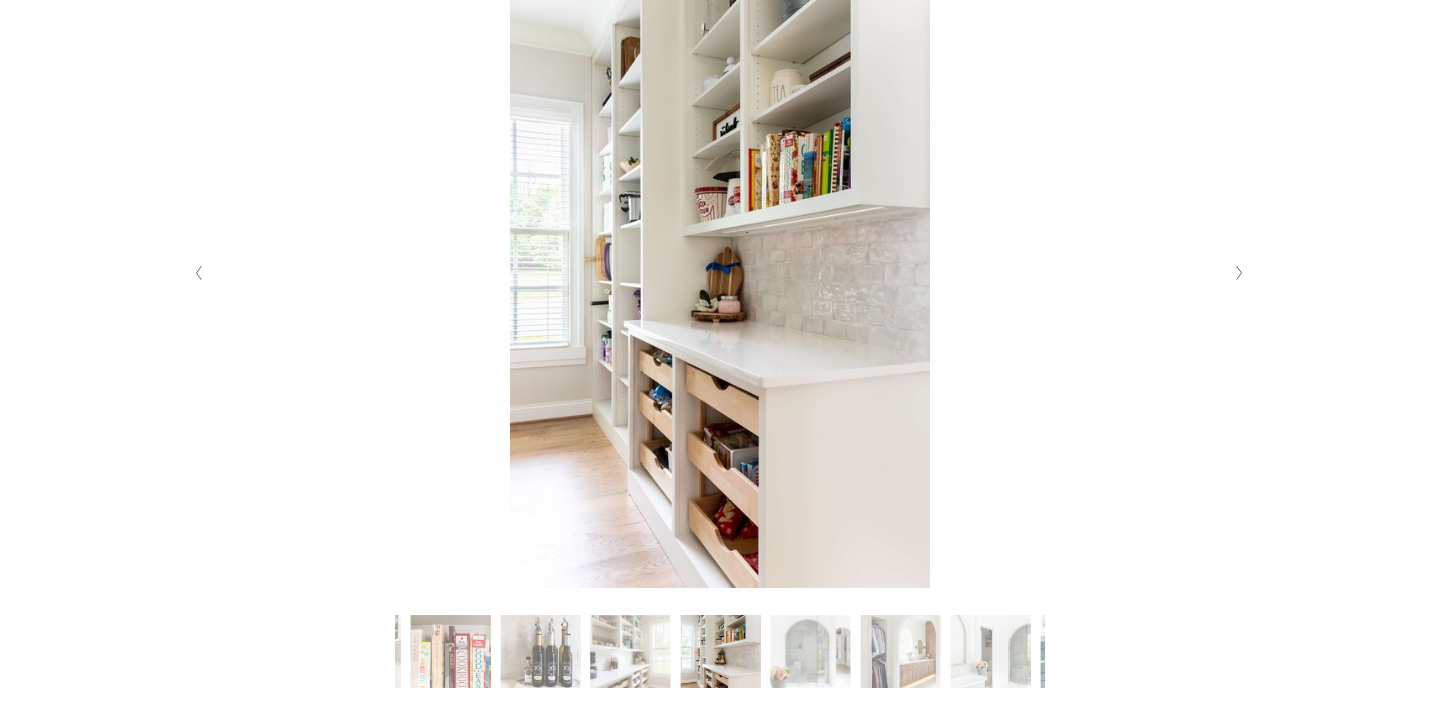 click 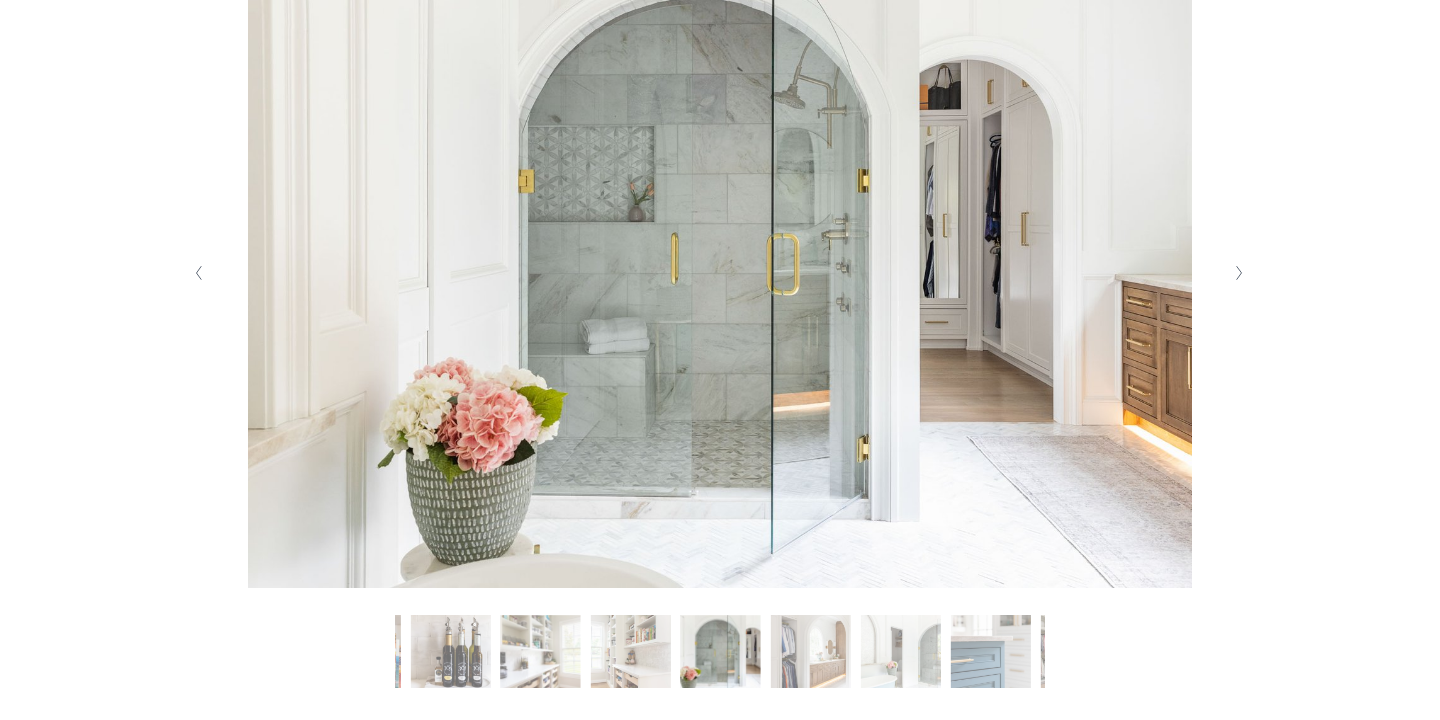 click 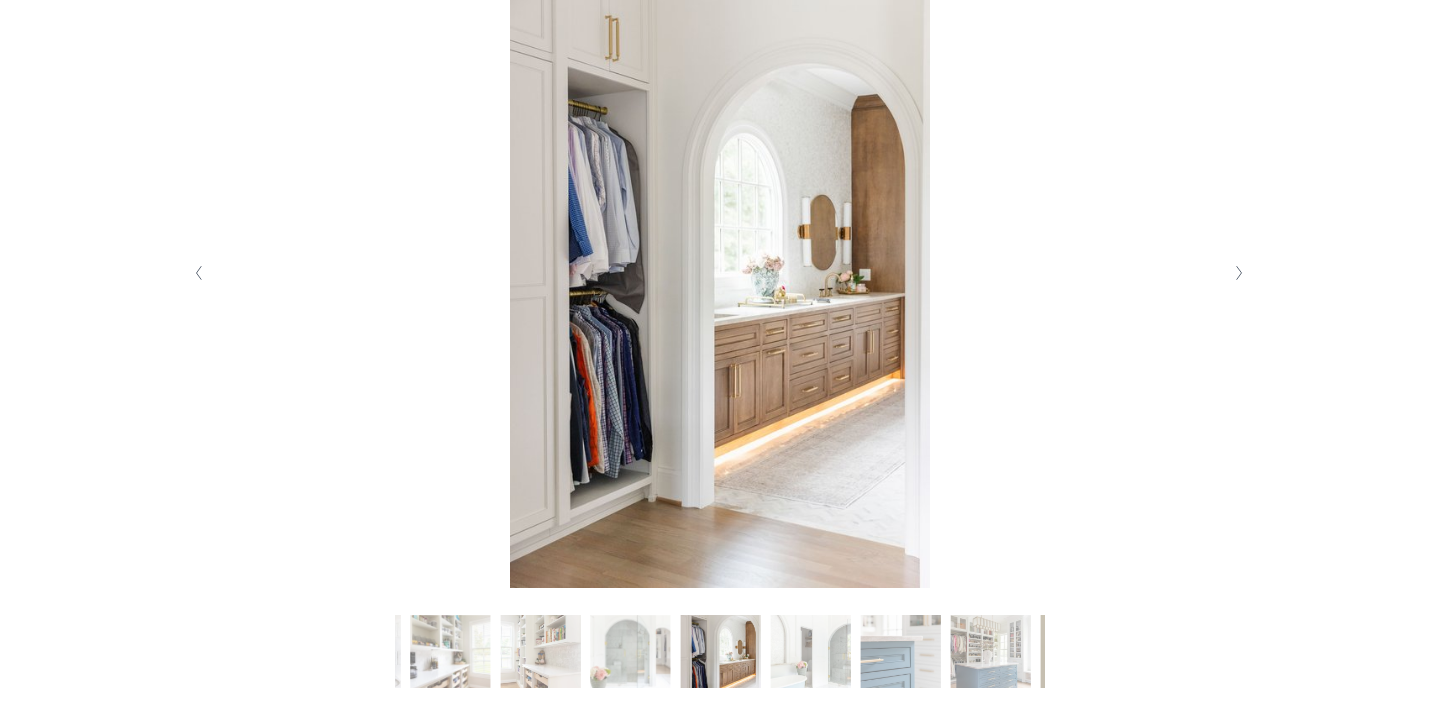 click at bounding box center (199, 273) 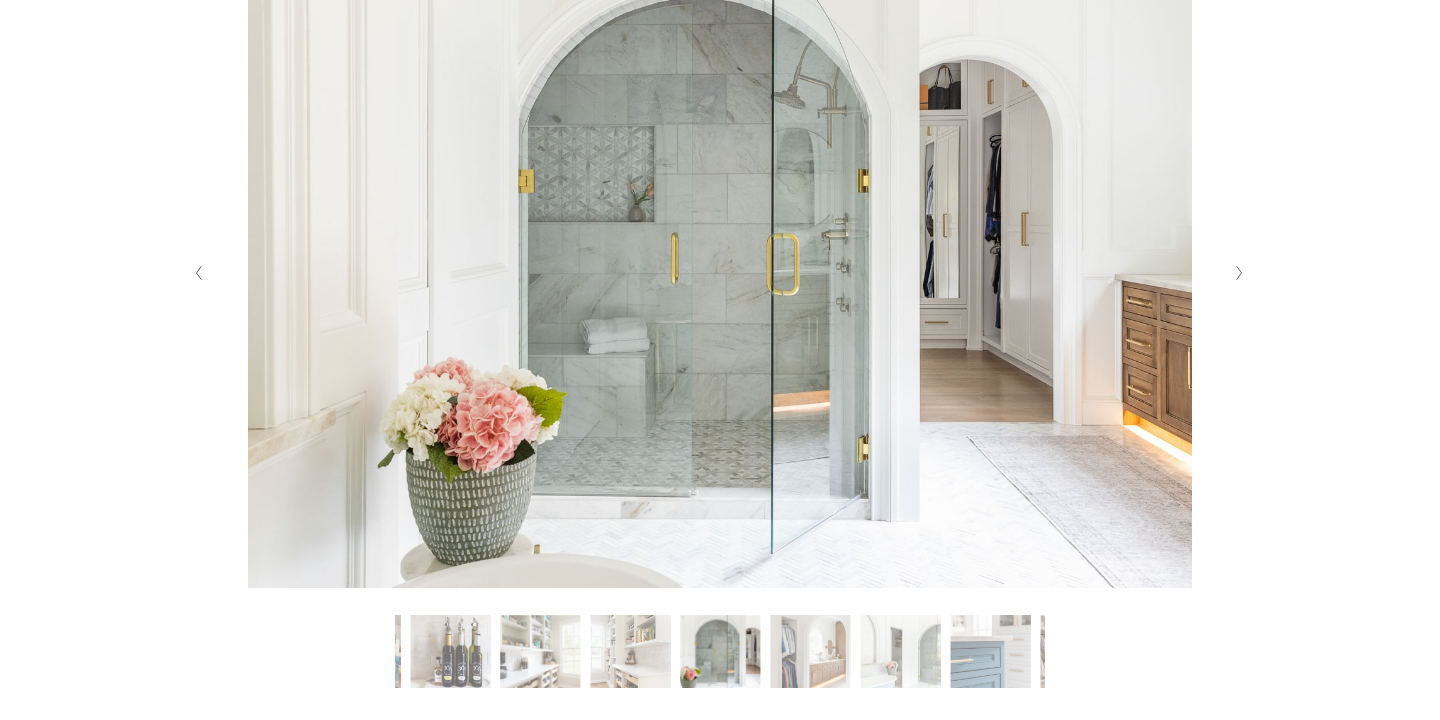 click at bounding box center [1240, 273] 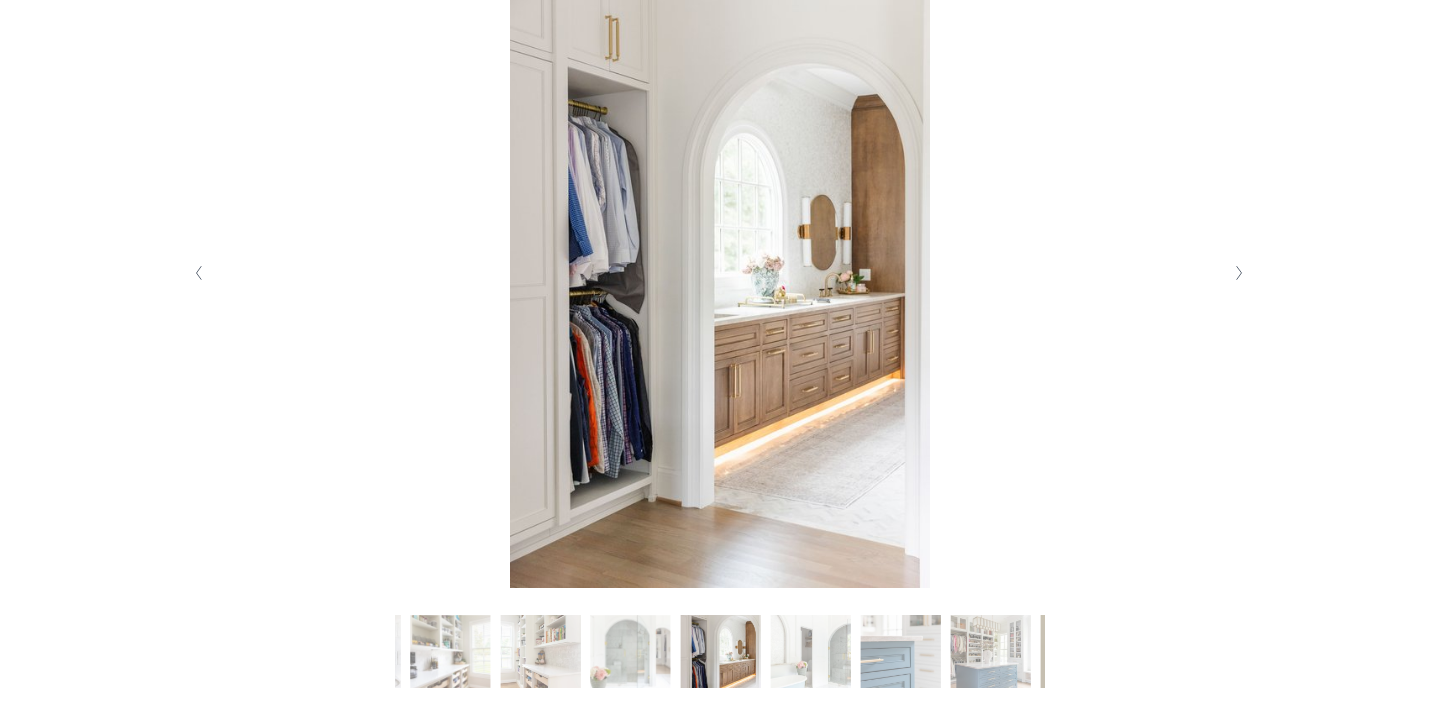 click at bounding box center [1240, 273] 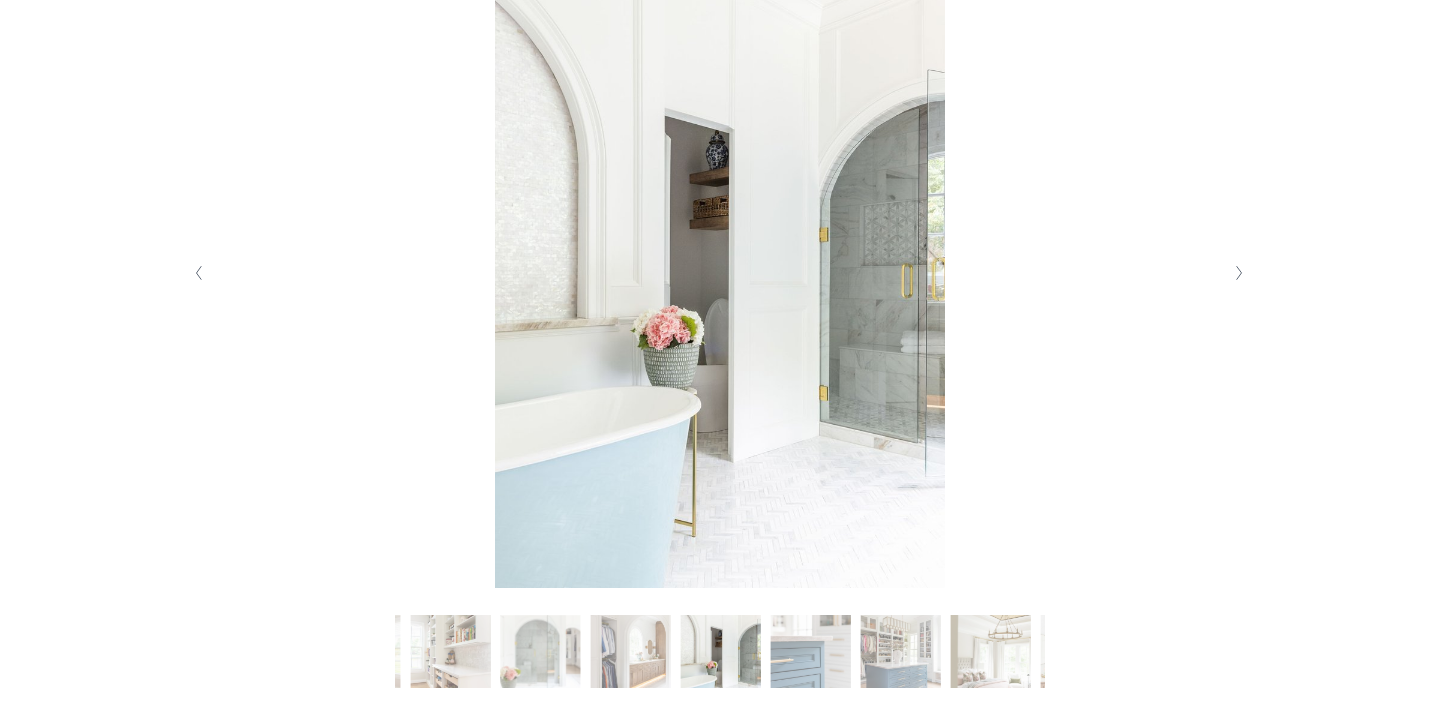 click at bounding box center [1240, 273] 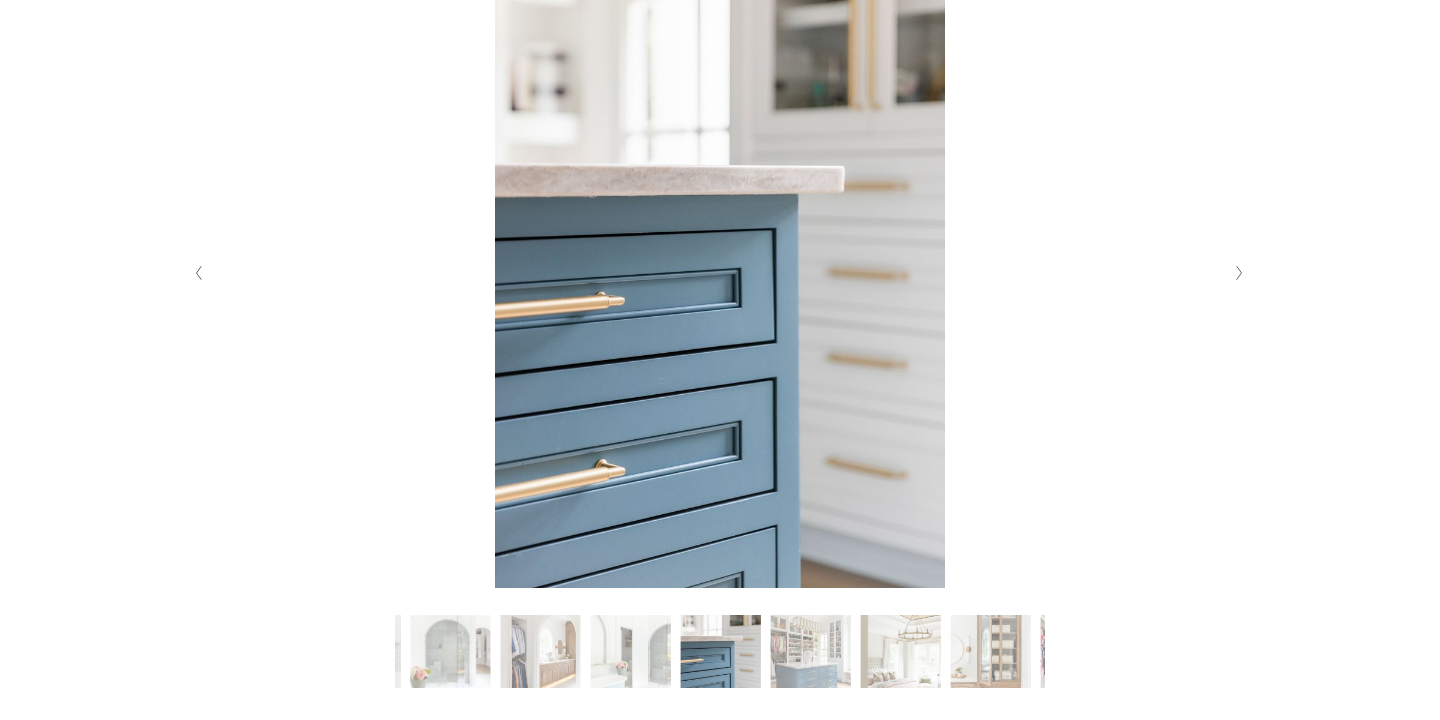 click at bounding box center [1240, 273] 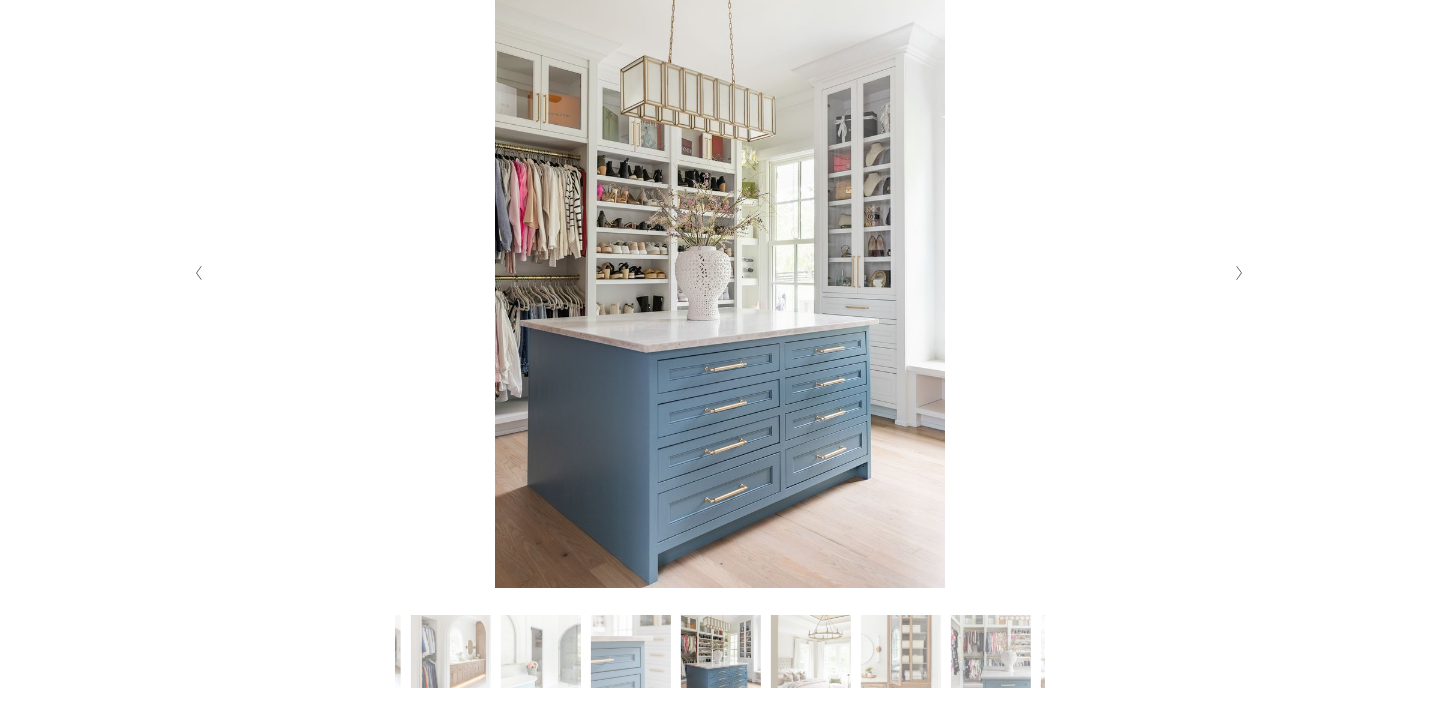 click at bounding box center [1240, 273] 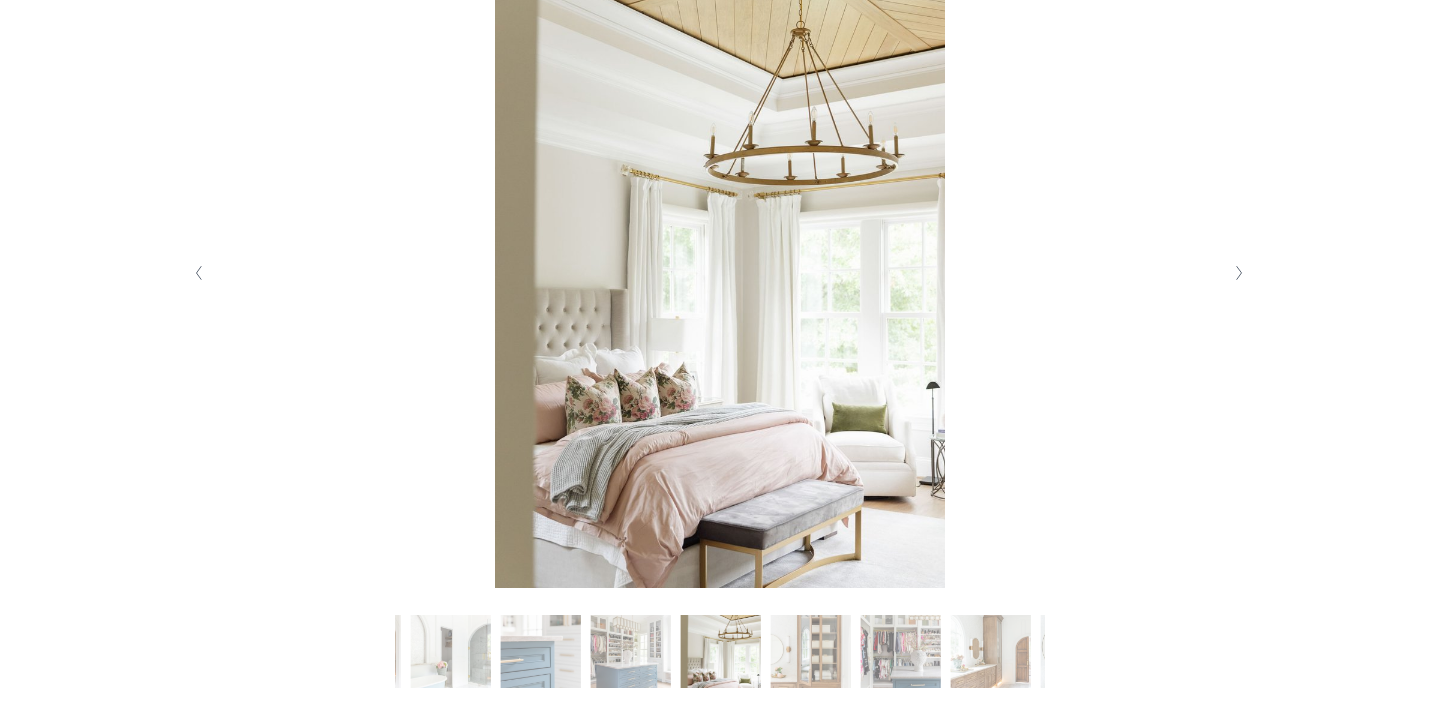 click at bounding box center (1240, 273) 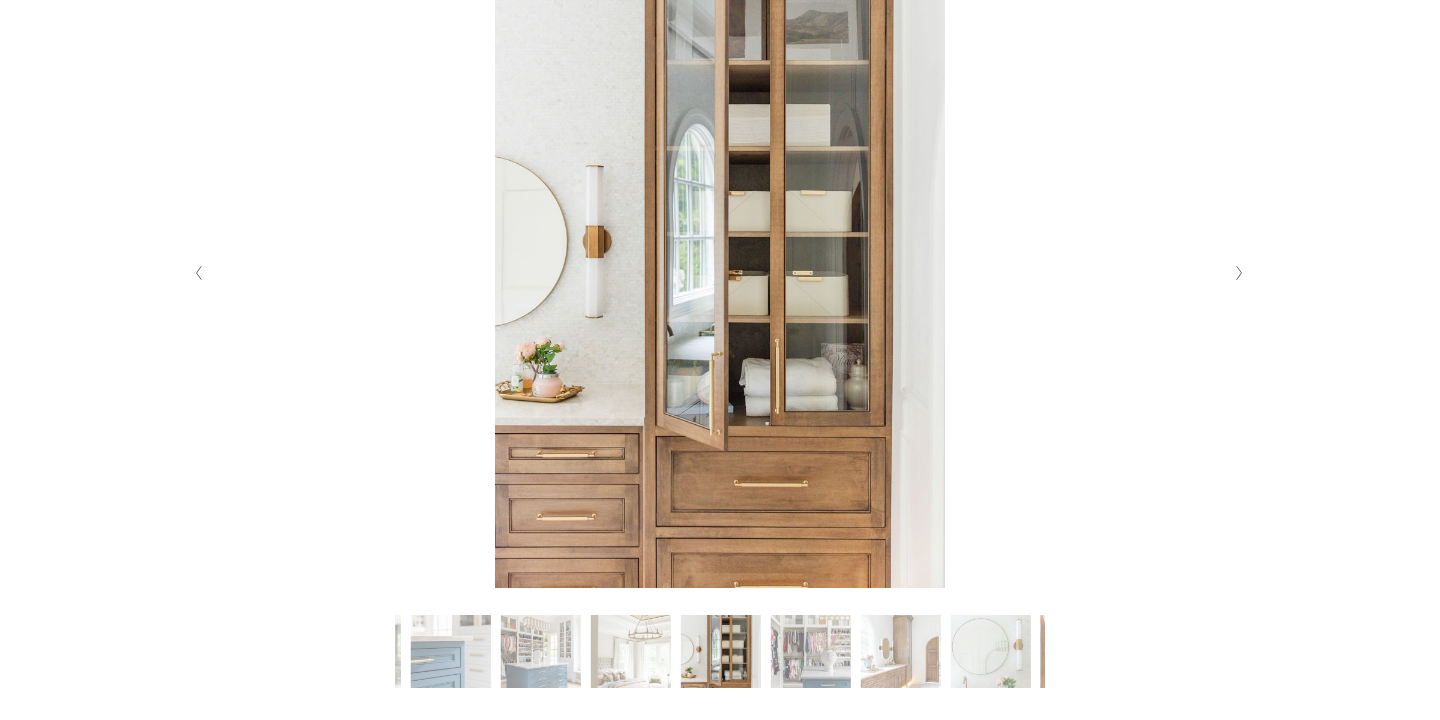 click at bounding box center [1240, 273] 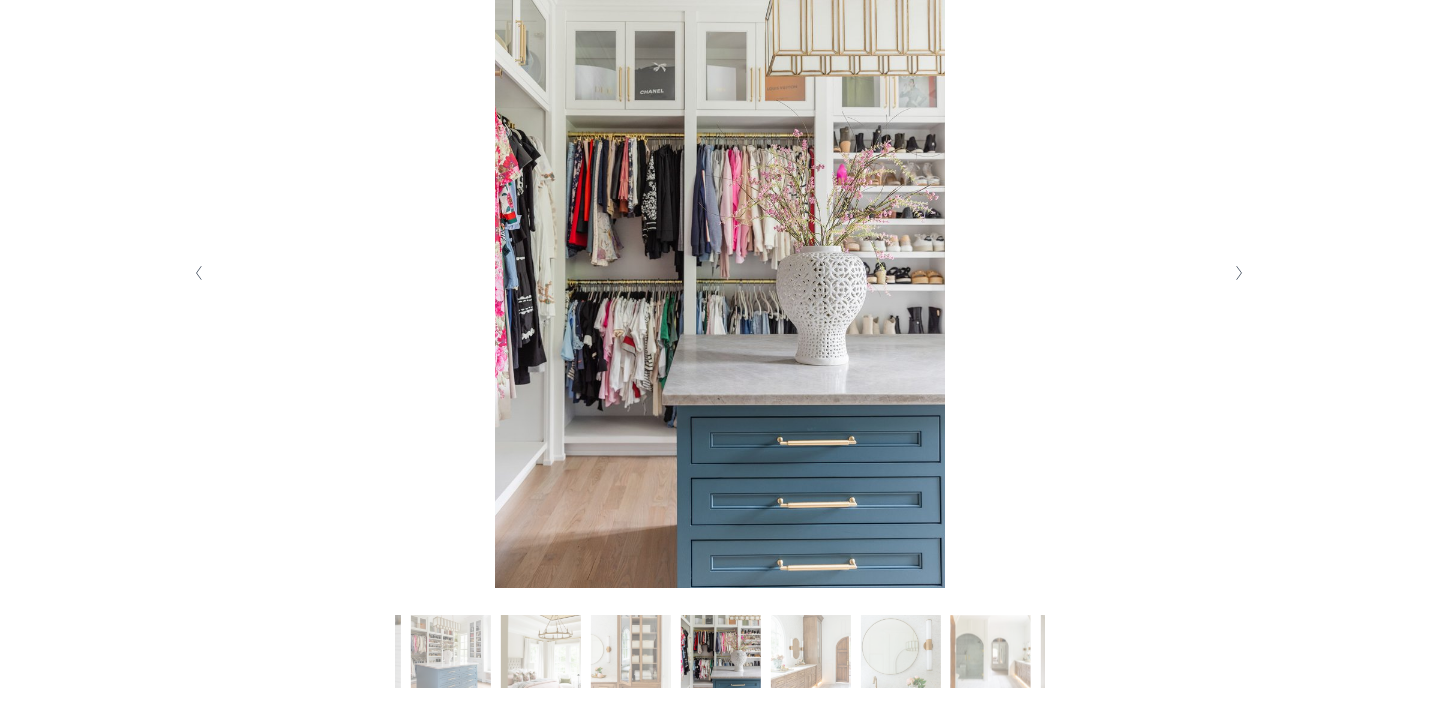 click at bounding box center [1240, 273] 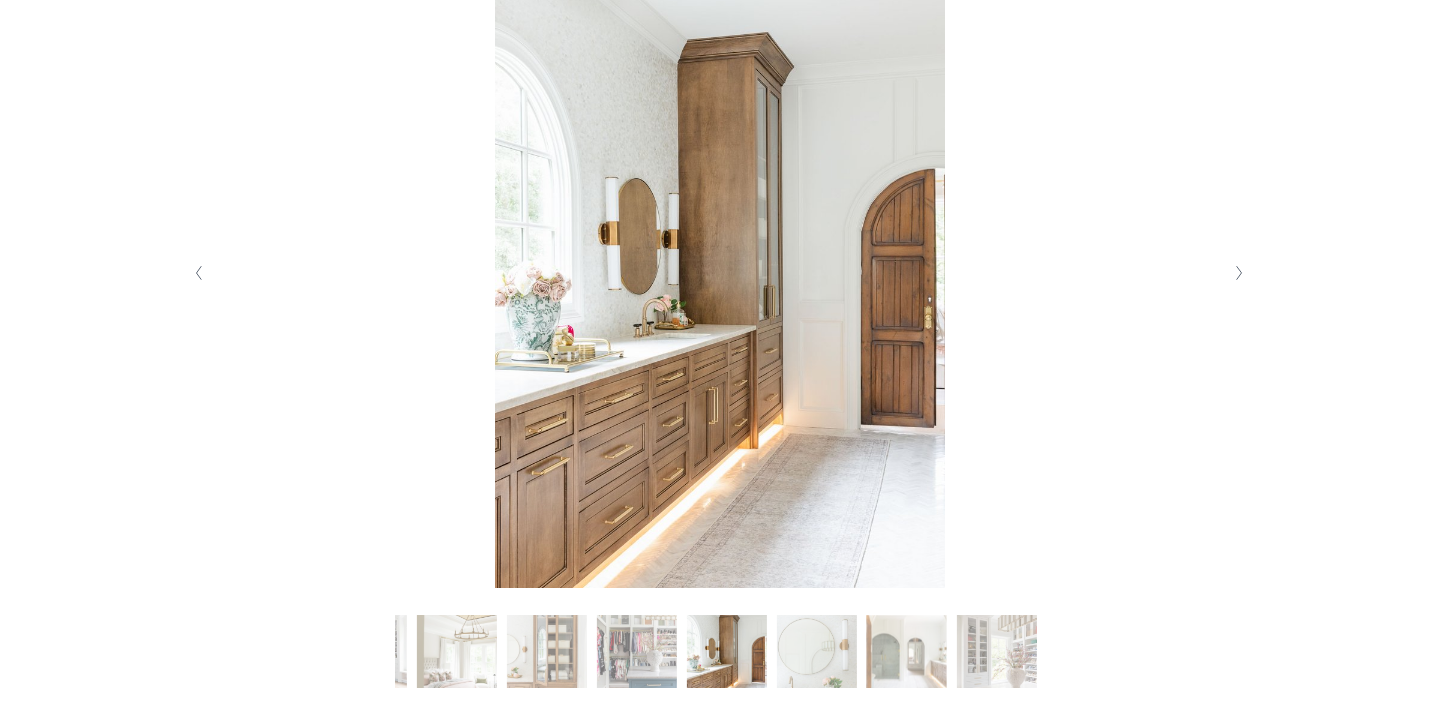 click at bounding box center [1240, 273] 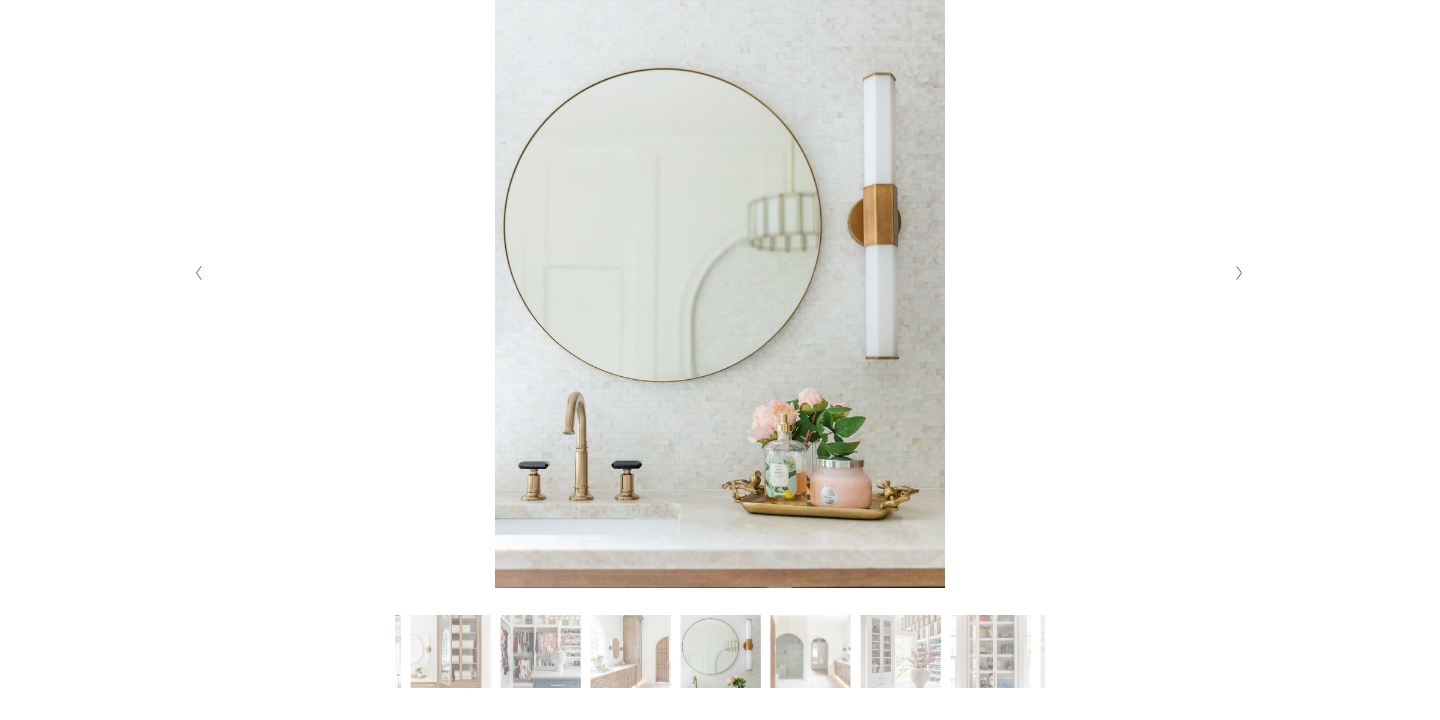 click at bounding box center [1240, 273] 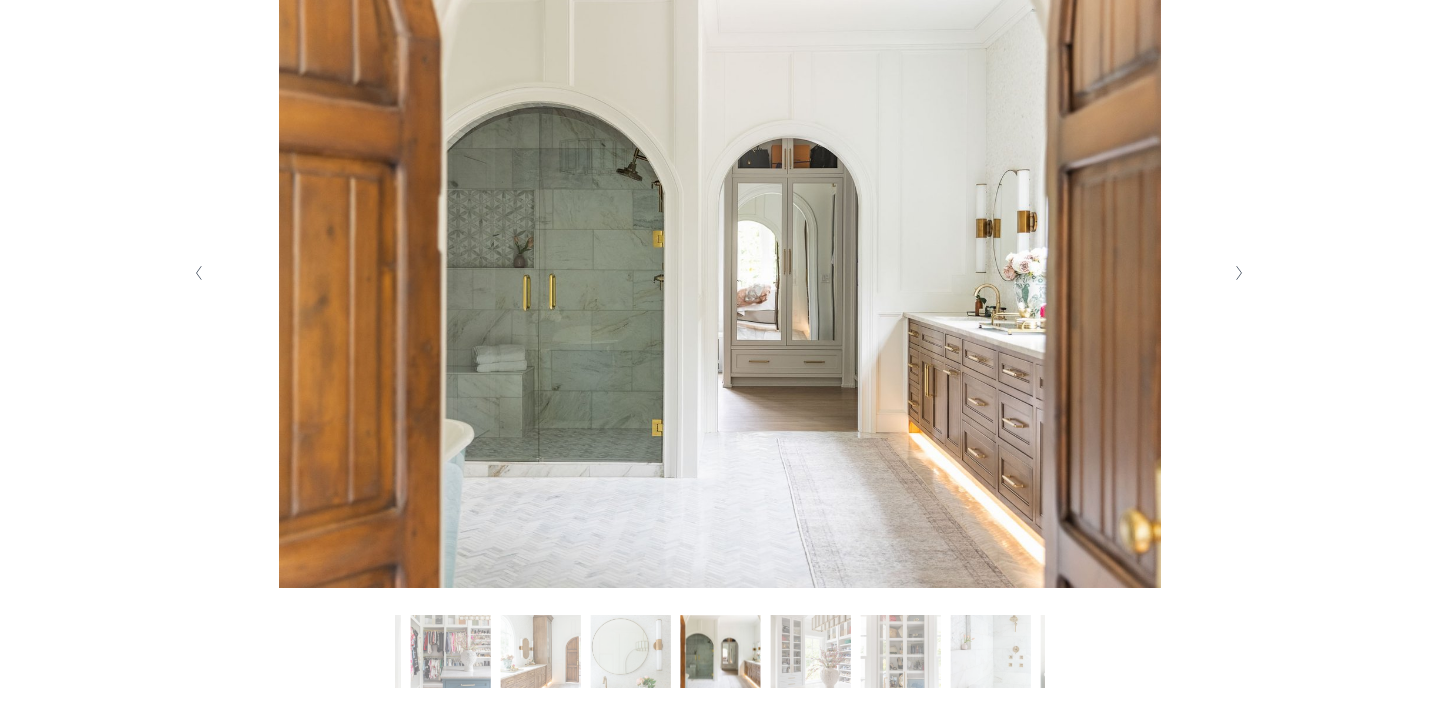 click at bounding box center (1240, 273) 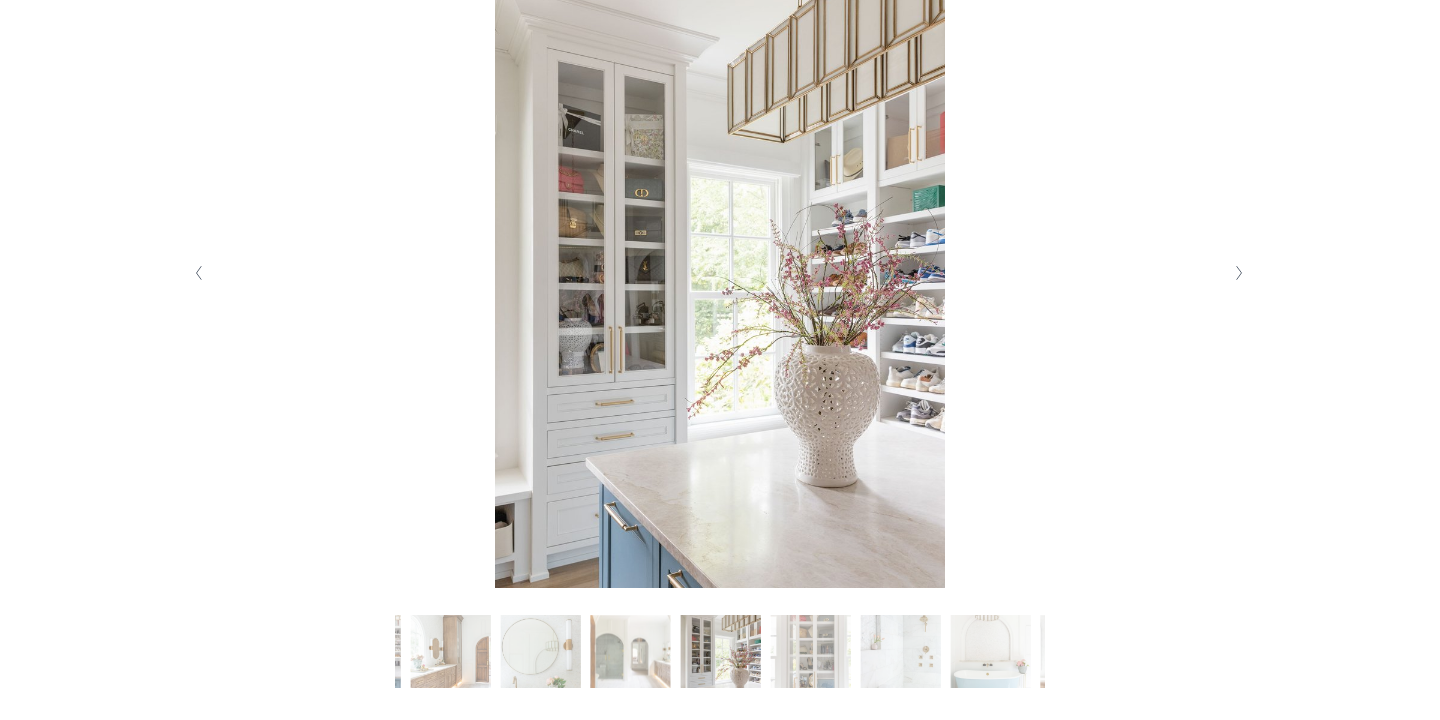 click at bounding box center (1240, 273) 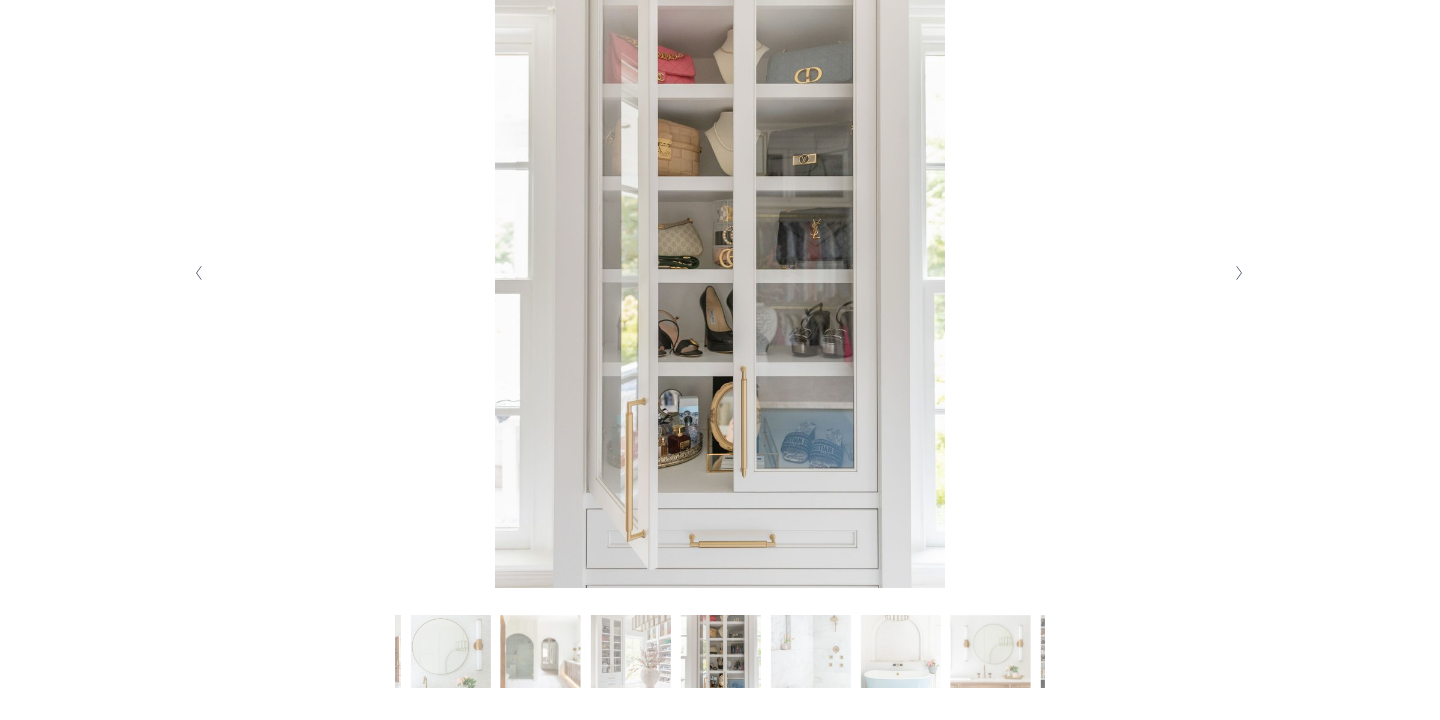 click at bounding box center (1240, 273) 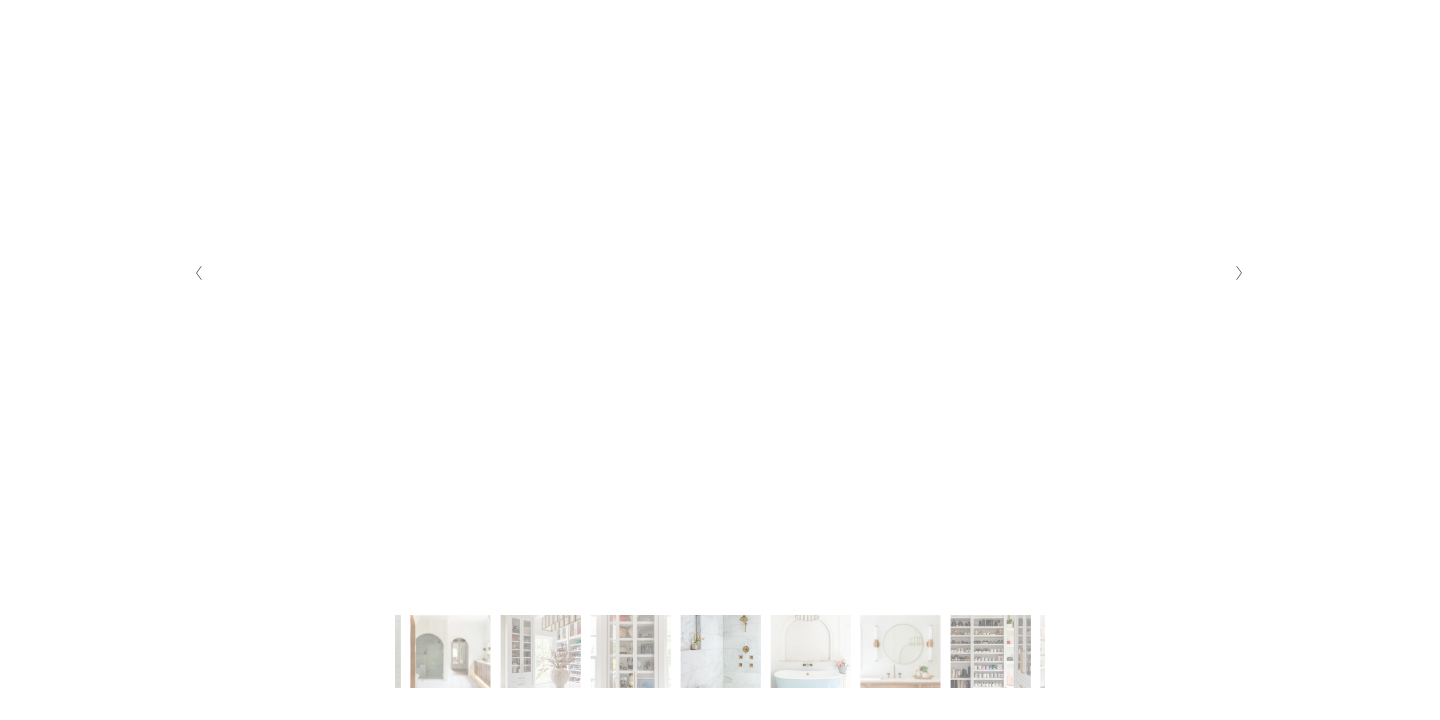 click at bounding box center (1240, 273) 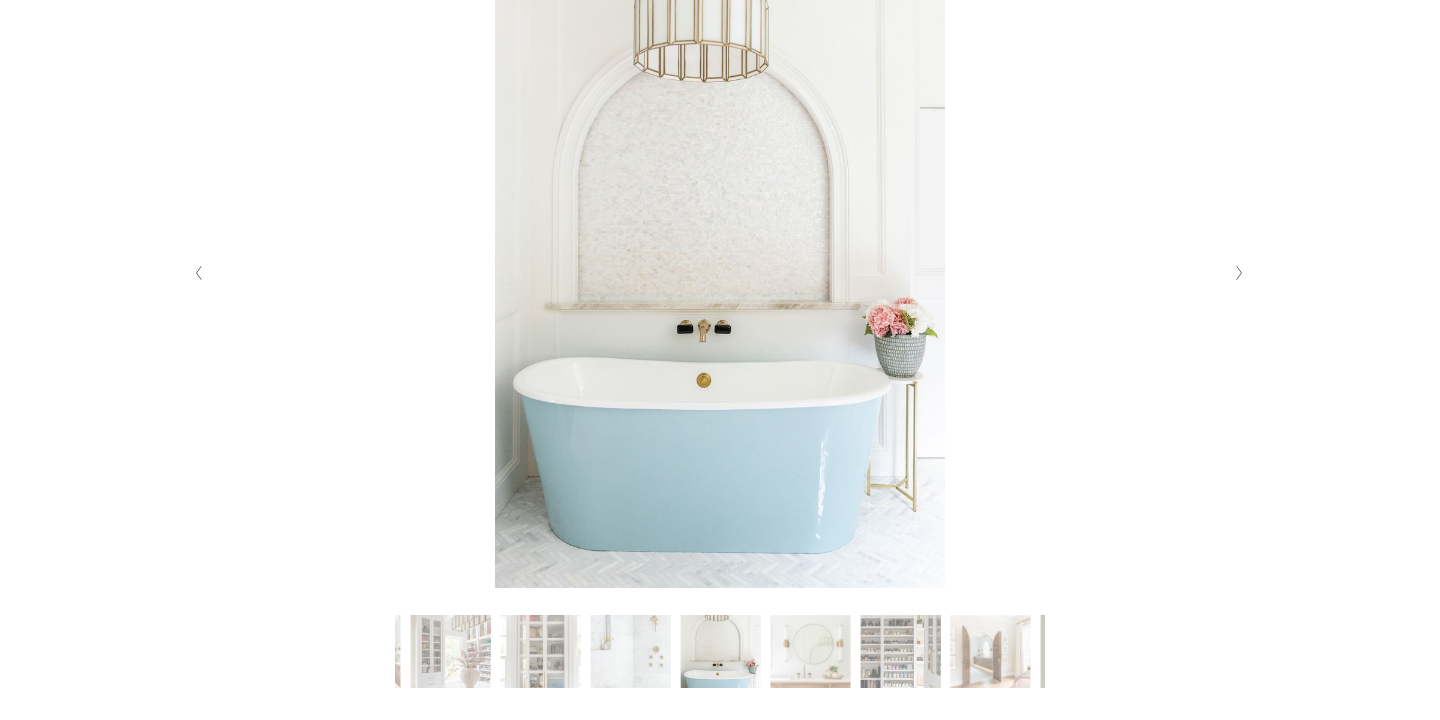 click at bounding box center (1240, 273) 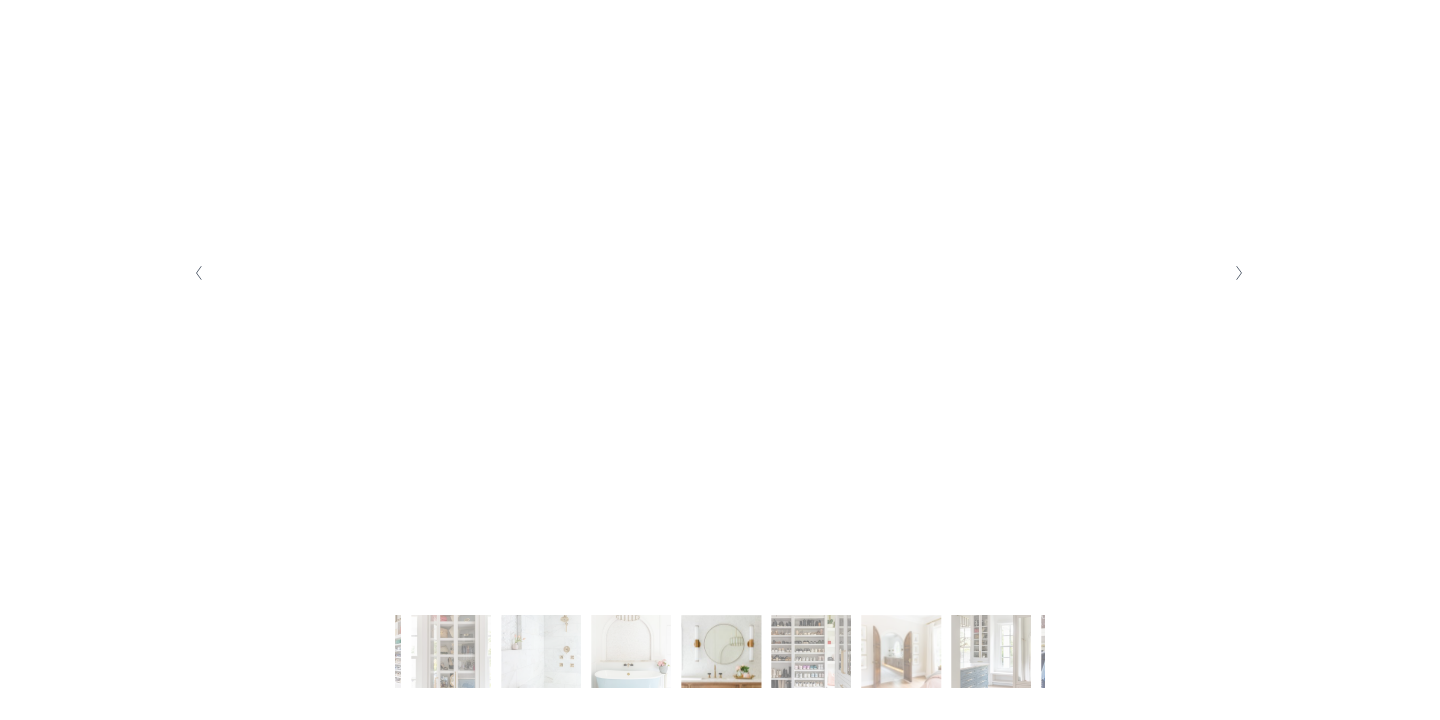 click at bounding box center [1240, 273] 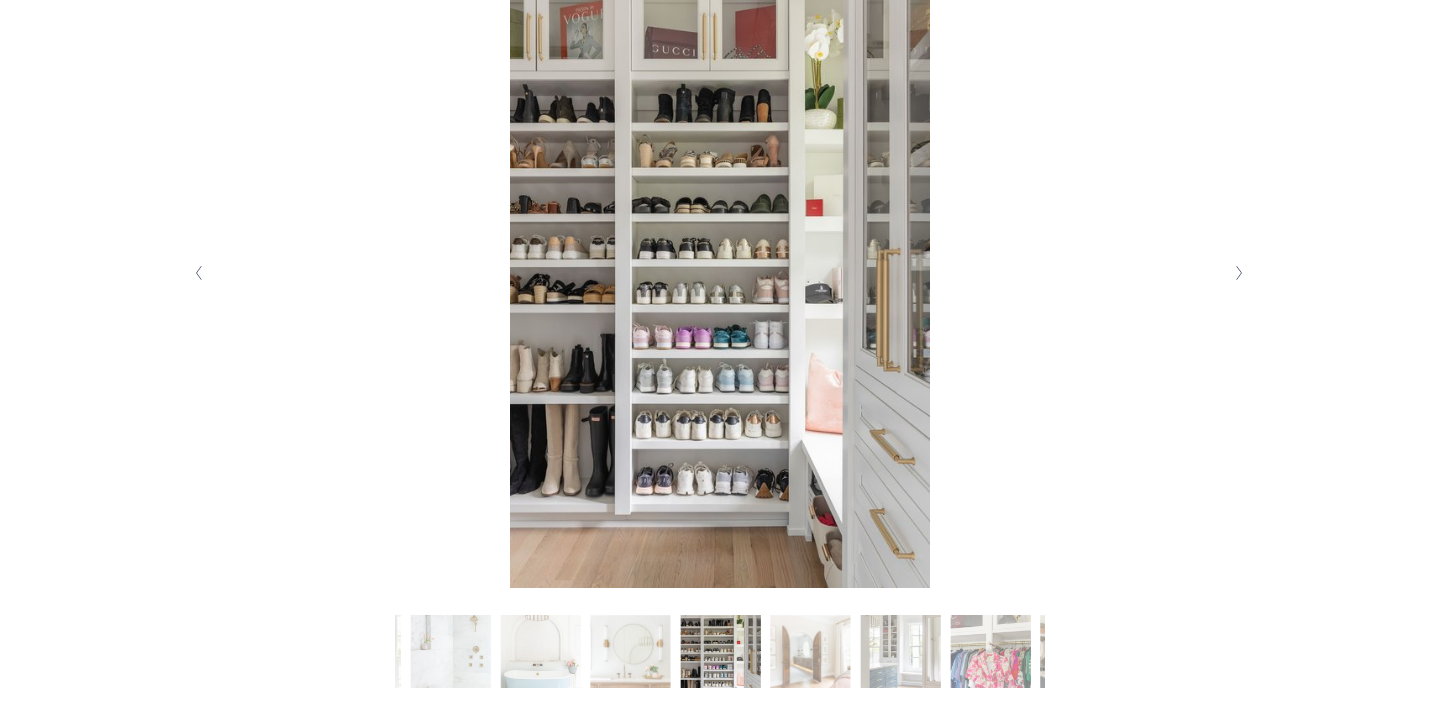 click at bounding box center (1240, 273) 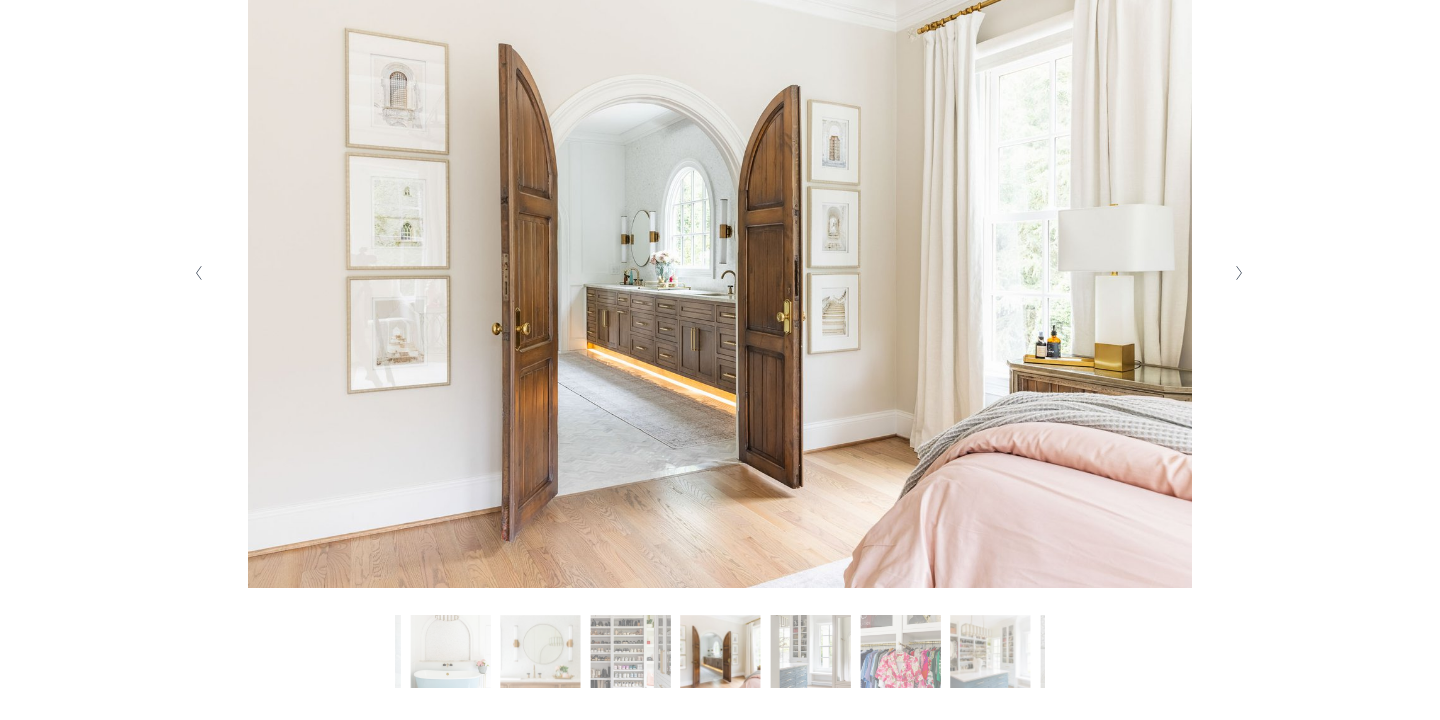 click at bounding box center [1240, 273] 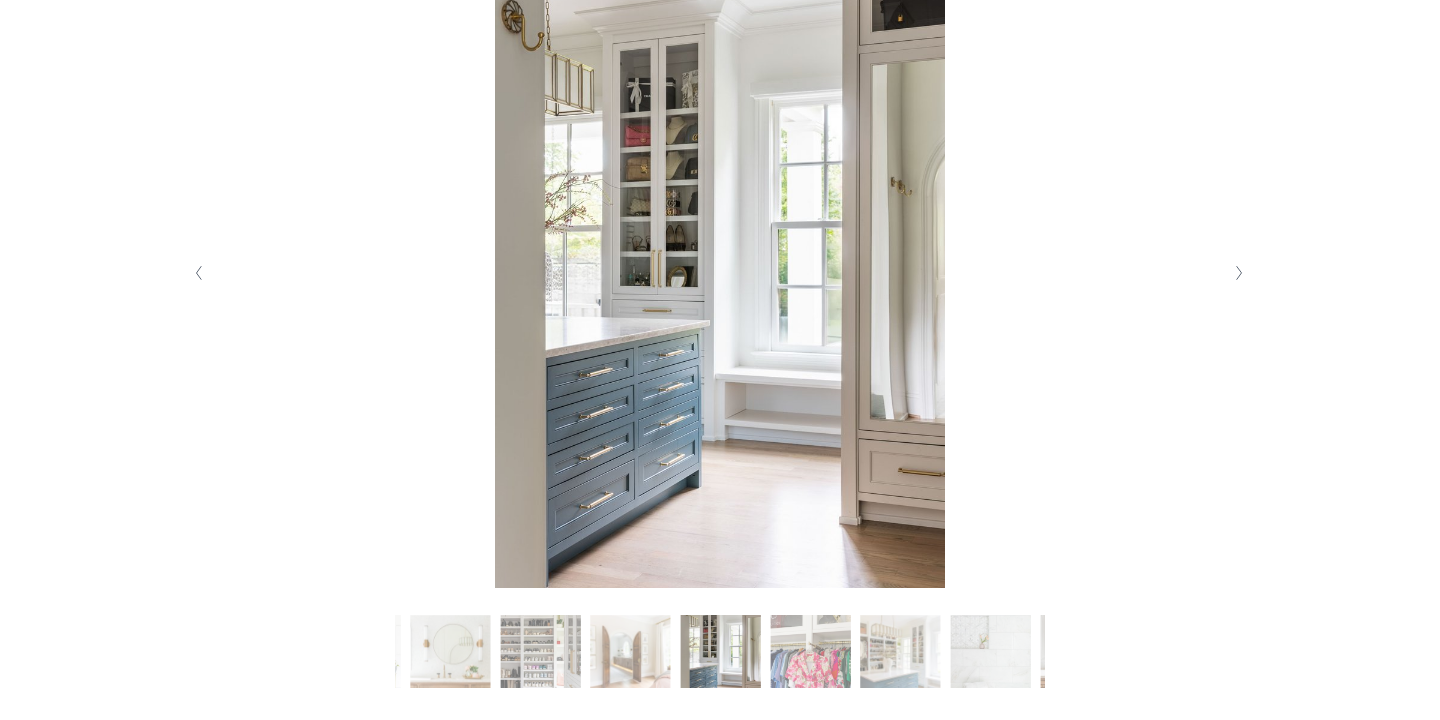 click at bounding box center [1240, 273] 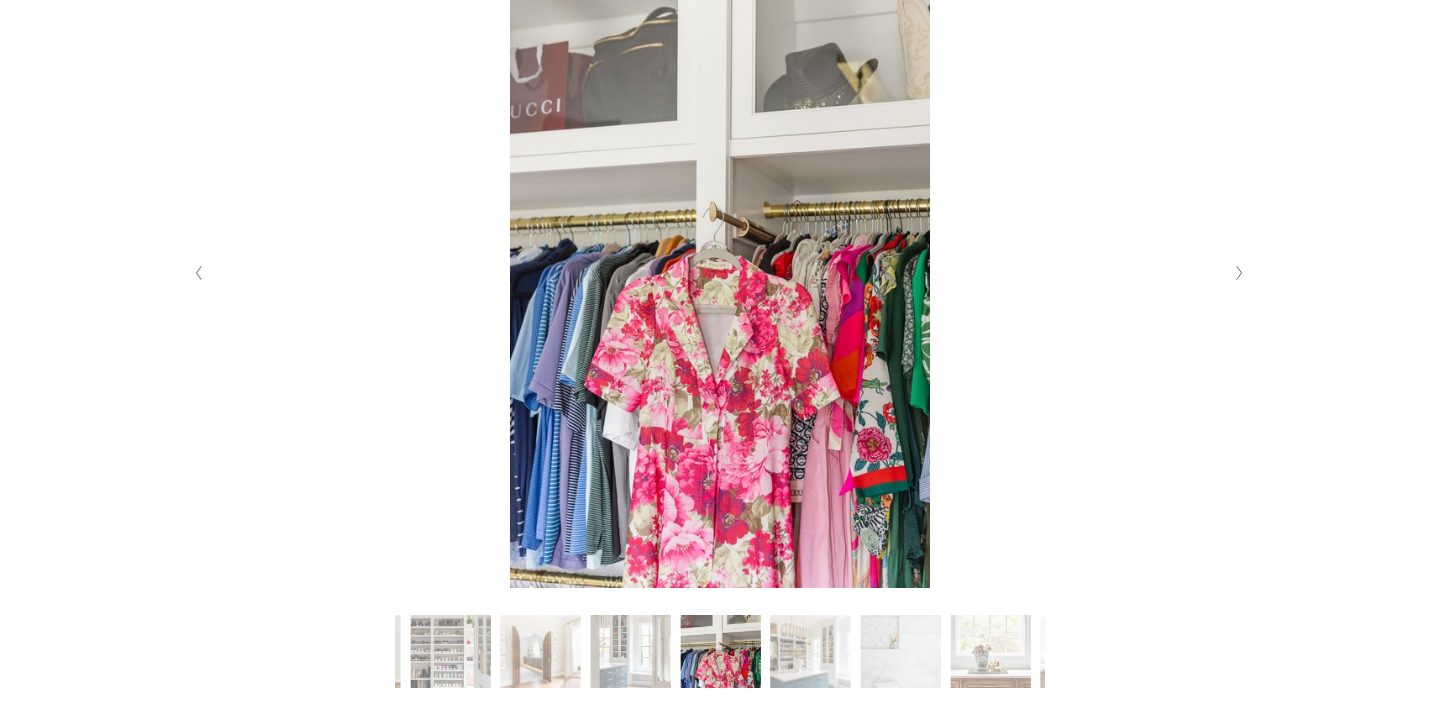click at bounding box center [1240, 273] 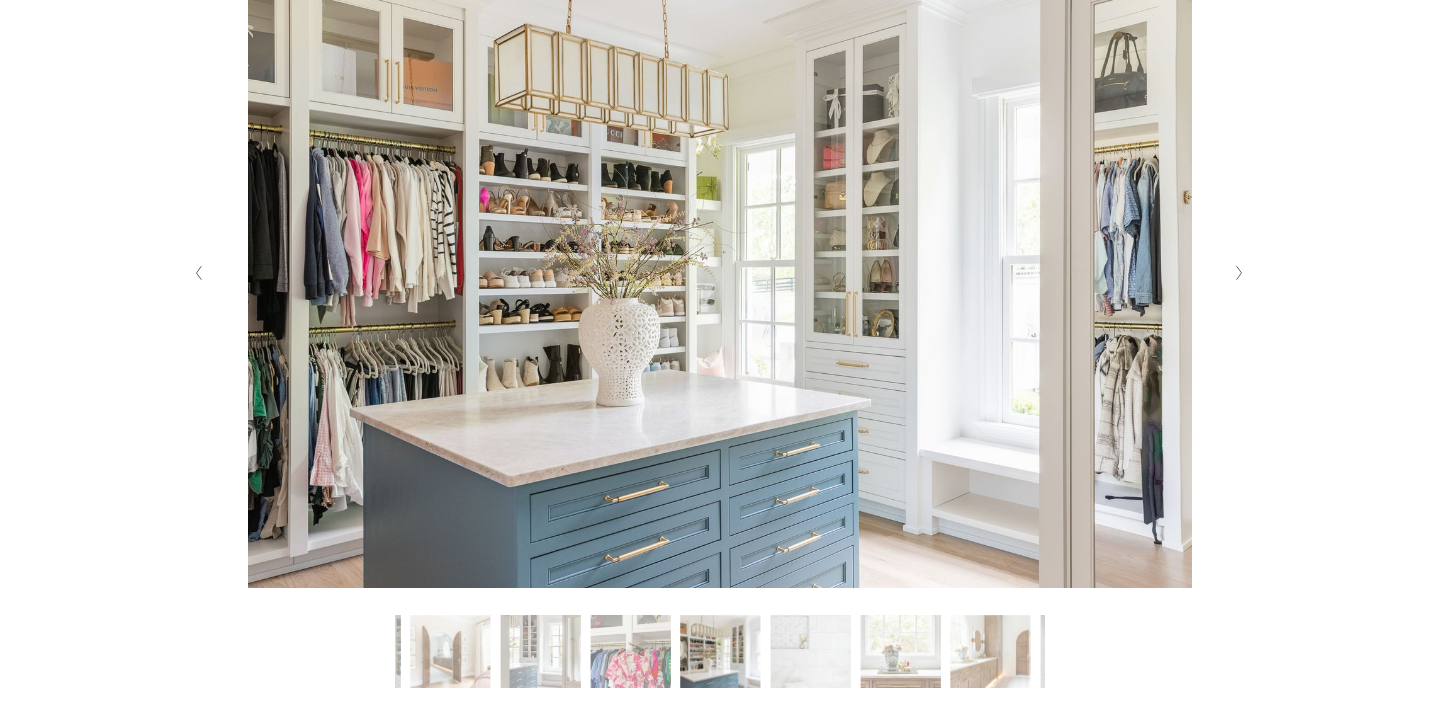 click at bounding box center (1240, 273) 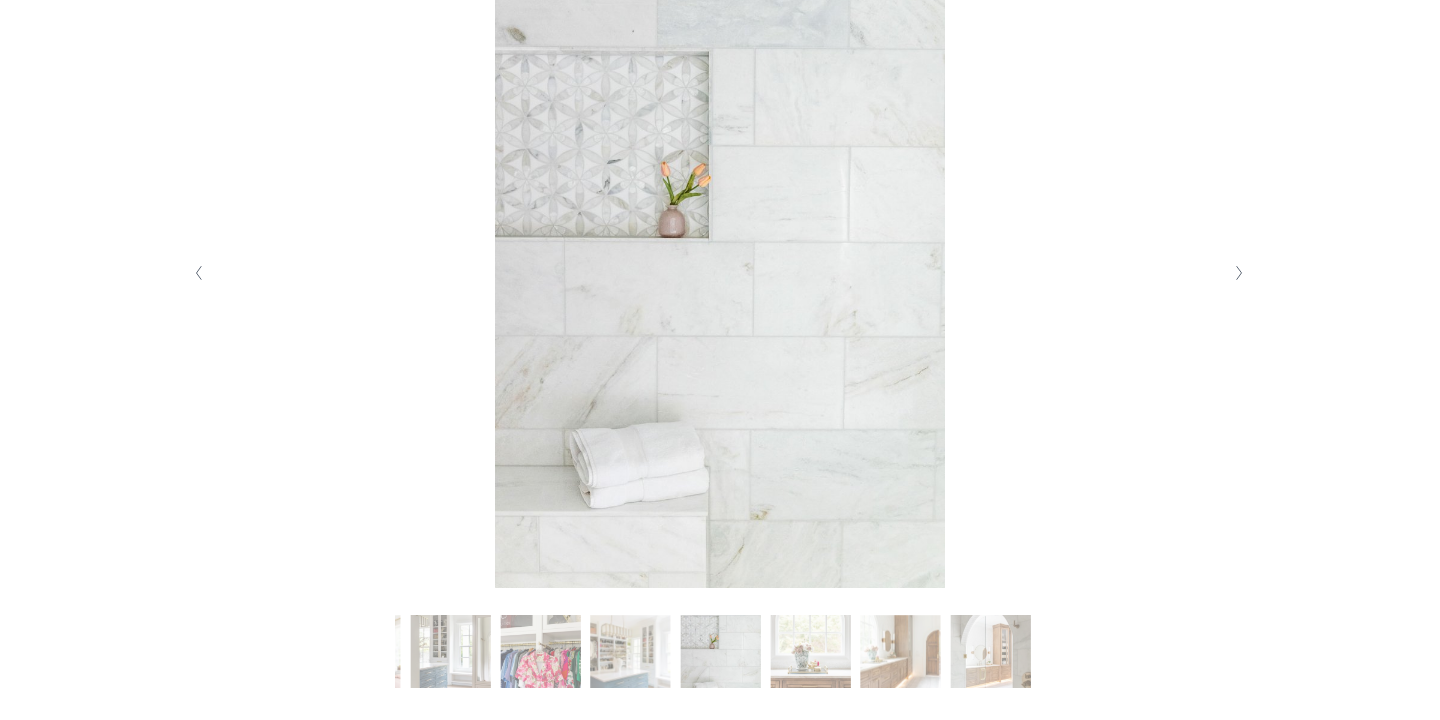 click at bounding box center (1240, 273) 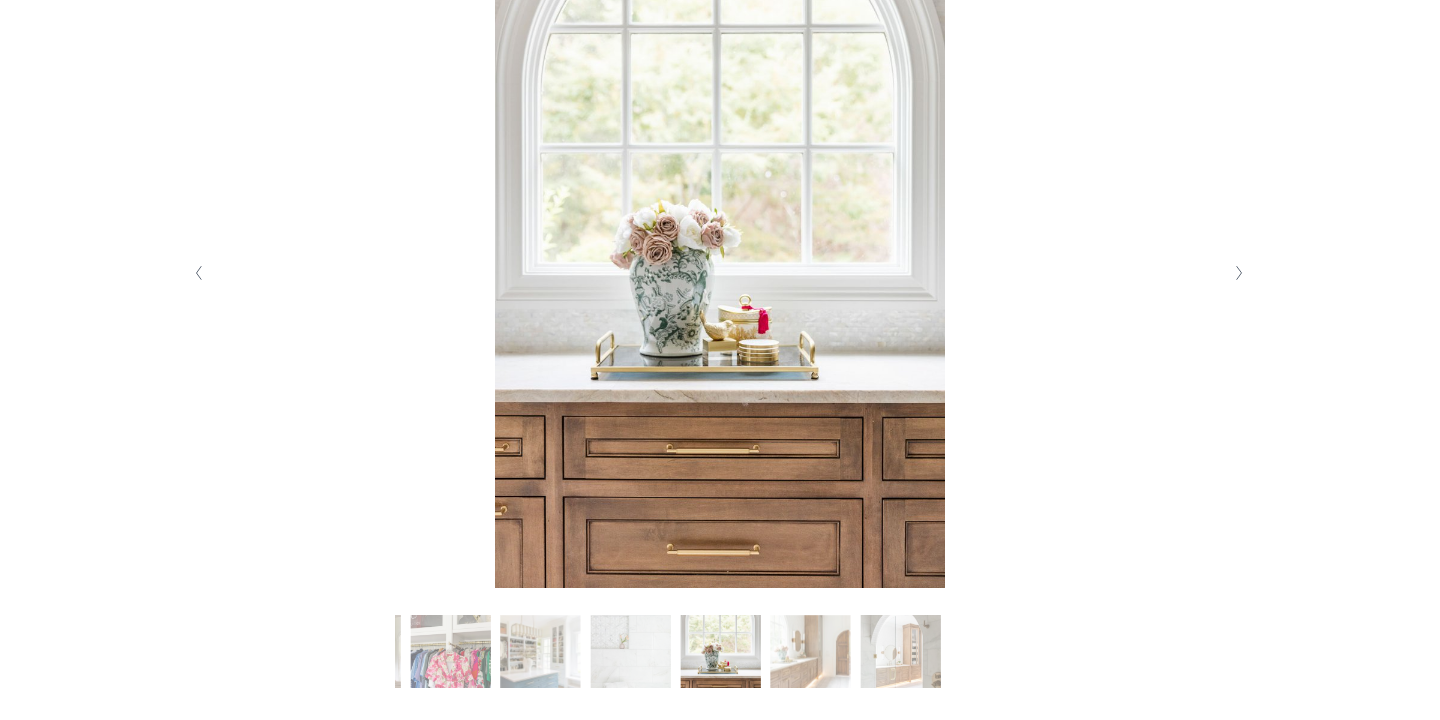 click at bounding box center [1240, 273] 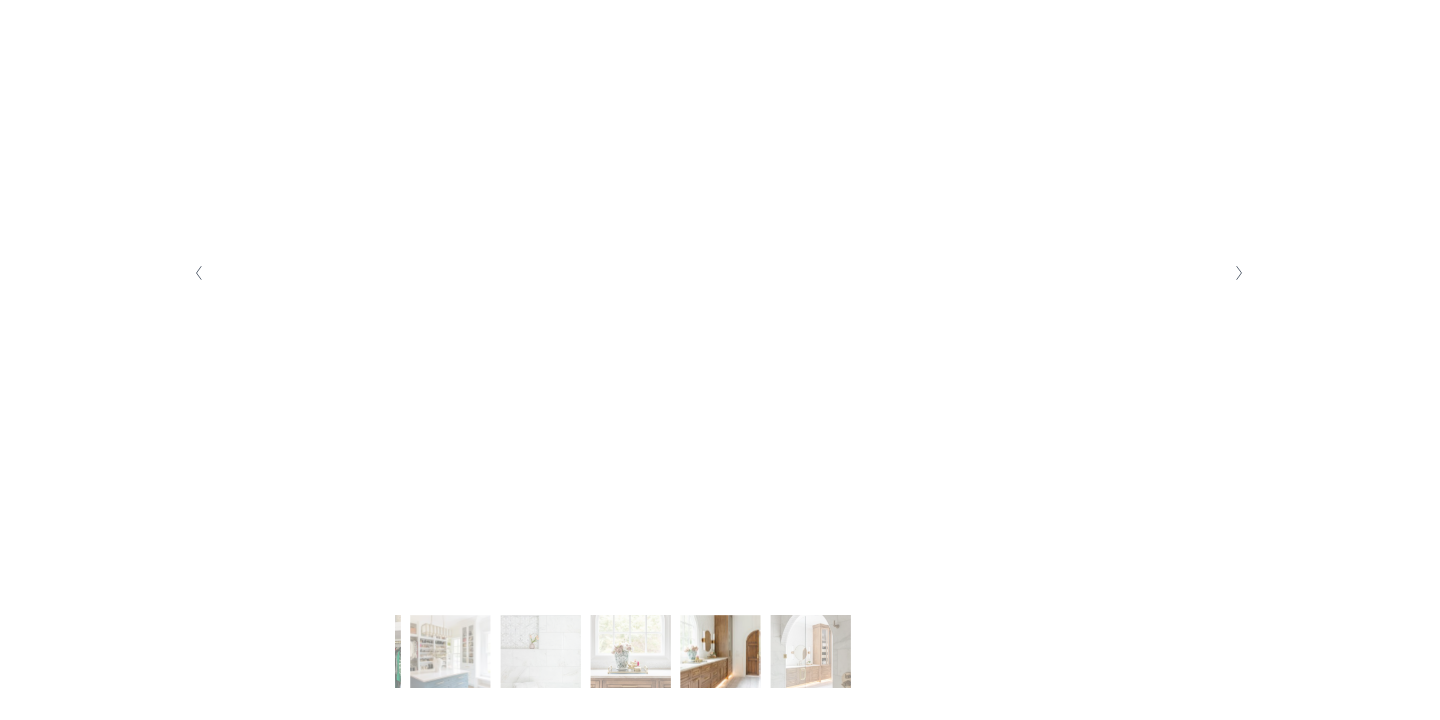click at bounding box center (1240, 273) 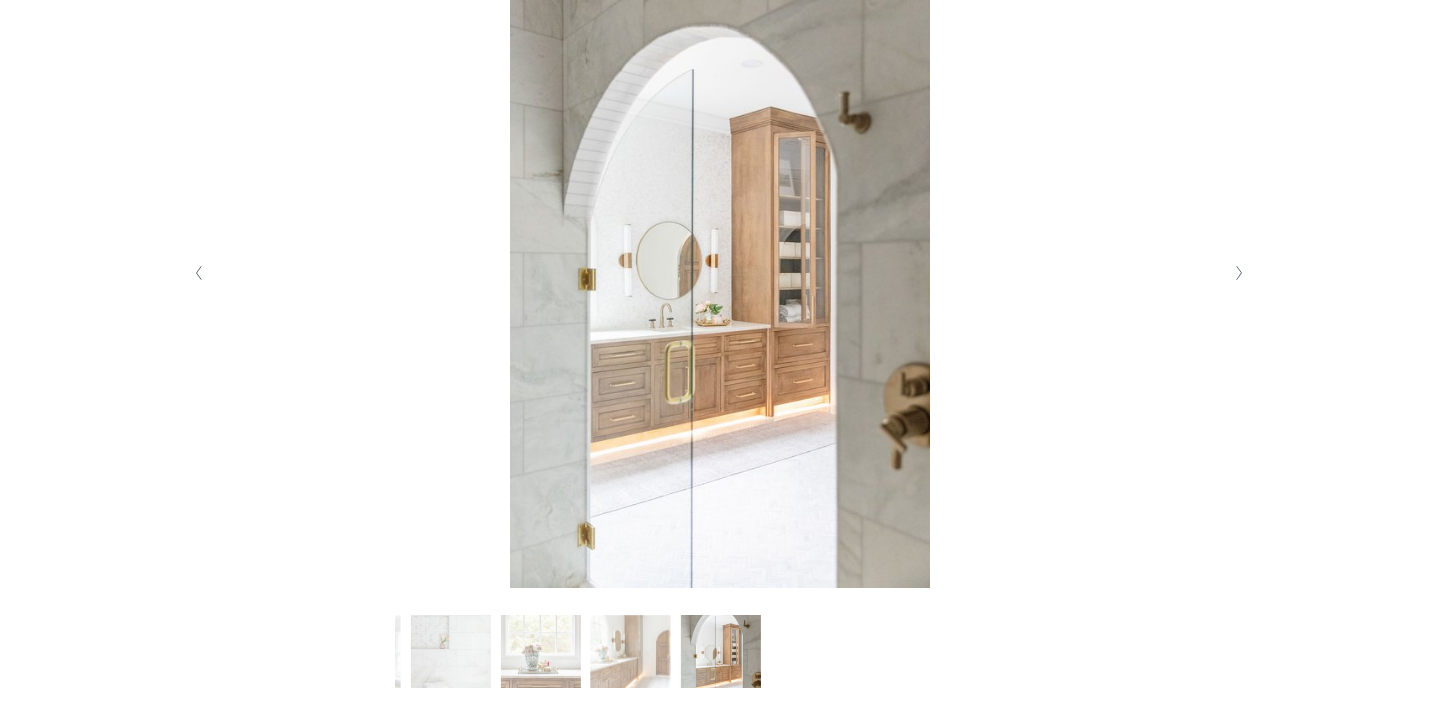 click at bounding box center [1240, 273] 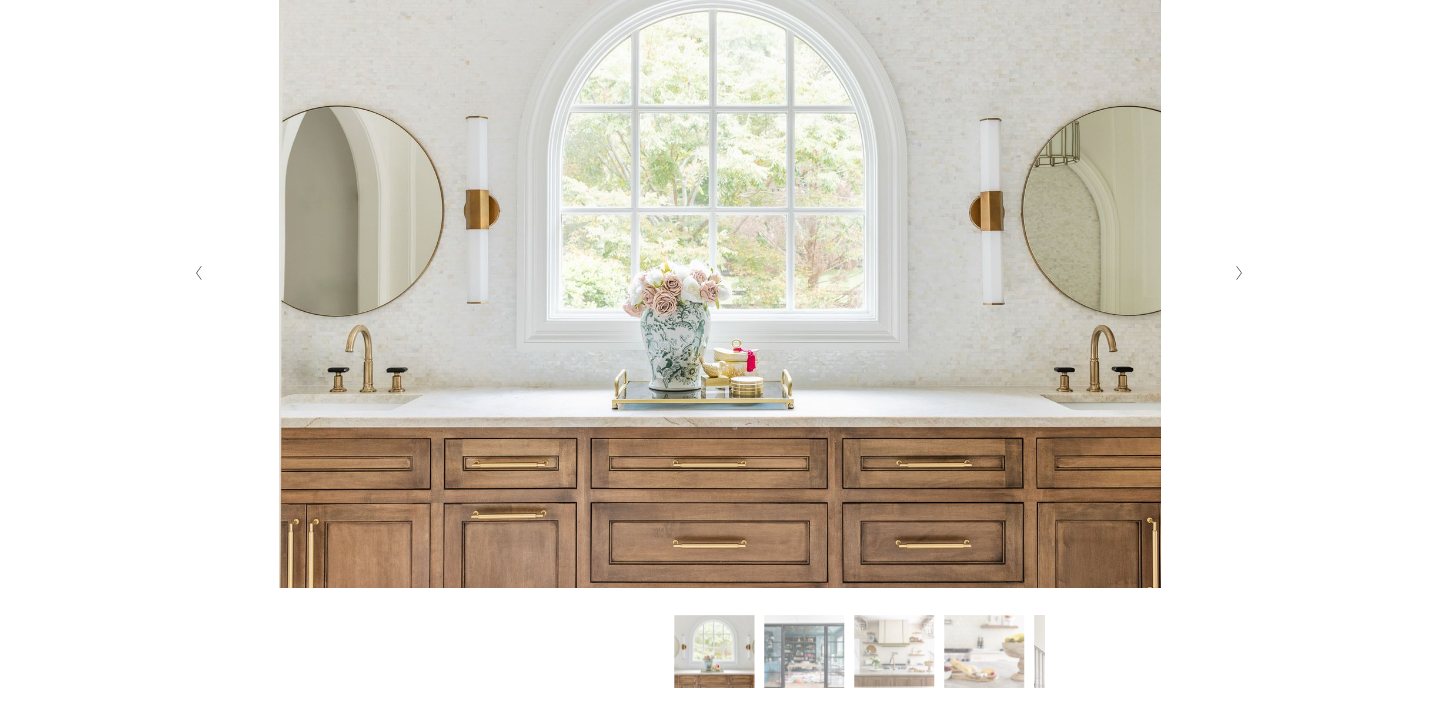 click at bounding box center (1240, 273) 